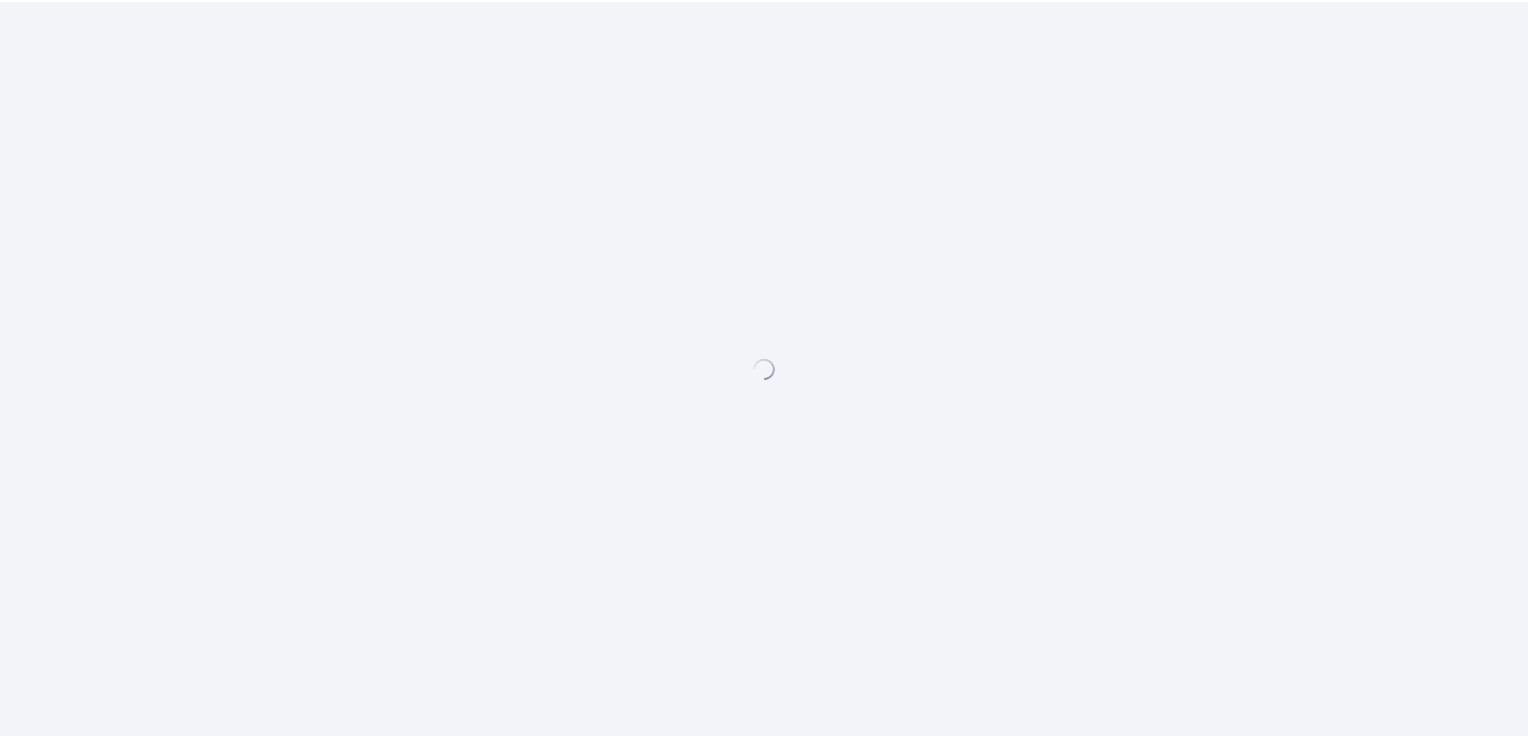scroll, scrollTop: 0, scrollLeft: 0, axis: both 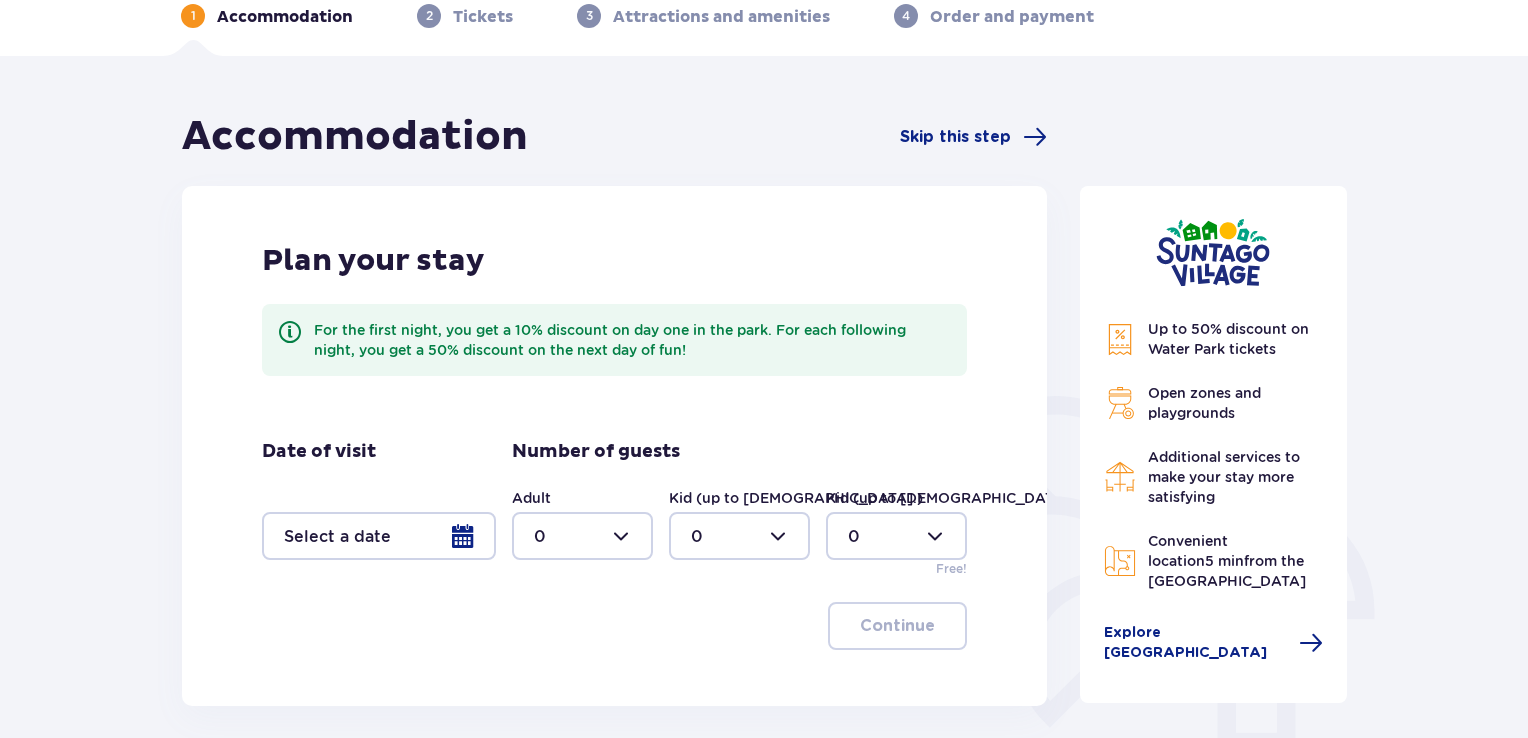 click at bounding box center (582, 536) 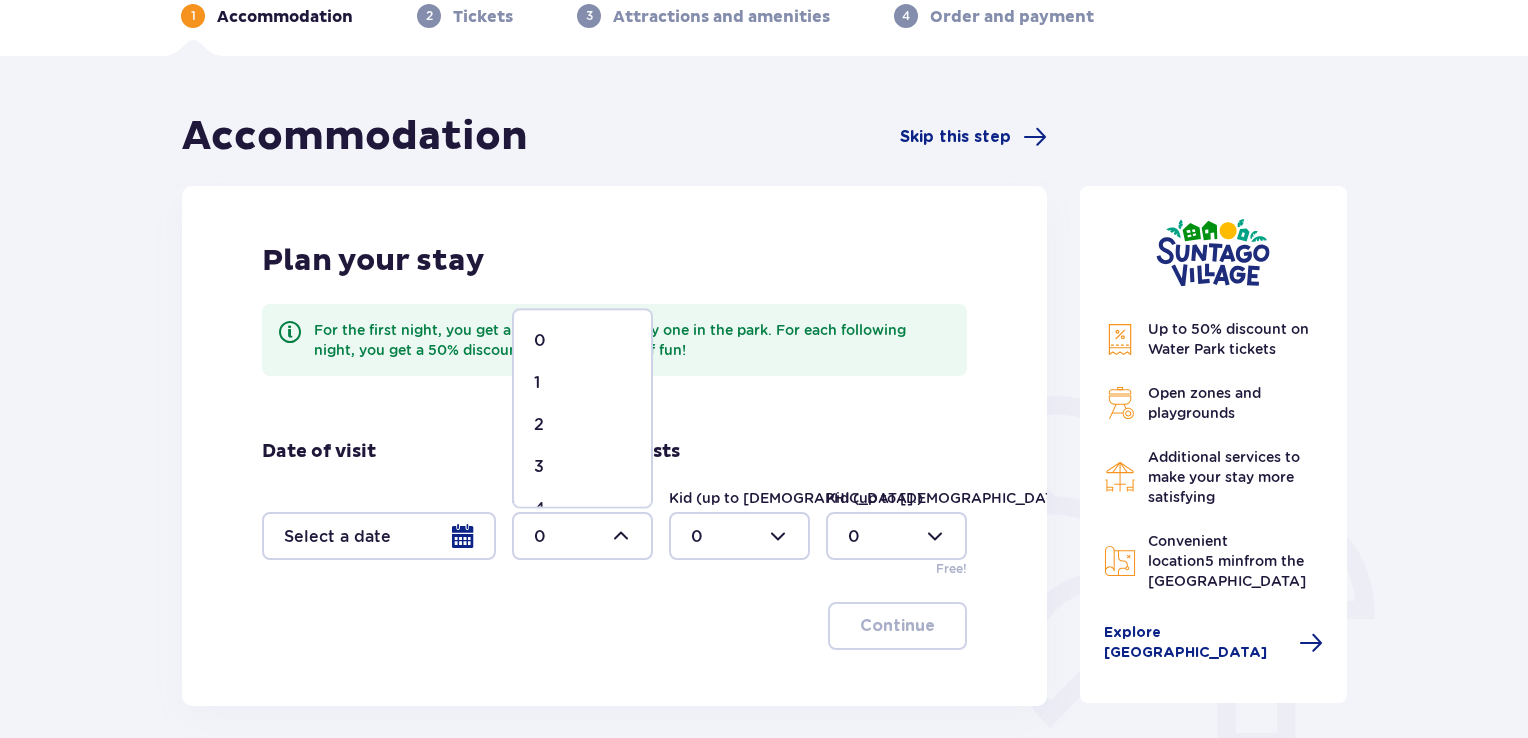 click on "2" at bounding box center (582, 425) 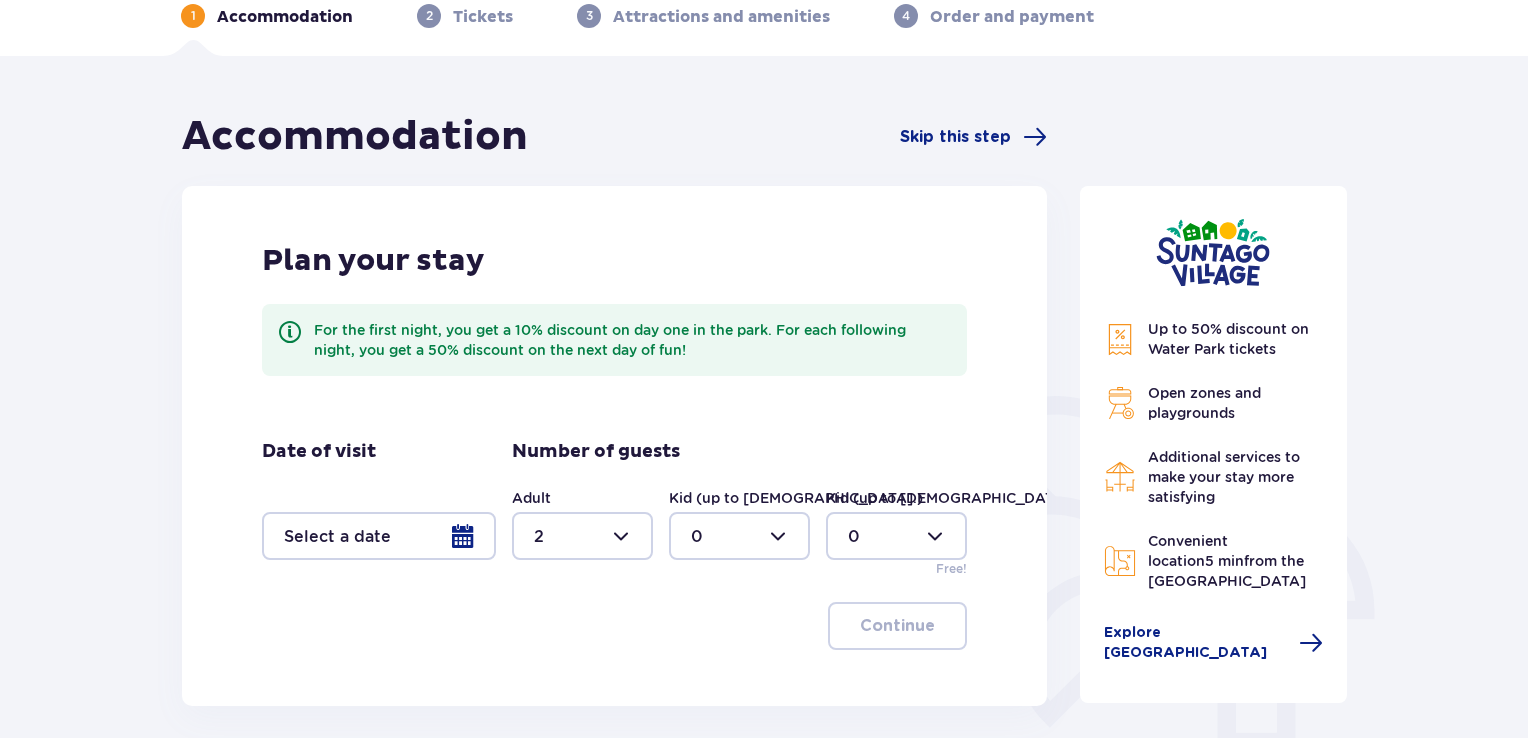click at bounding box center [739, 536] 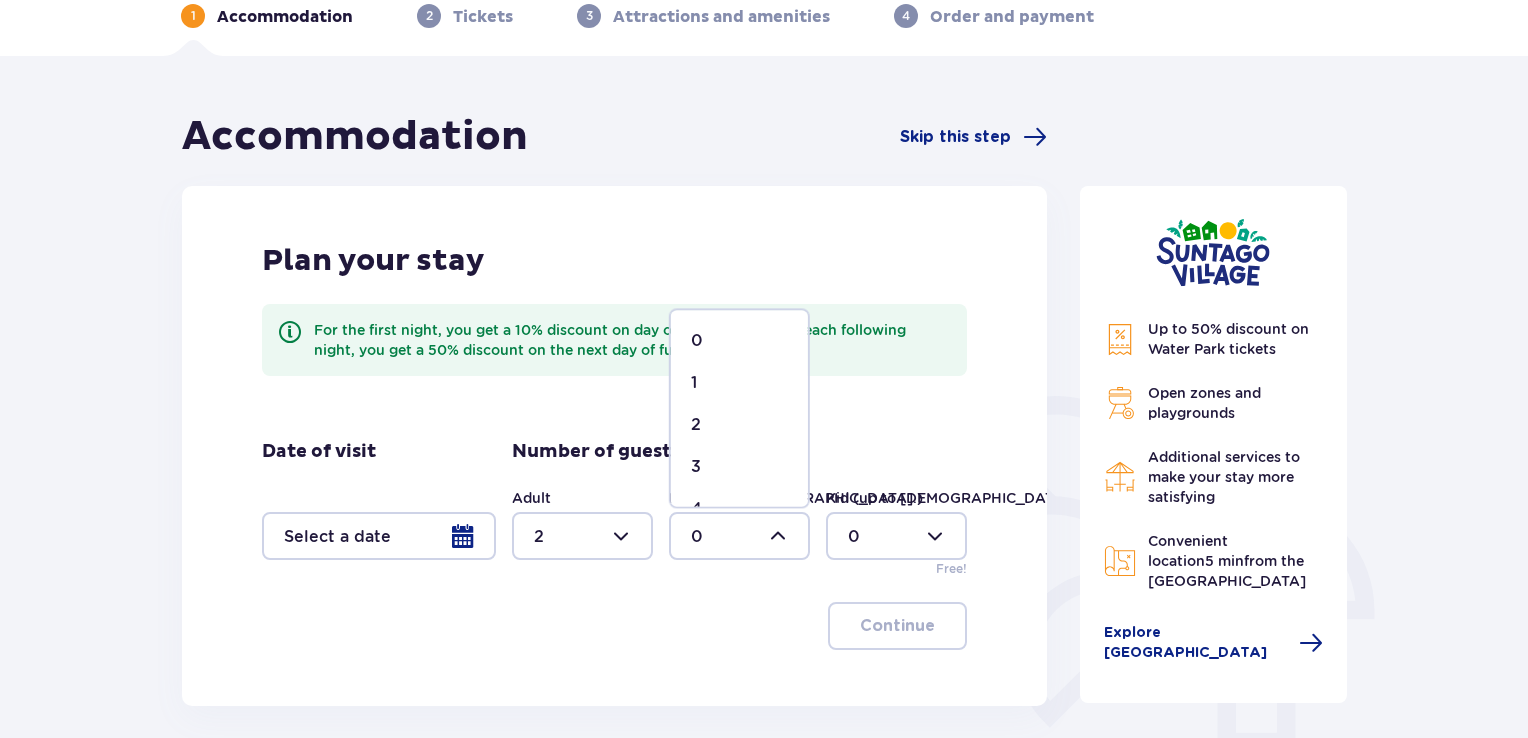 click on "2" at bounding box center (739, 425) 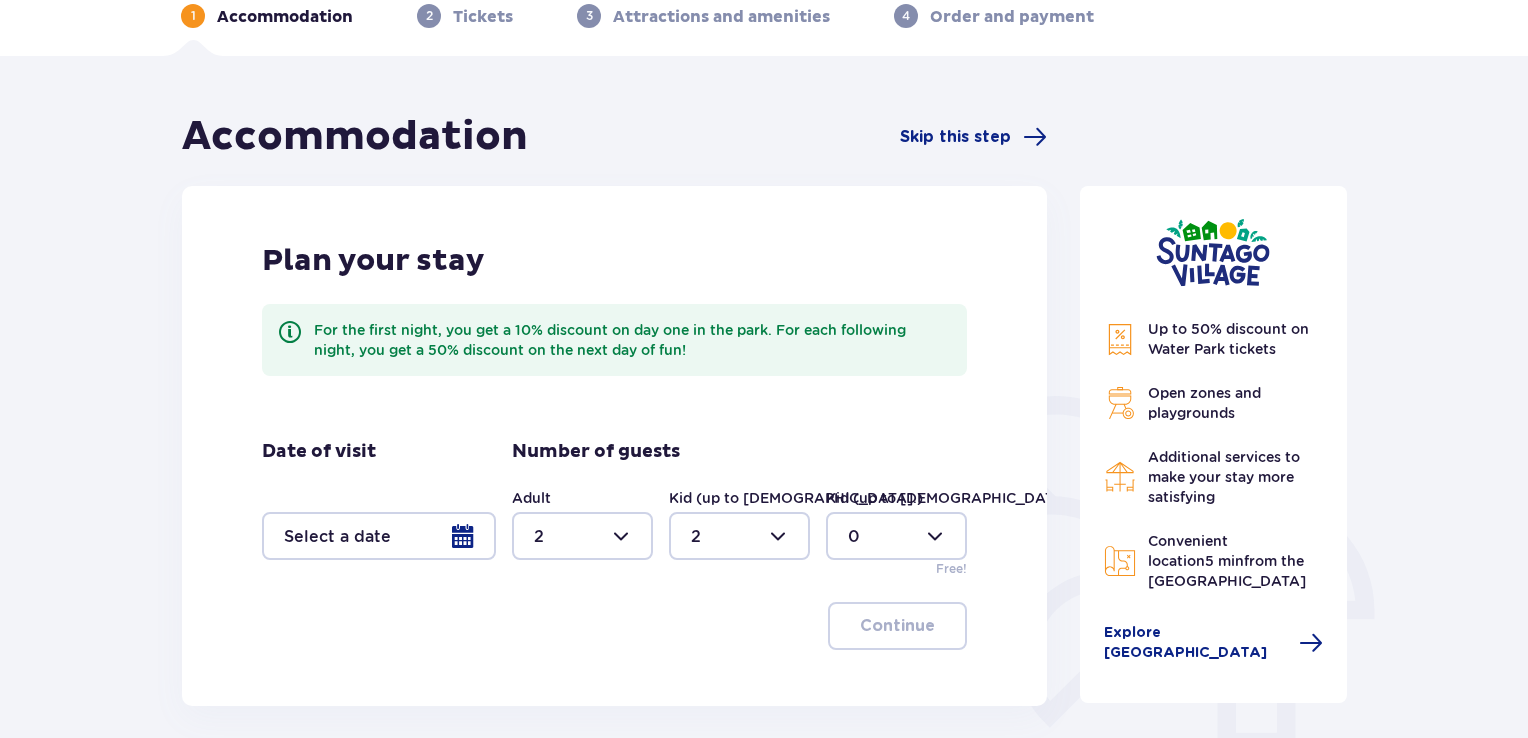 click at bounding box center [379, 536] 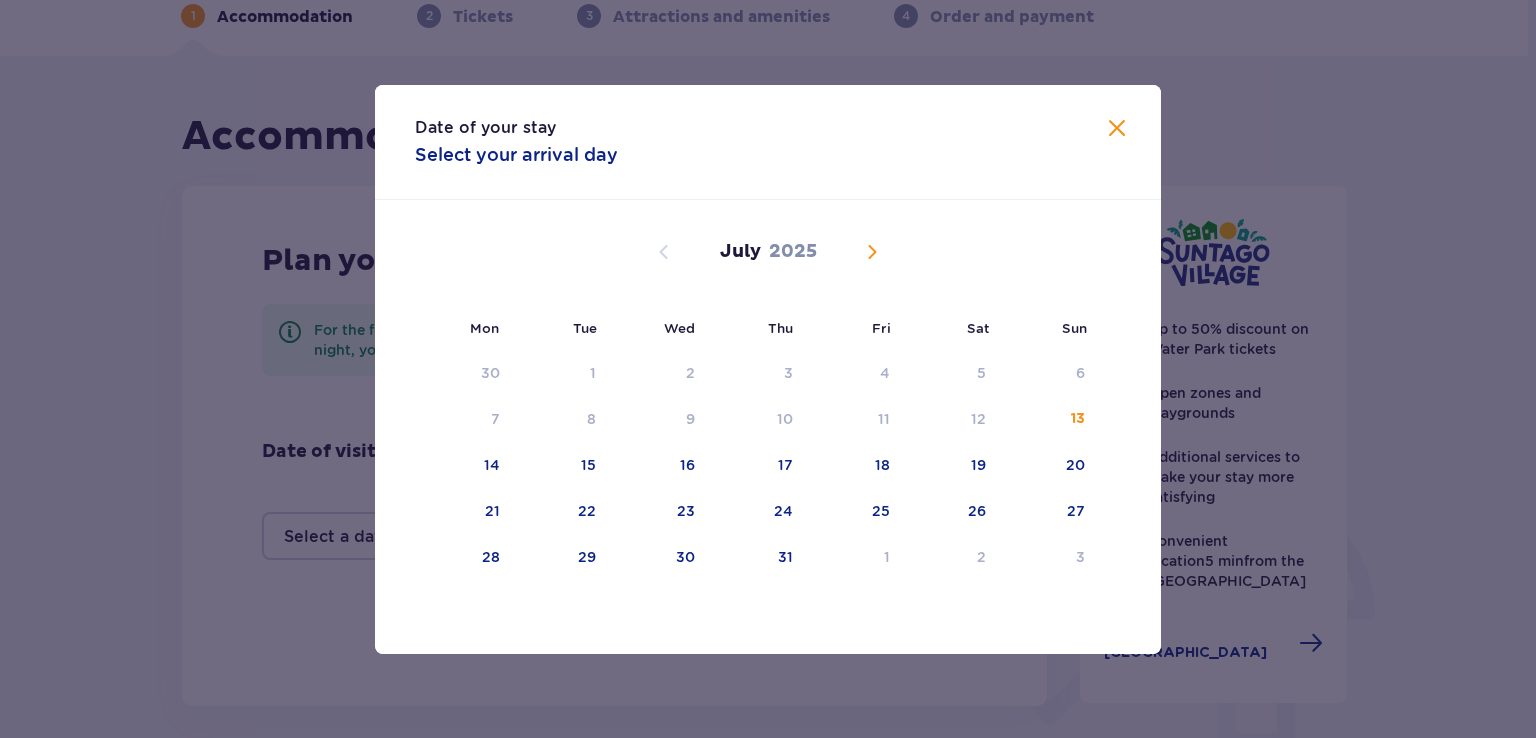 click at bounding box center [872, 252] 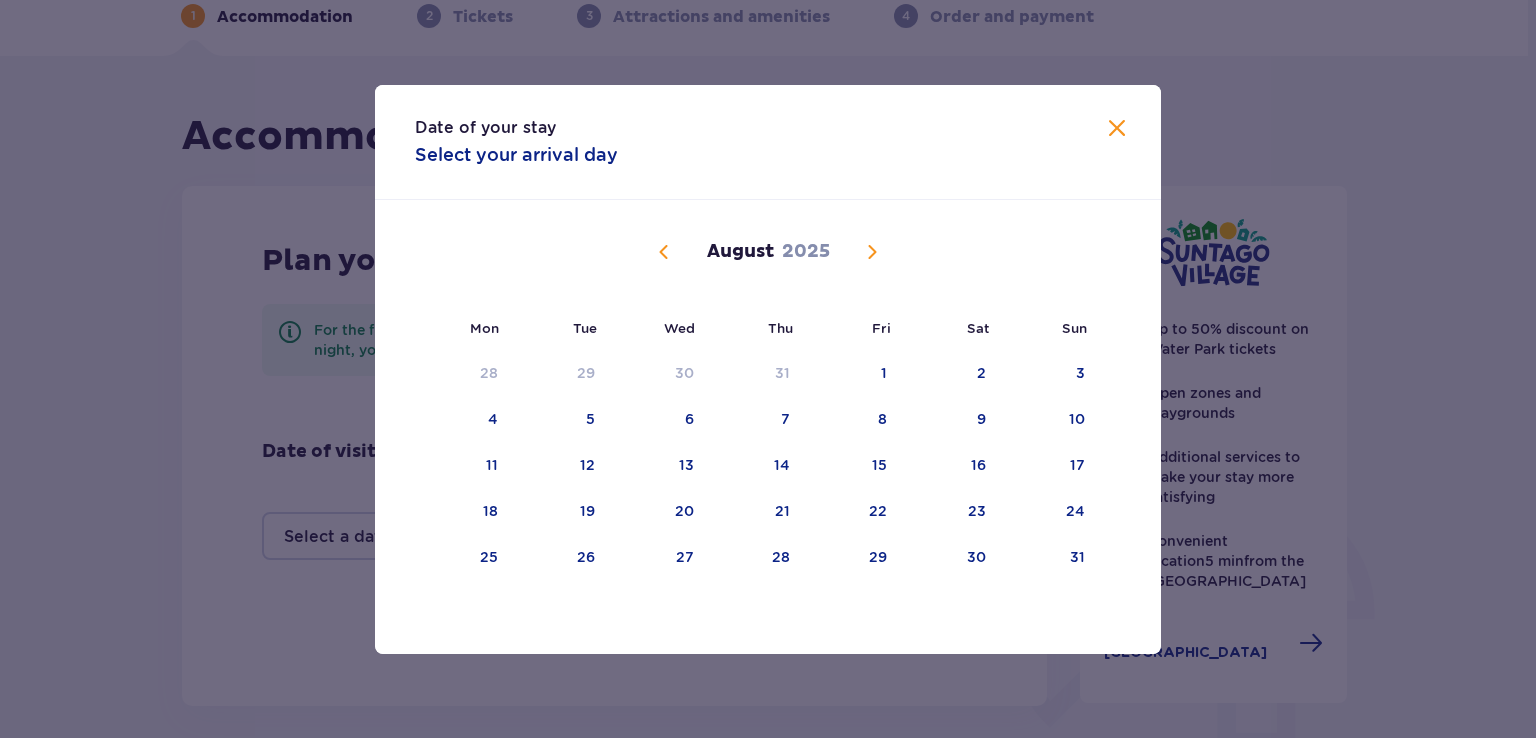 click at bounding box center [872, 252] 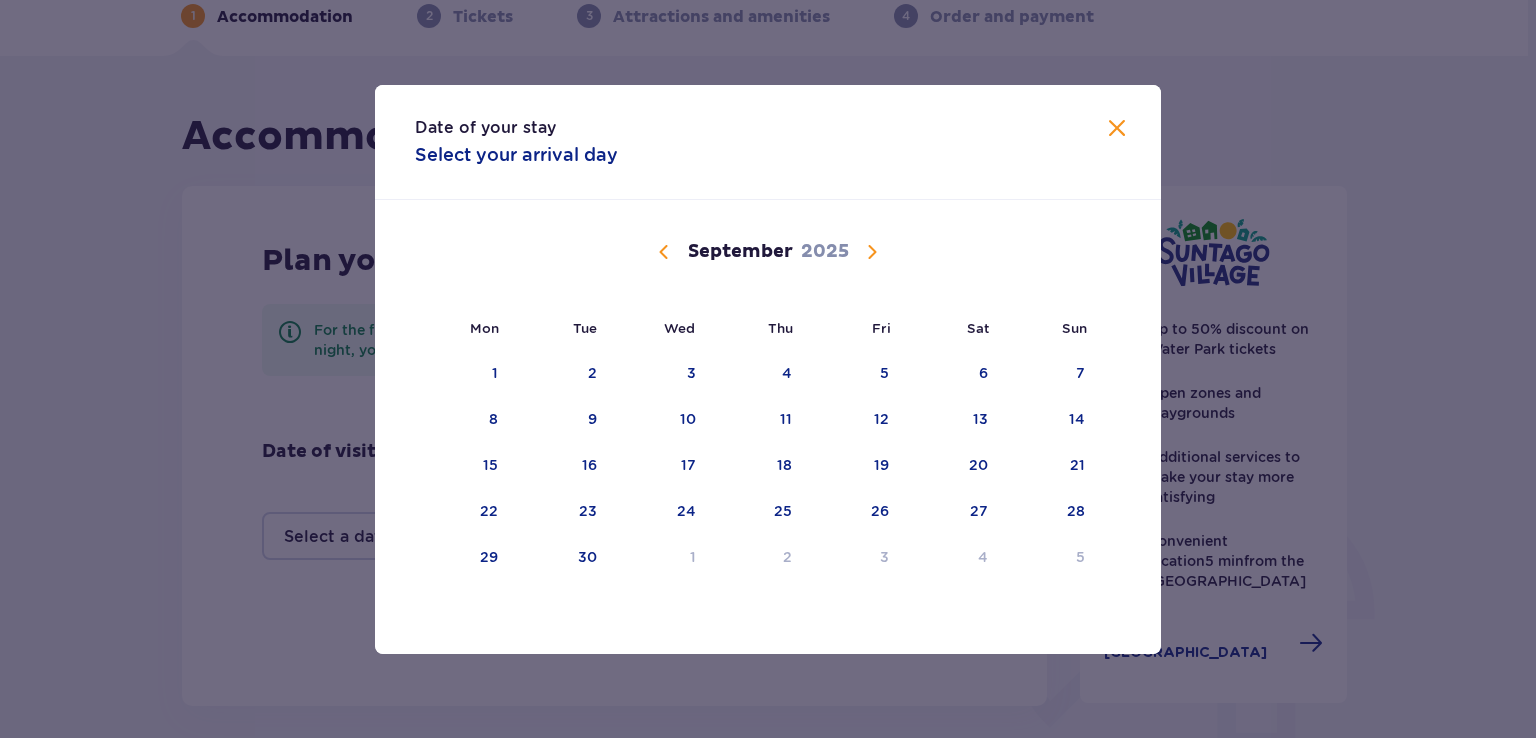 click at bounding box center [872, 252] 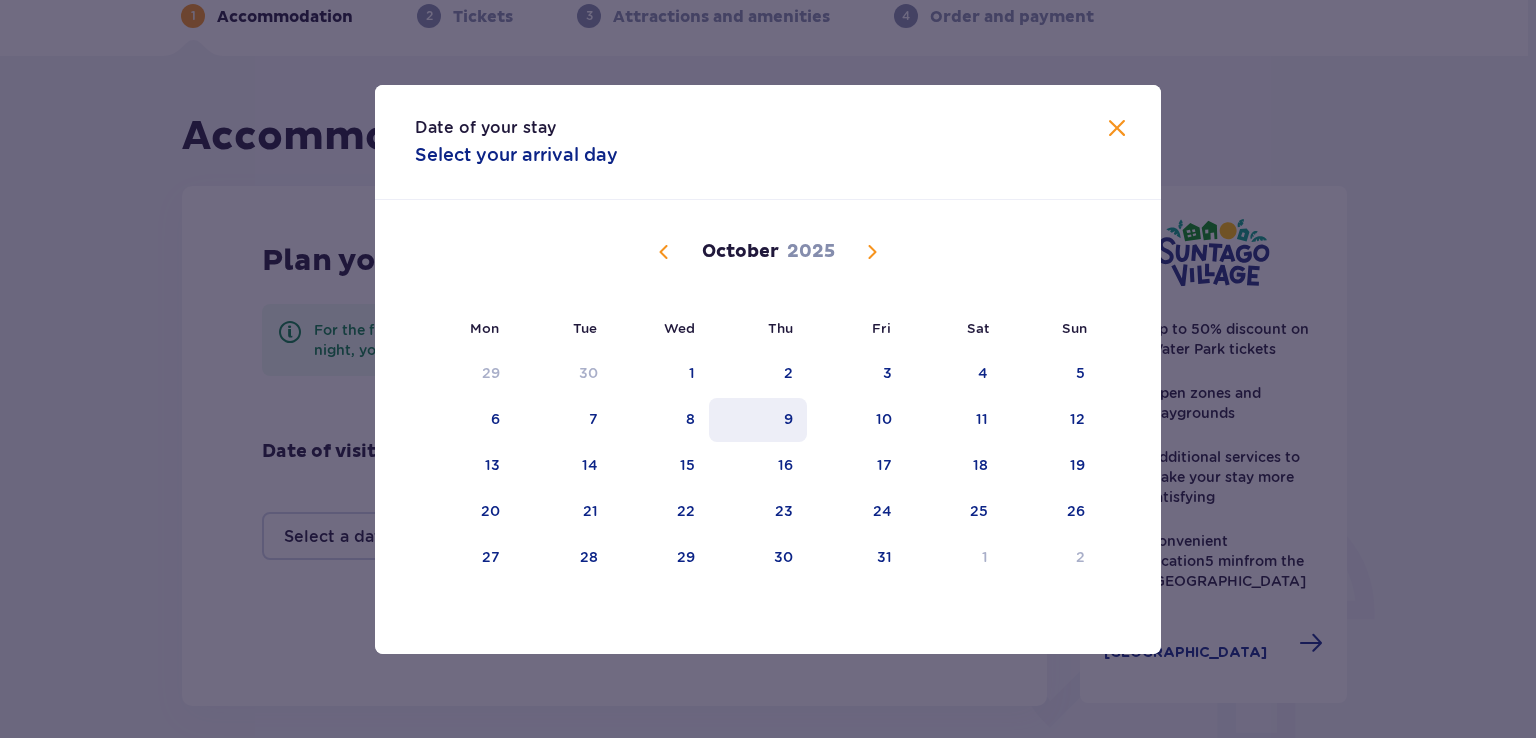 click on "9" at bounding box center (788, 419) 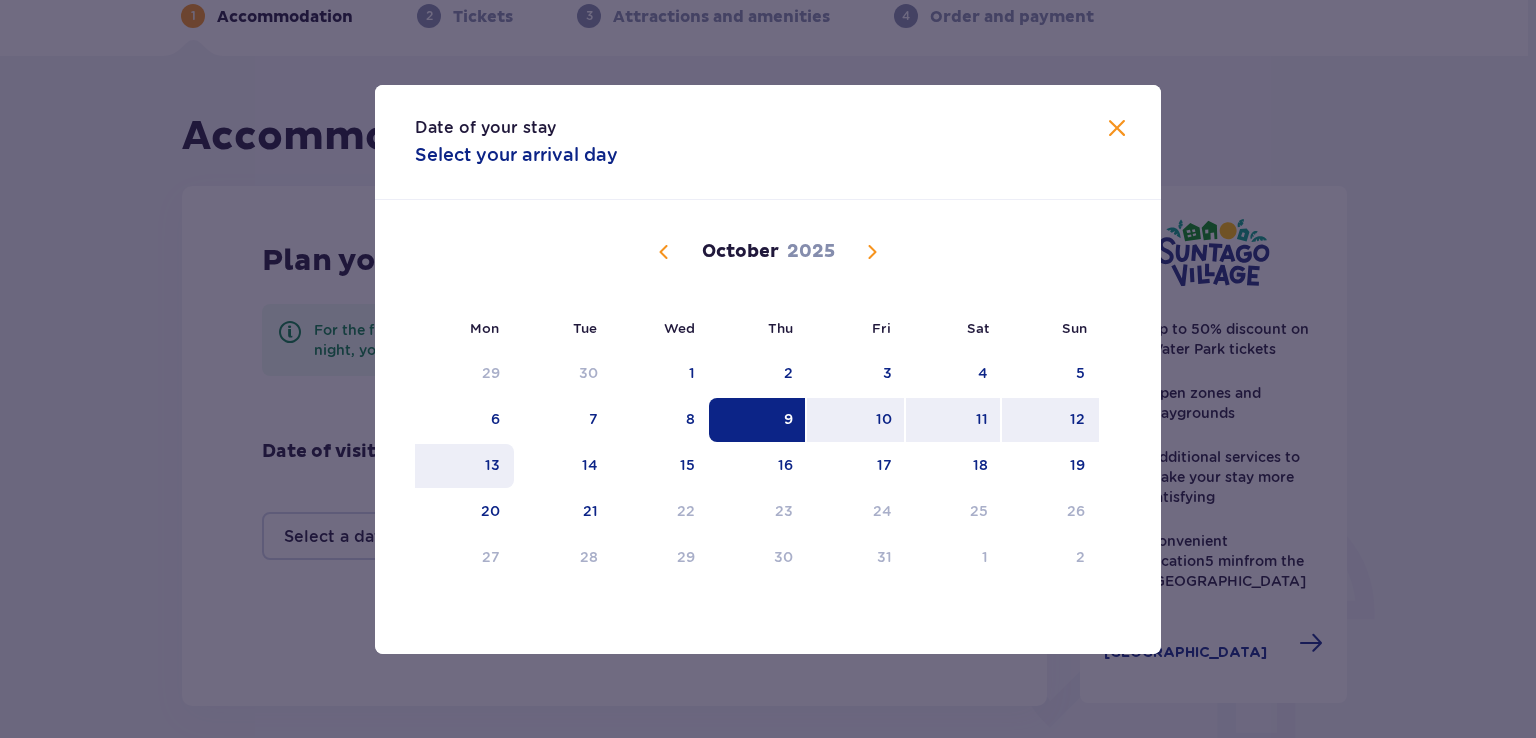 click on "13" at bounding box center [464, 466] 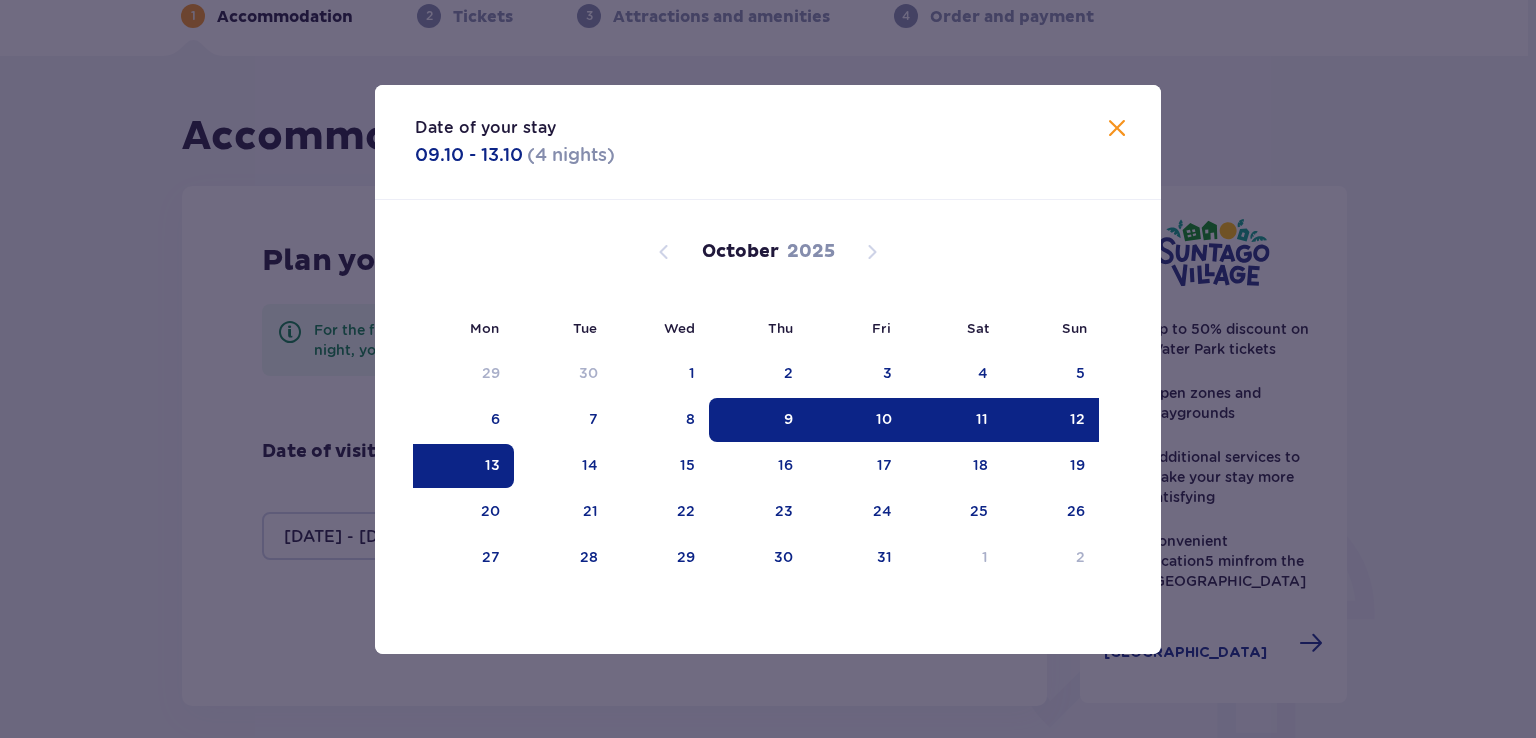 type on "[DATE] - [DATE]" 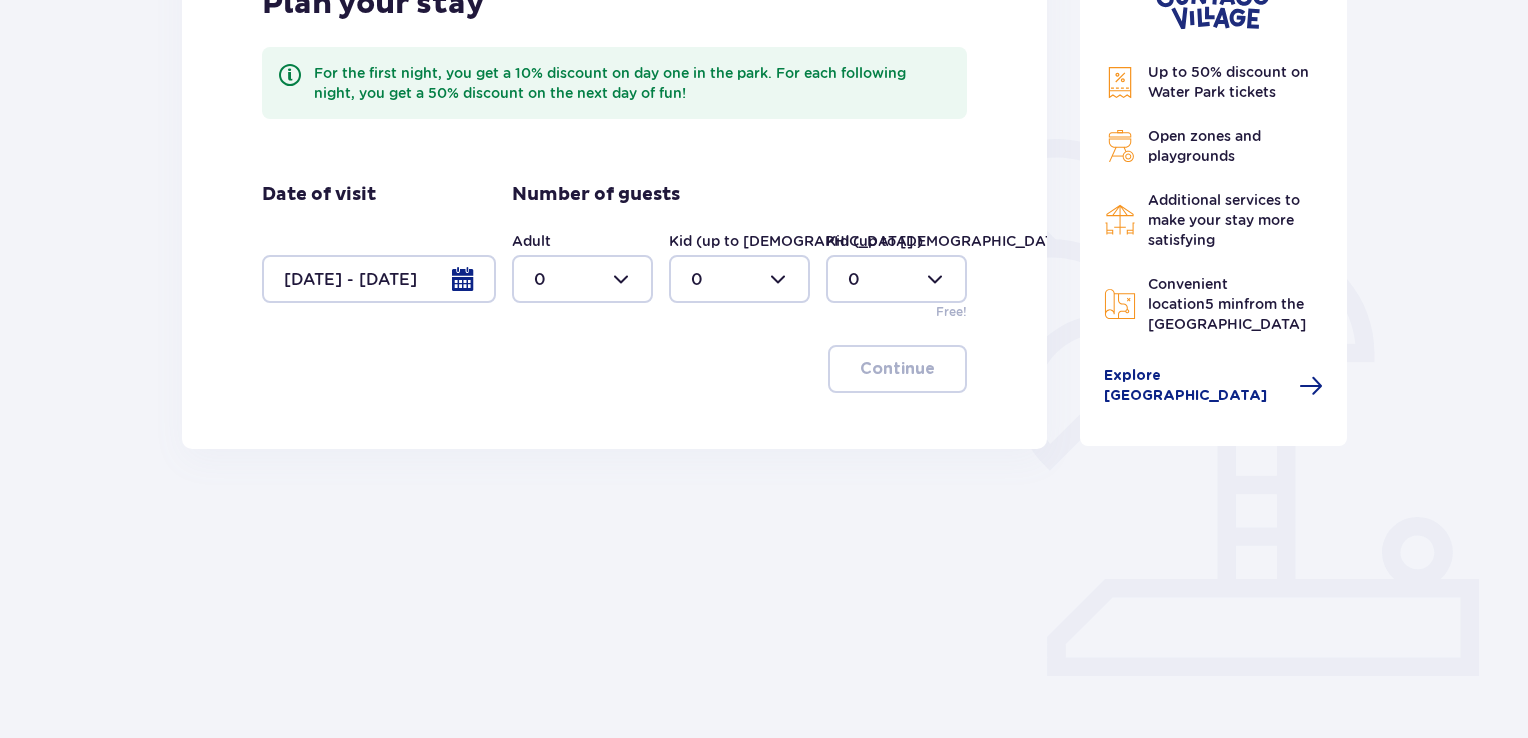 scroll, scrollTop: 400, scrollLeft: 0, axis: vertical 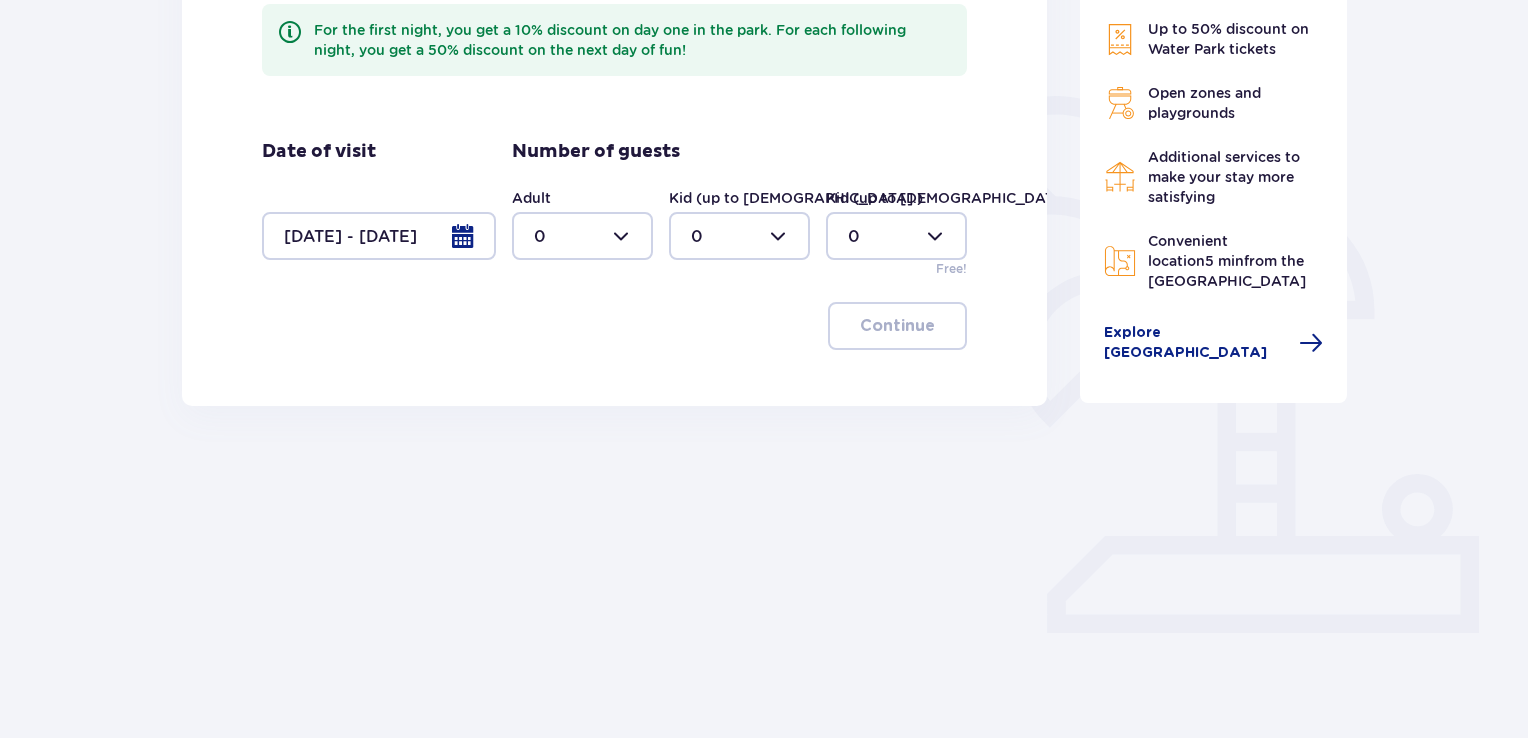 click at bounding box center (582, 236) 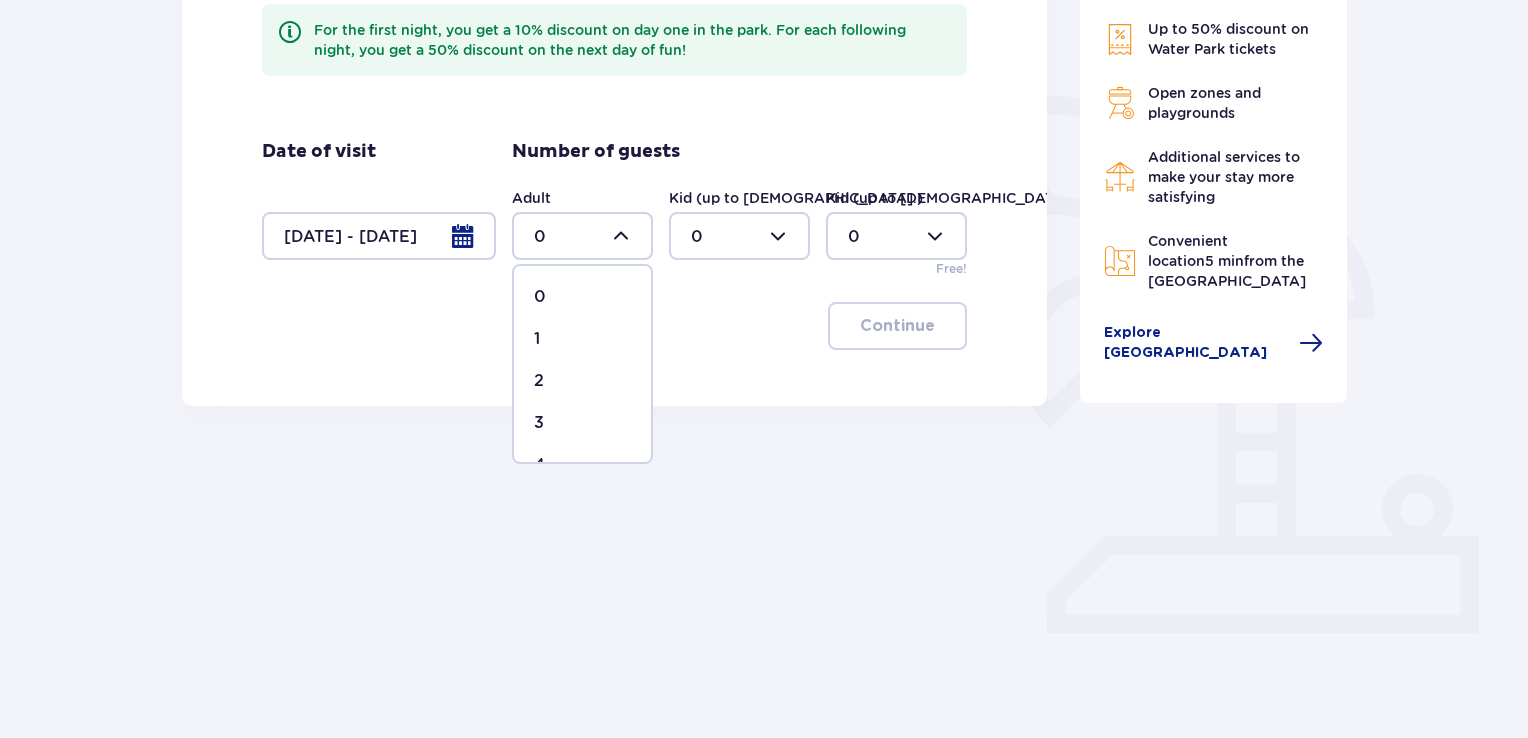 click on "2" at bounding box center (539, 381) 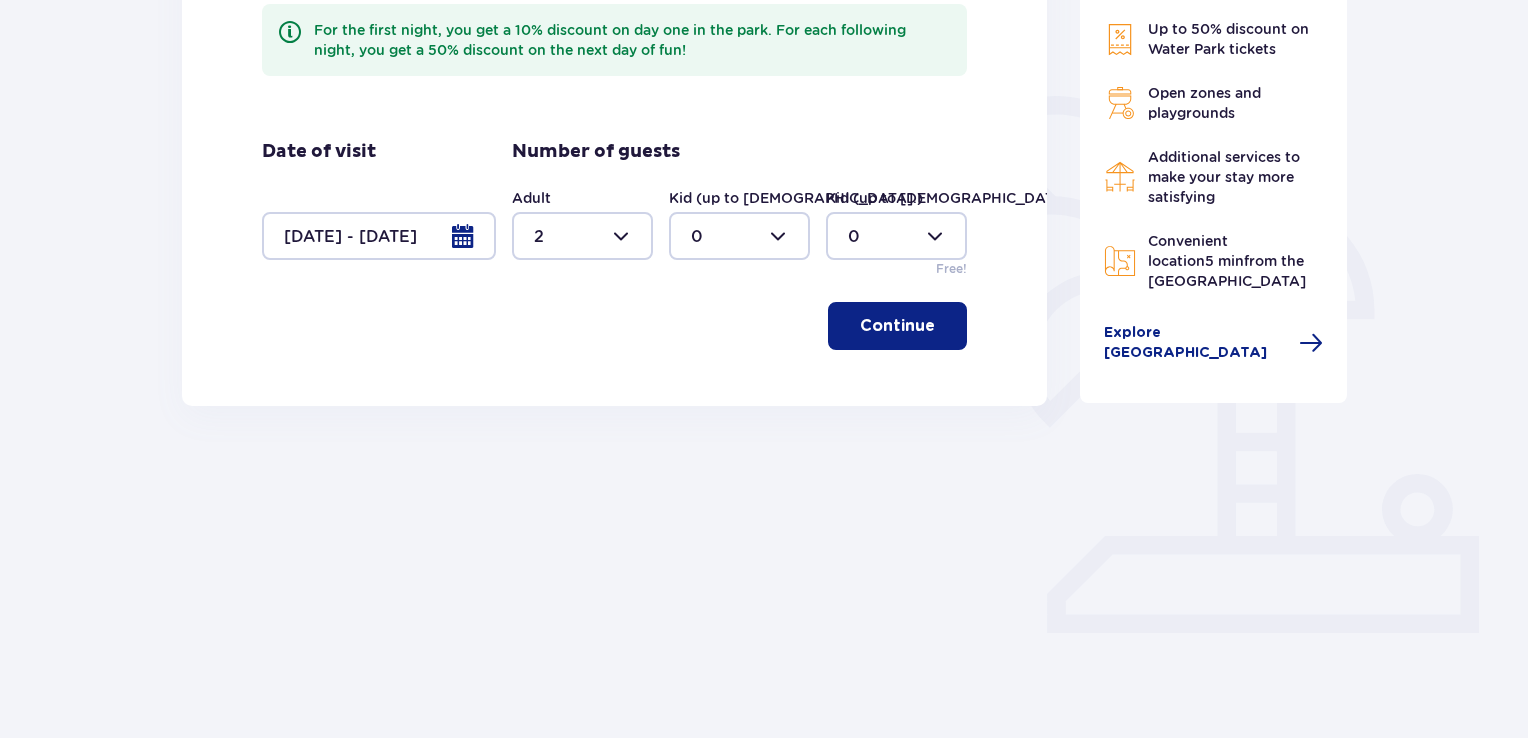 click at bounding box center (739, 236) 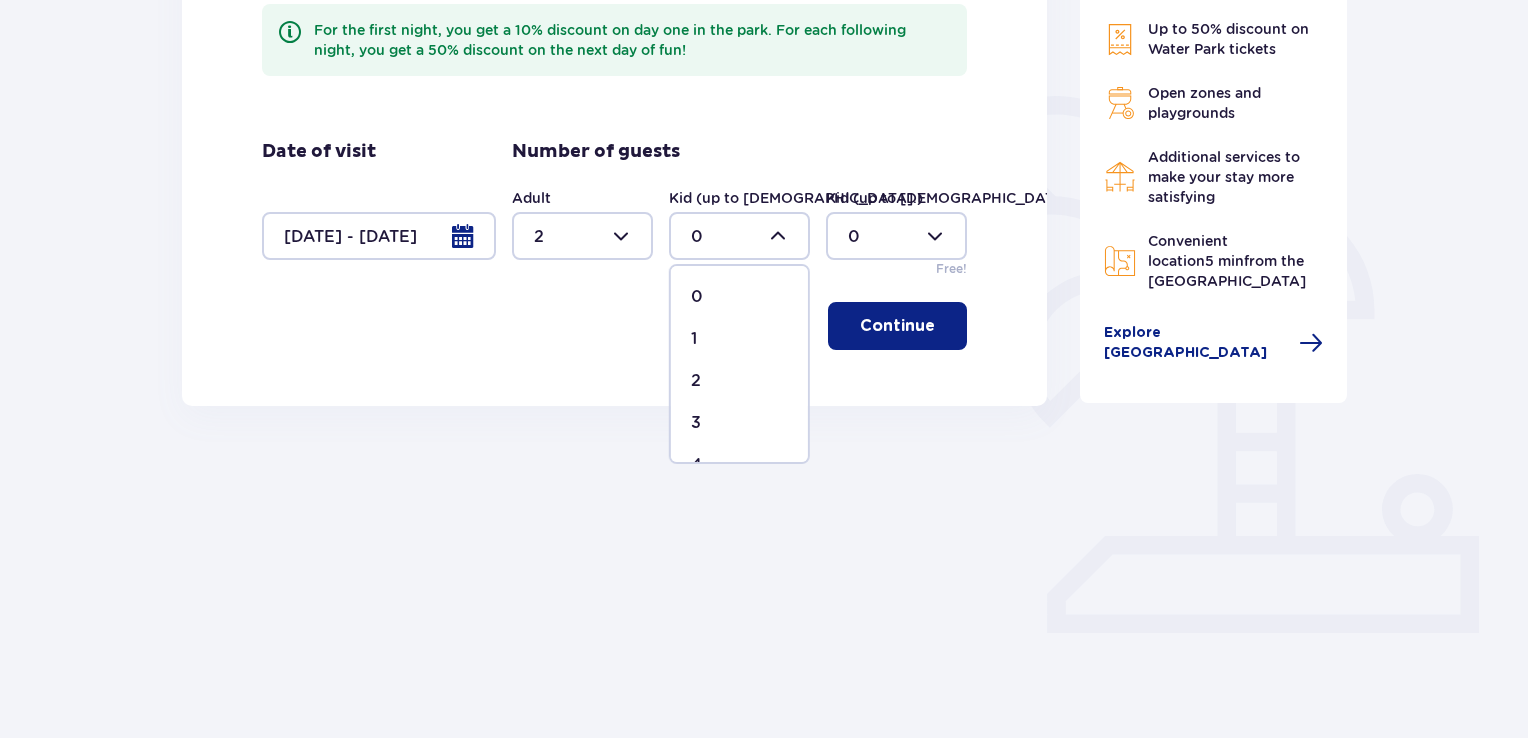 click on "2" at bounding box center [696, 381] 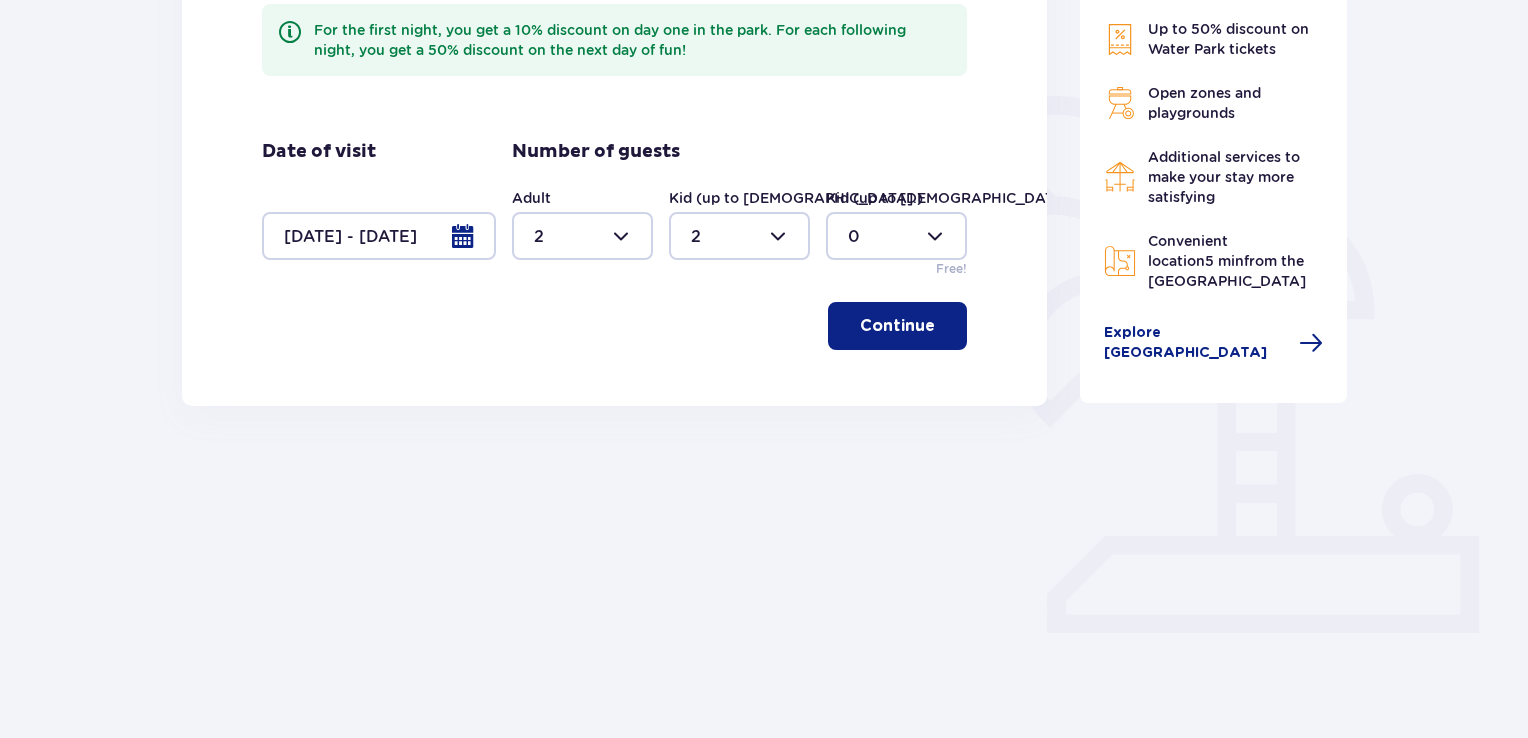click at bounding box center (939, 326) 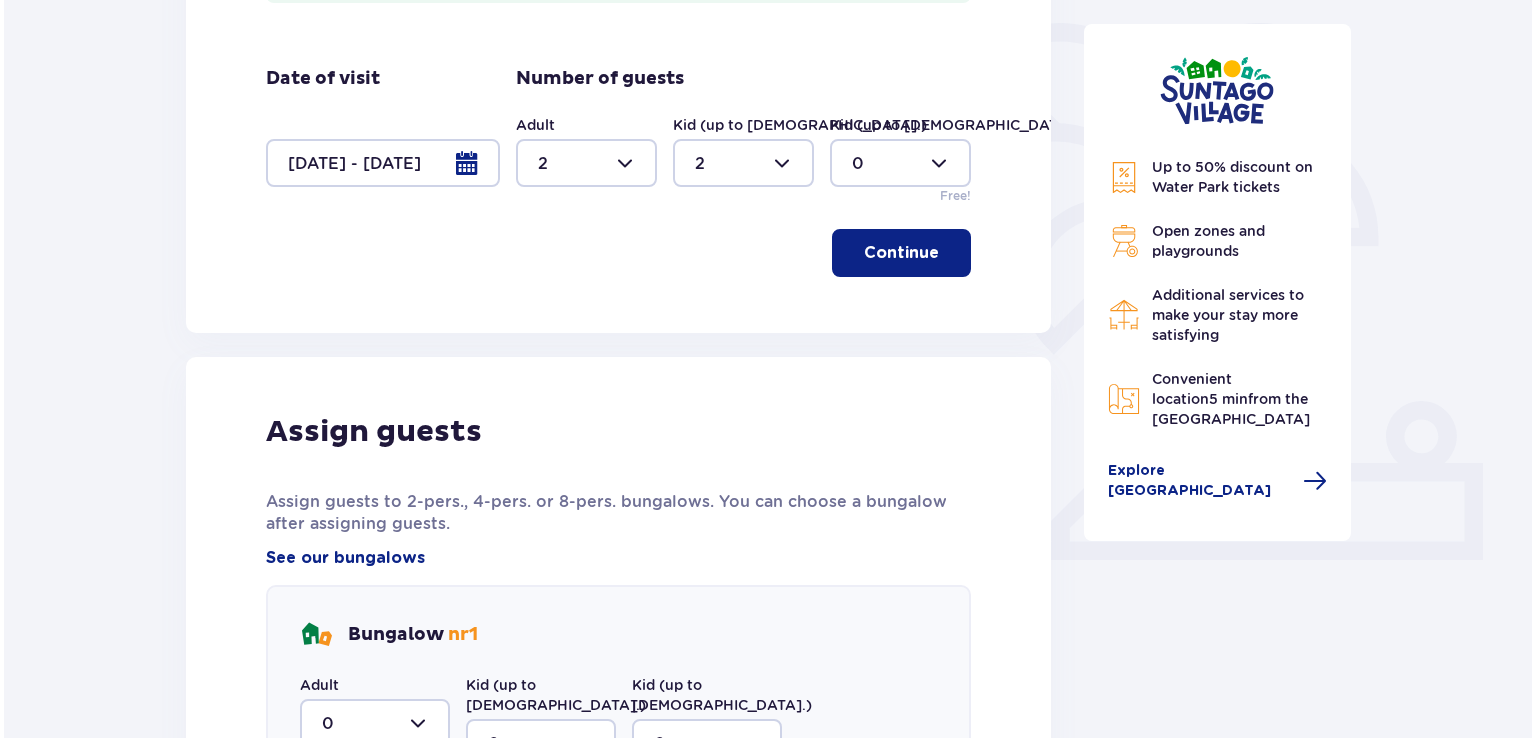 scroll, scrollTop: 559, scrollLeft: 0, axis: vertical 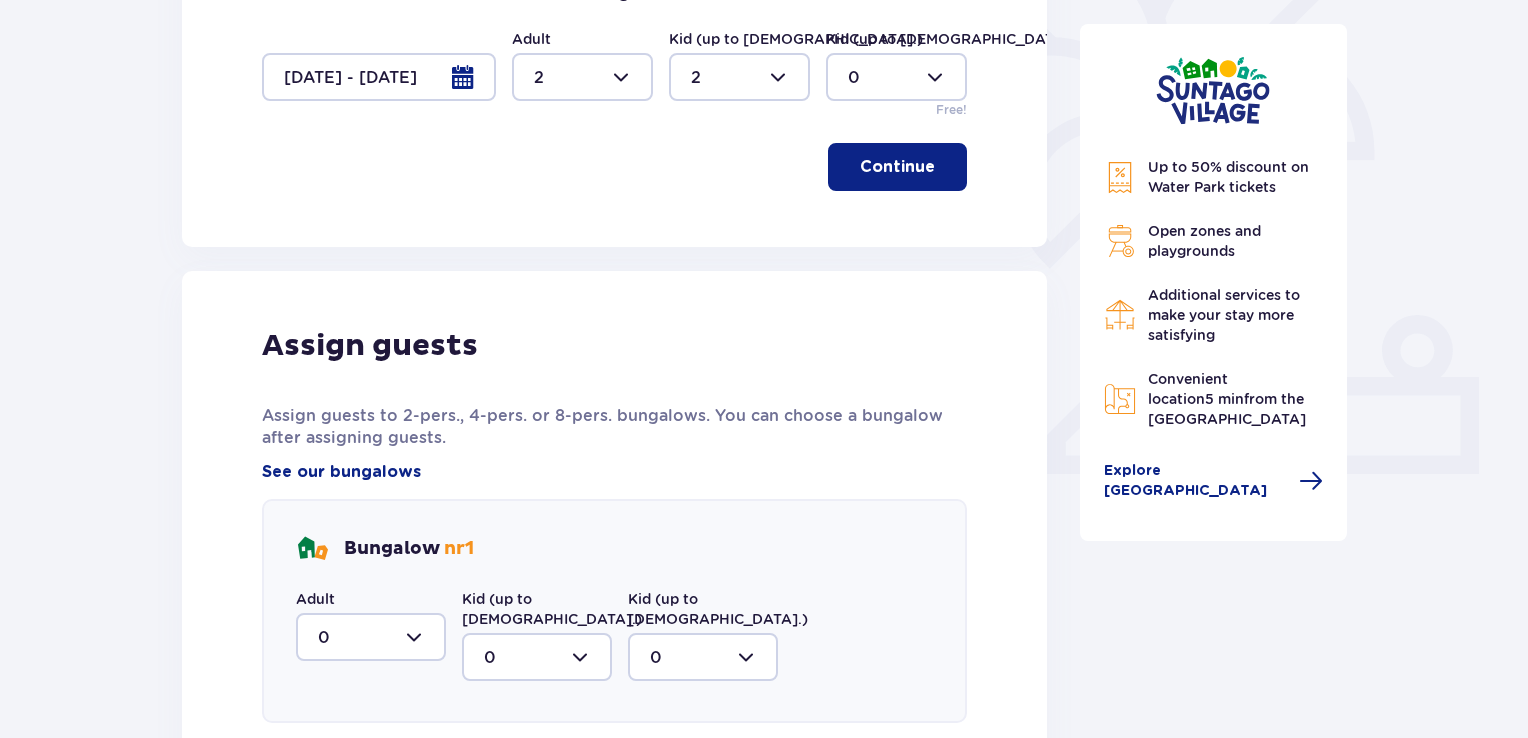 click at bounding box center [379, 77] 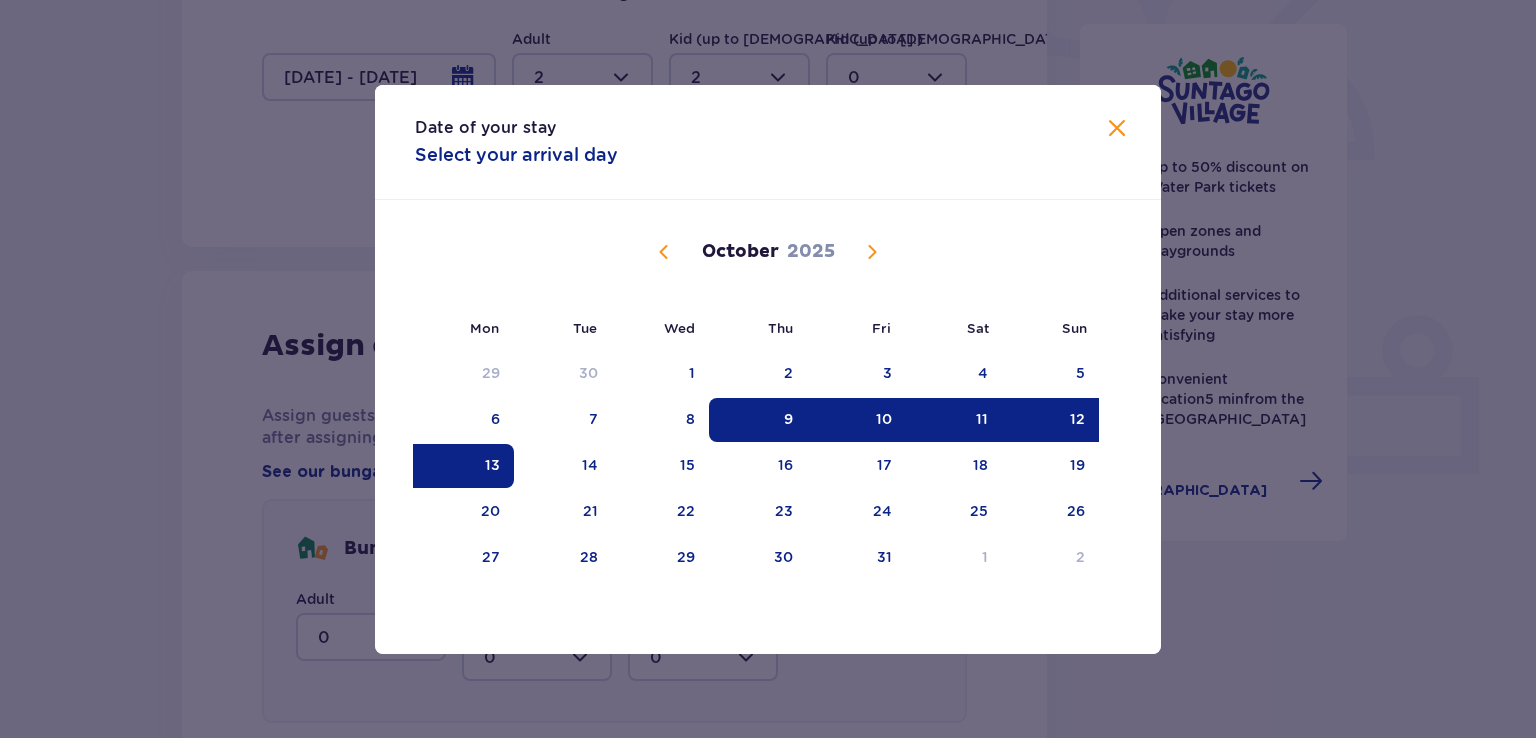 click on "12" at bounding box center [1050, 420] 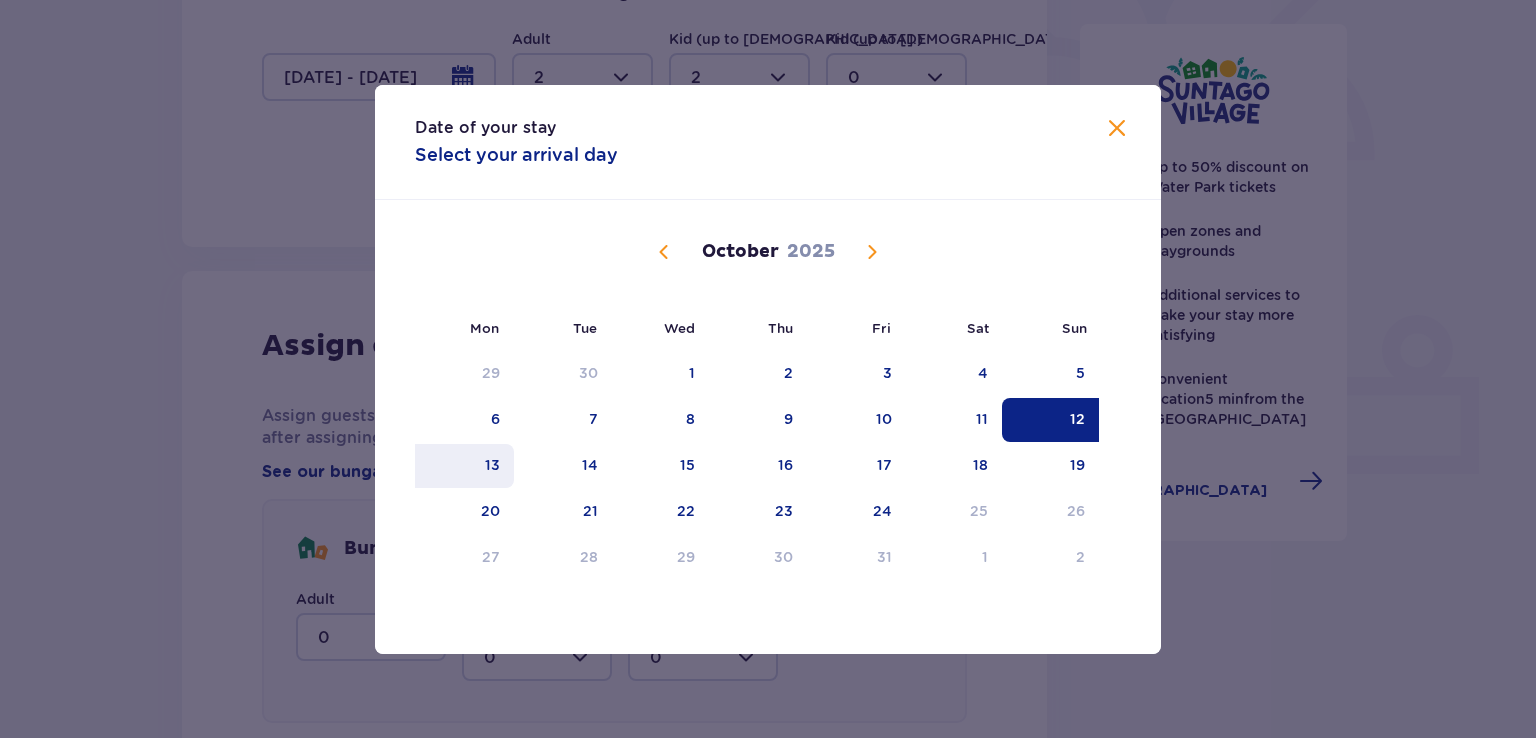 click on "13" at bounding box center (492, 465) 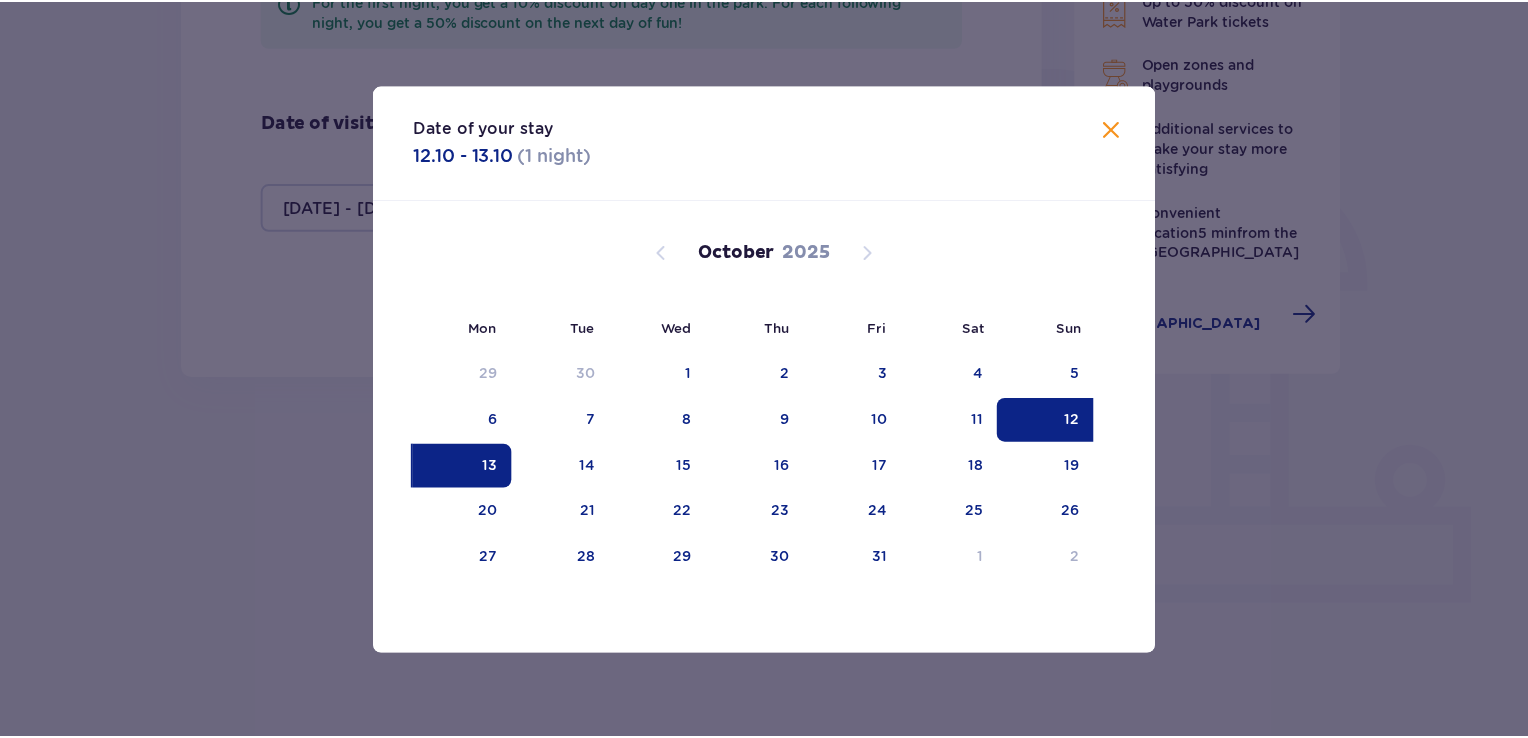scroll, scrollTop: 413, scrollLeft: 0, axis: vertical 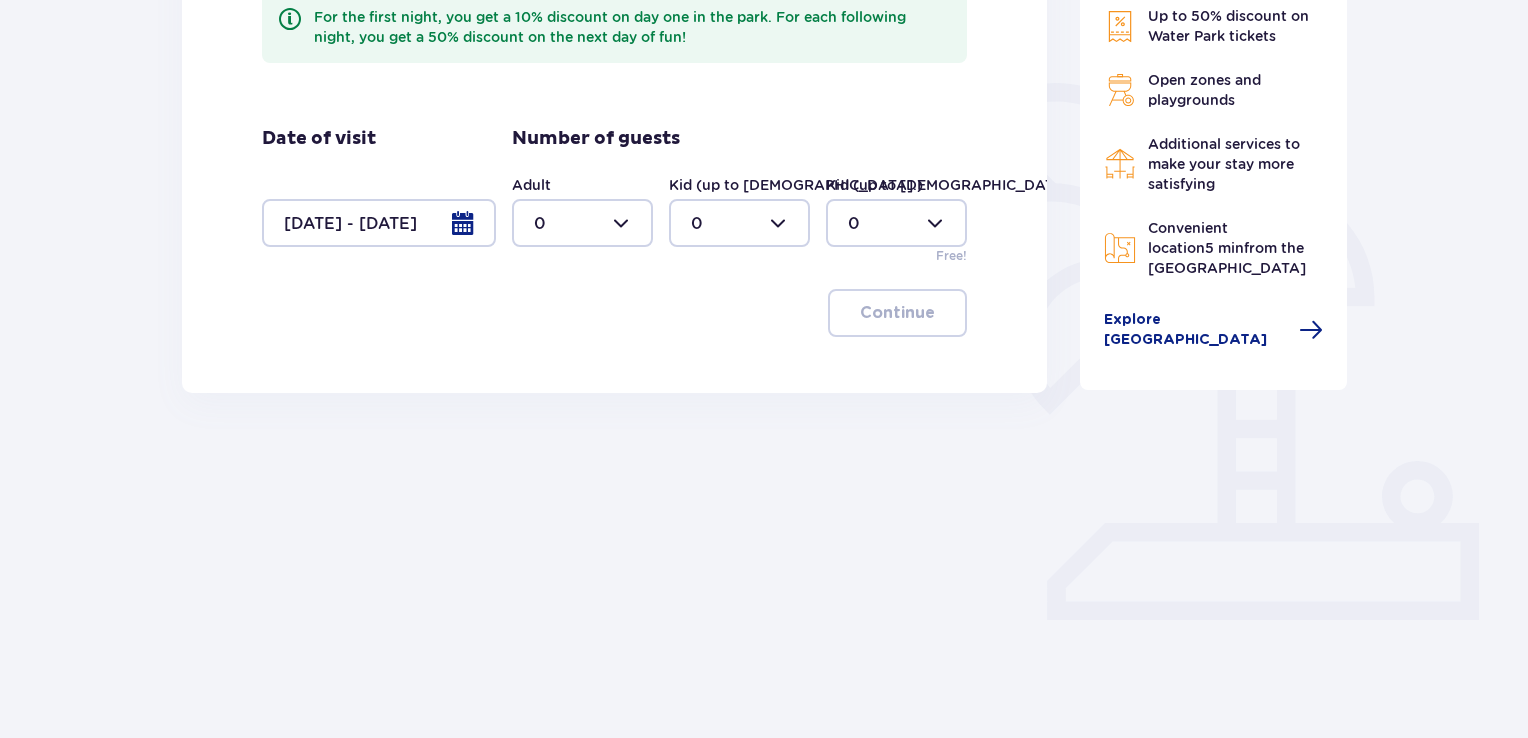 click at bounding box center [582, 223] 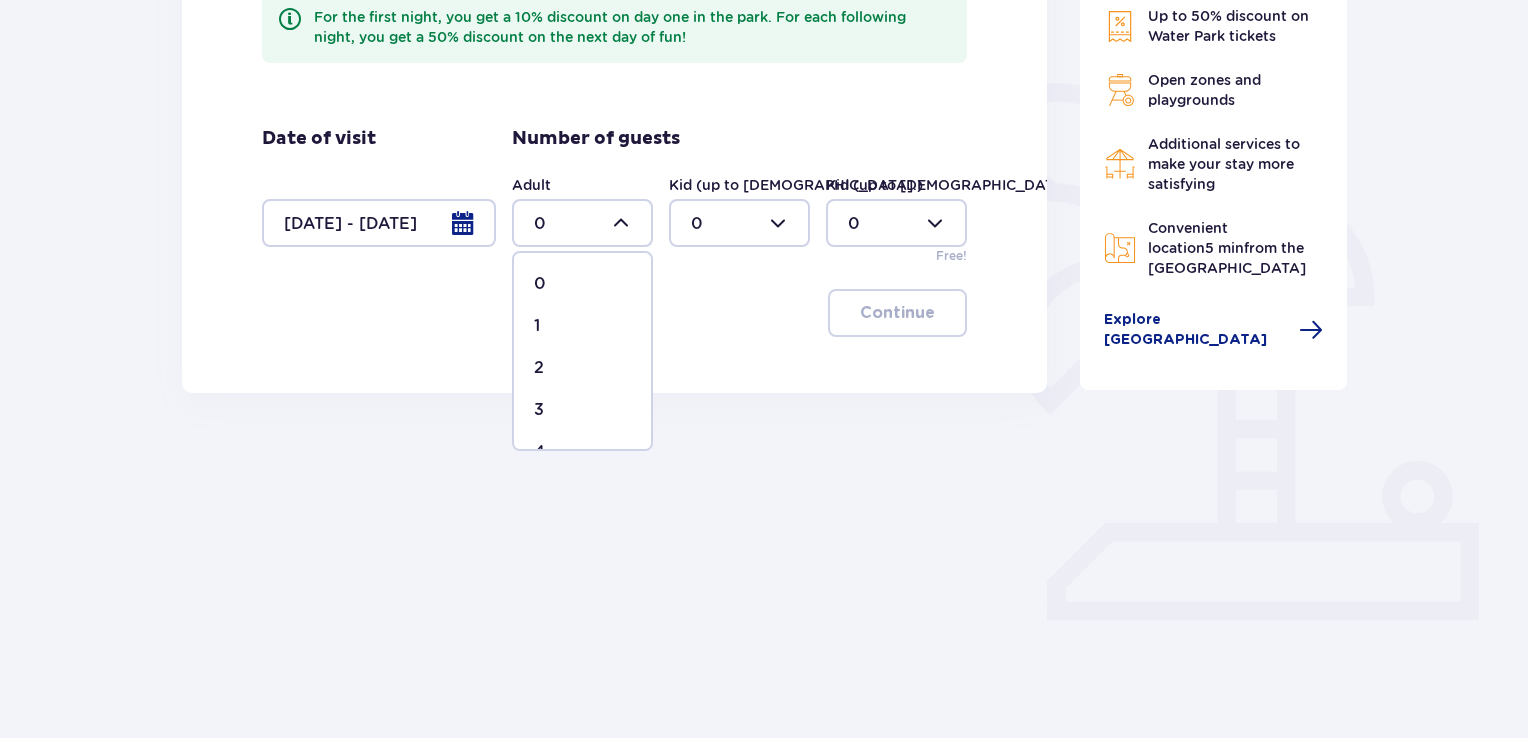click on "2" at bounding box center (582, 368) 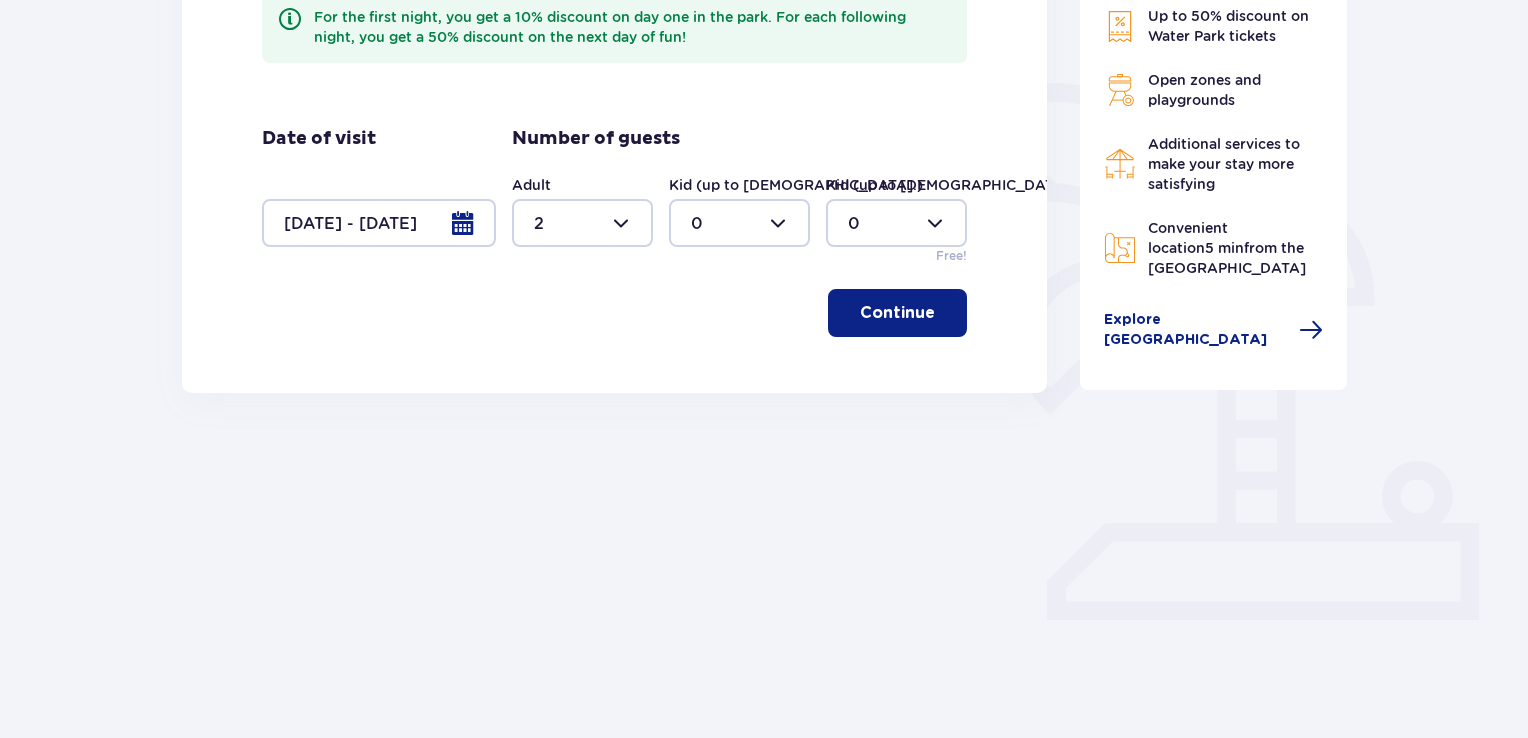click at bounding box center [739, 223] 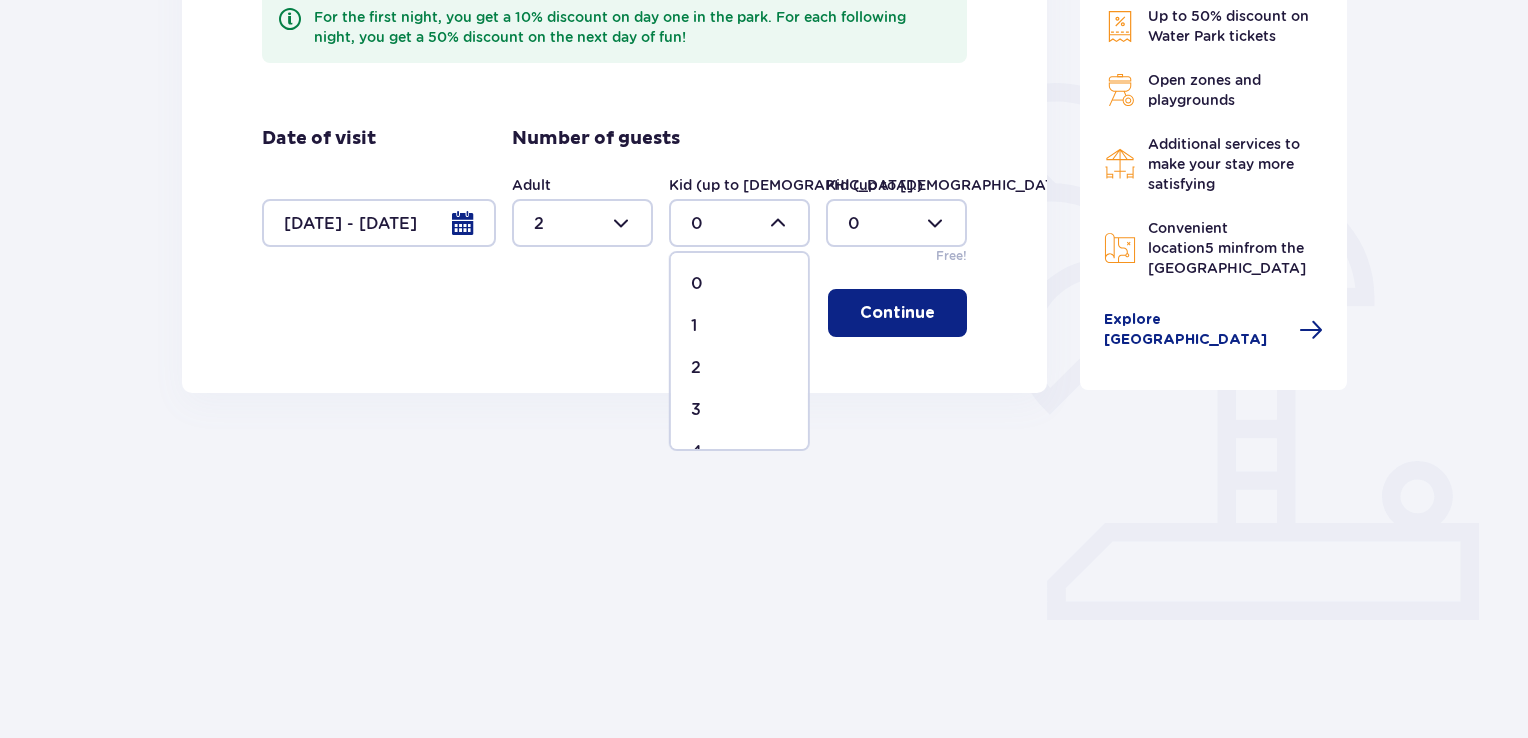 click on "2" at bounding box center [696, 368] 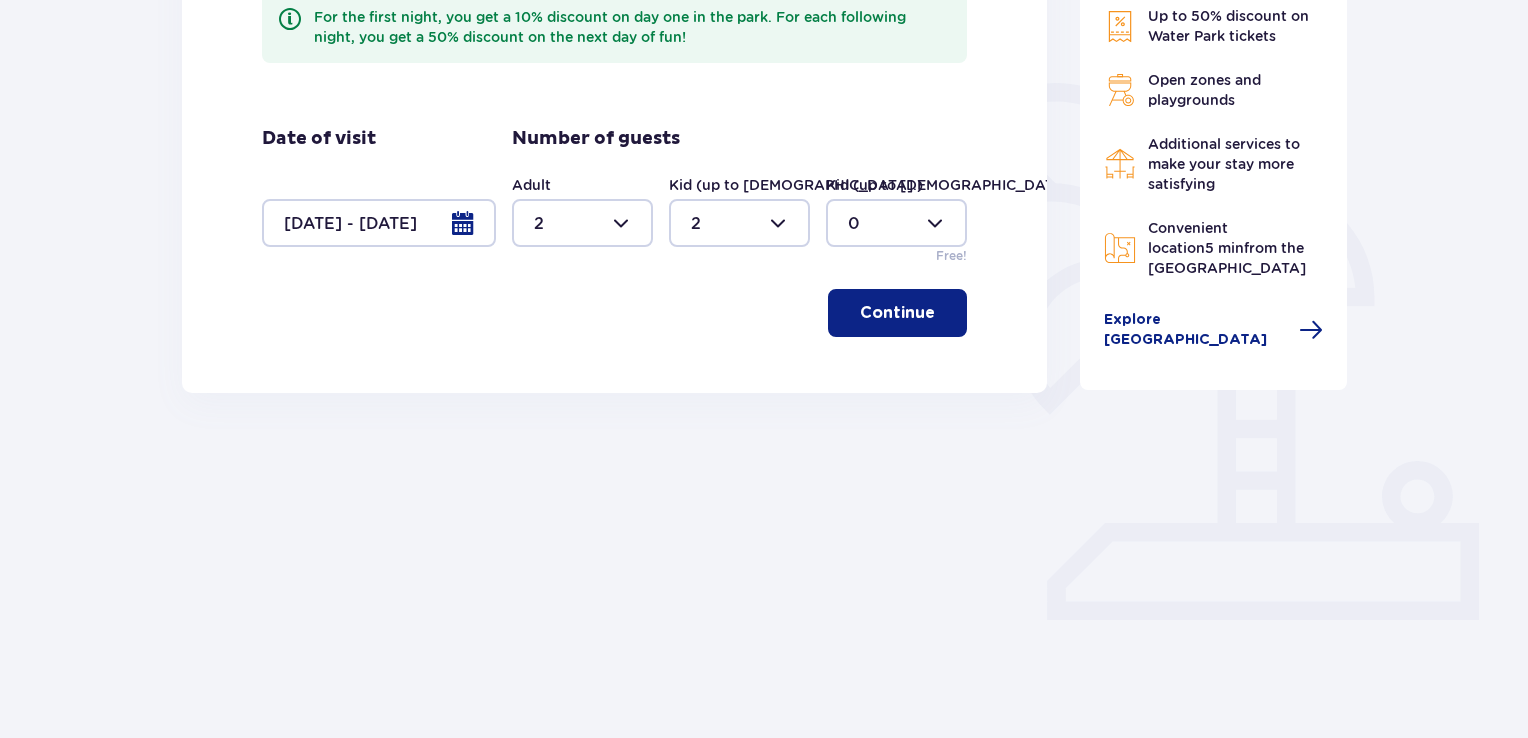 click on "Continue" at bounding box center [897, 313] 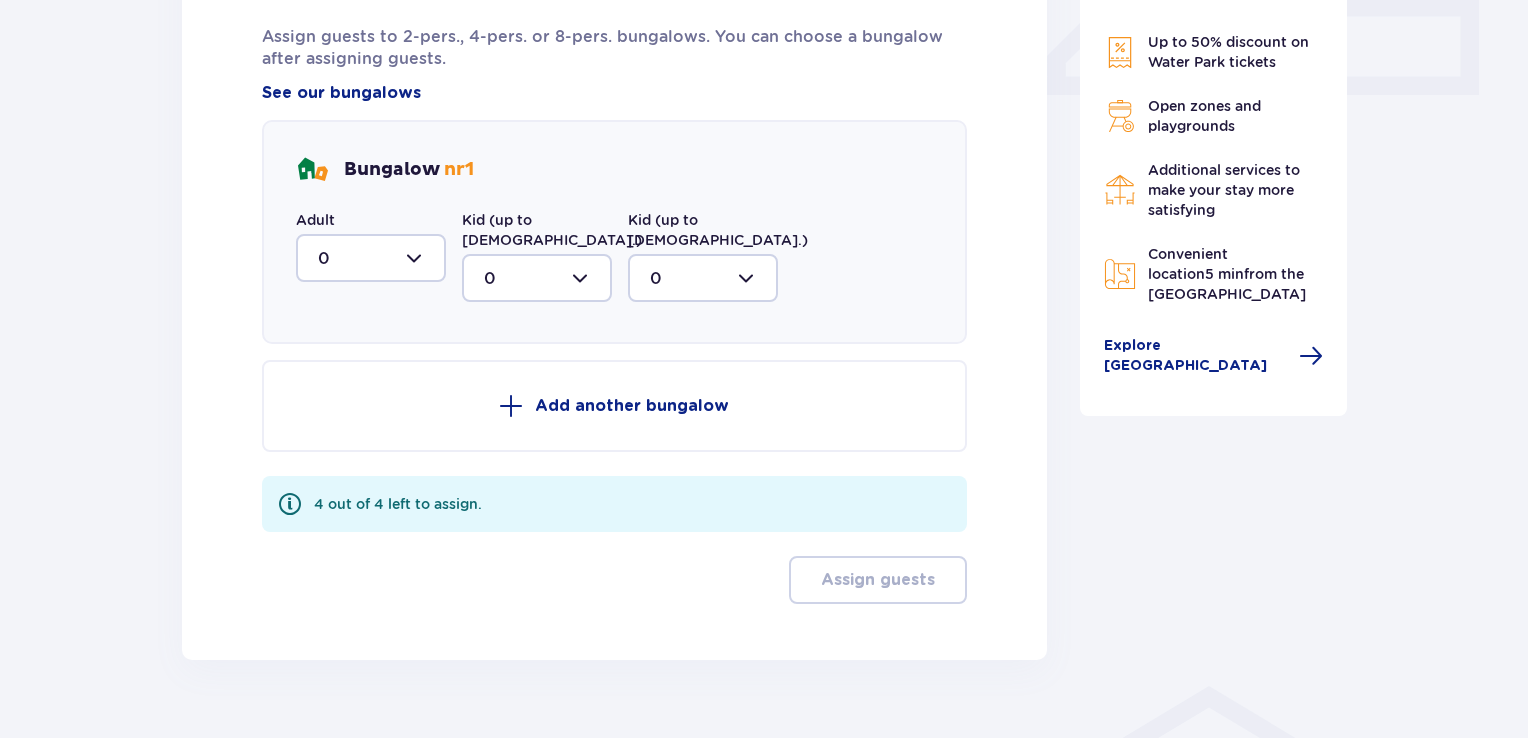 scroll, scrollTop: 959, scrollLeft: 0, axis: vertical 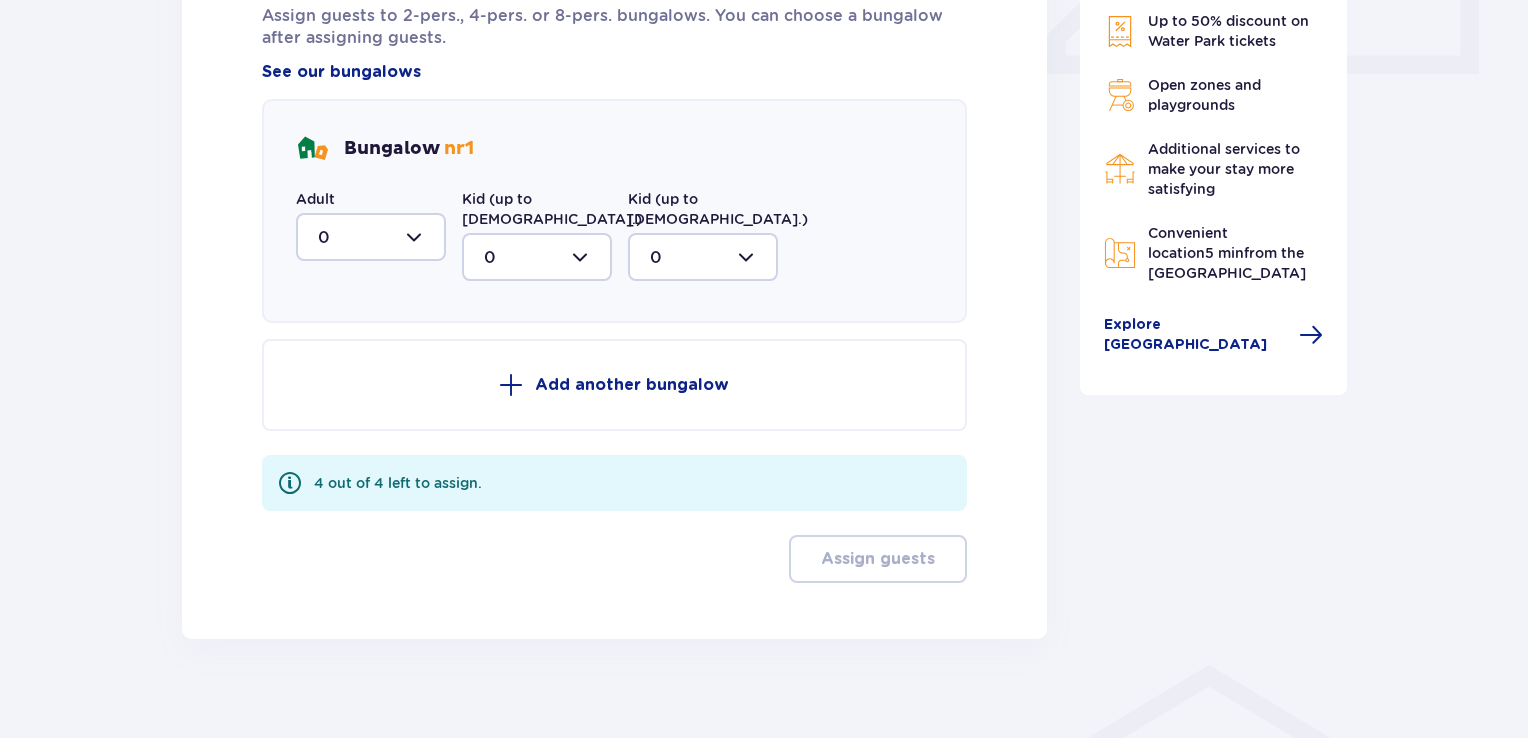 click on "Bungalow   nr  1" at bounding box center [385, 149] 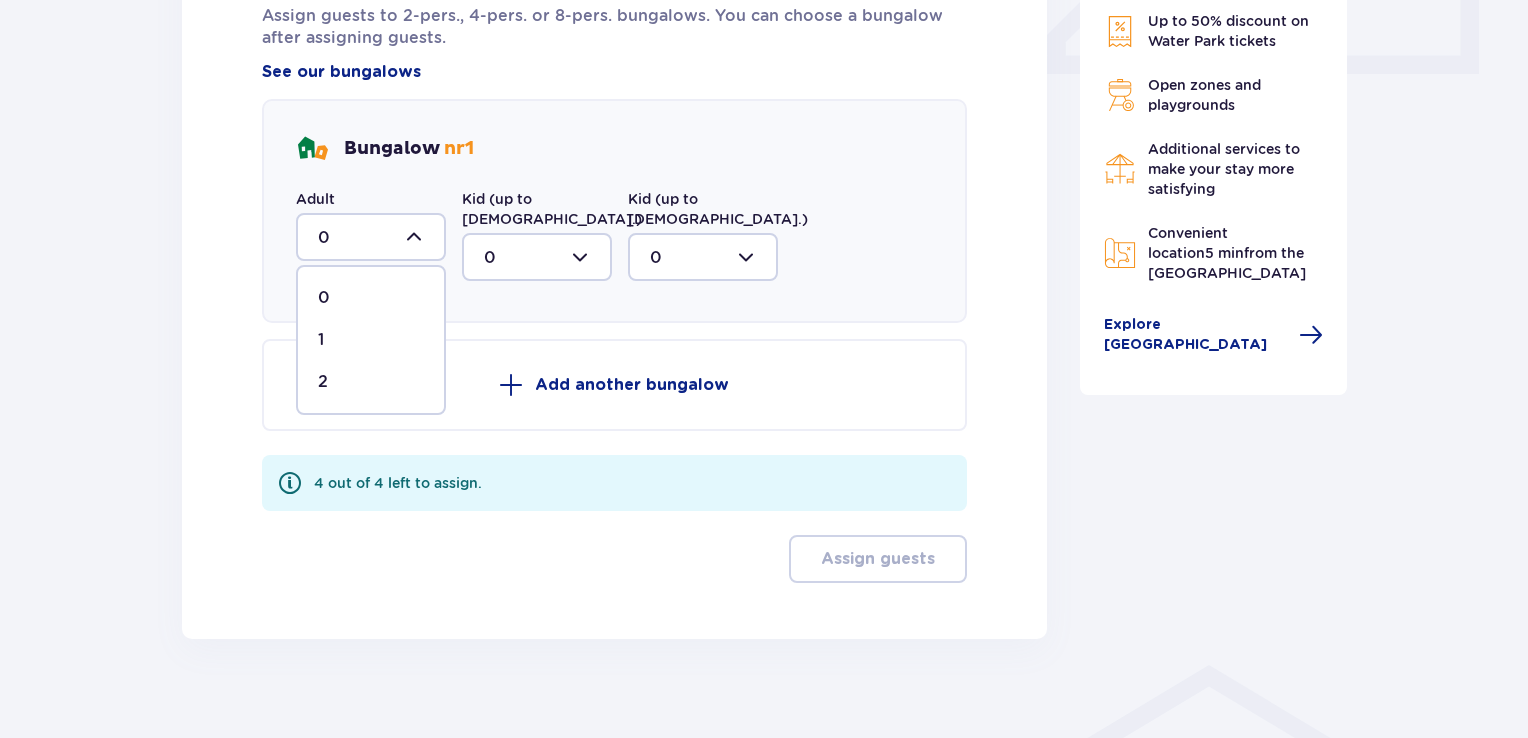 click on "2" at bounding box center [371, 382] 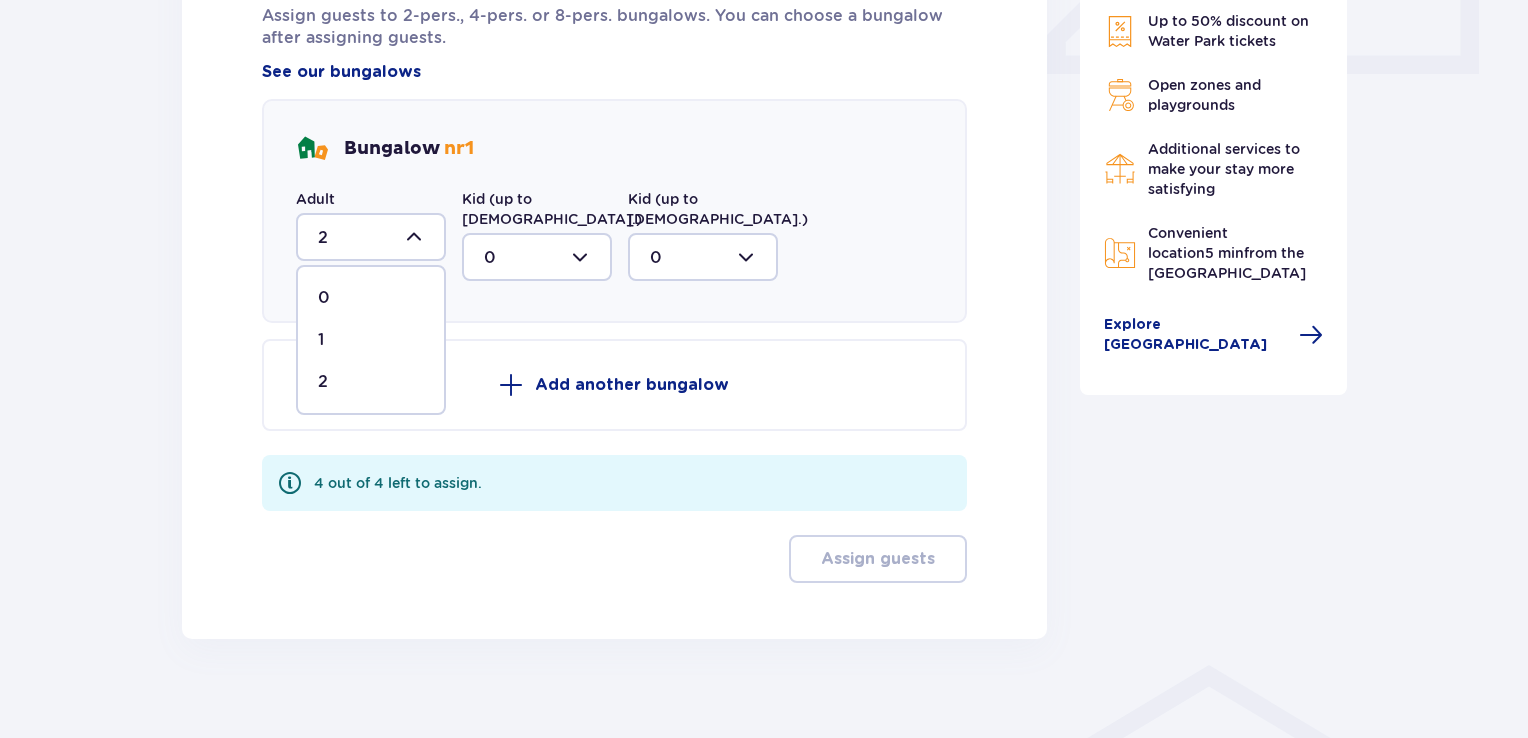 scroll, scrollTop: 844, scrollLeft: 0, axis: vertical 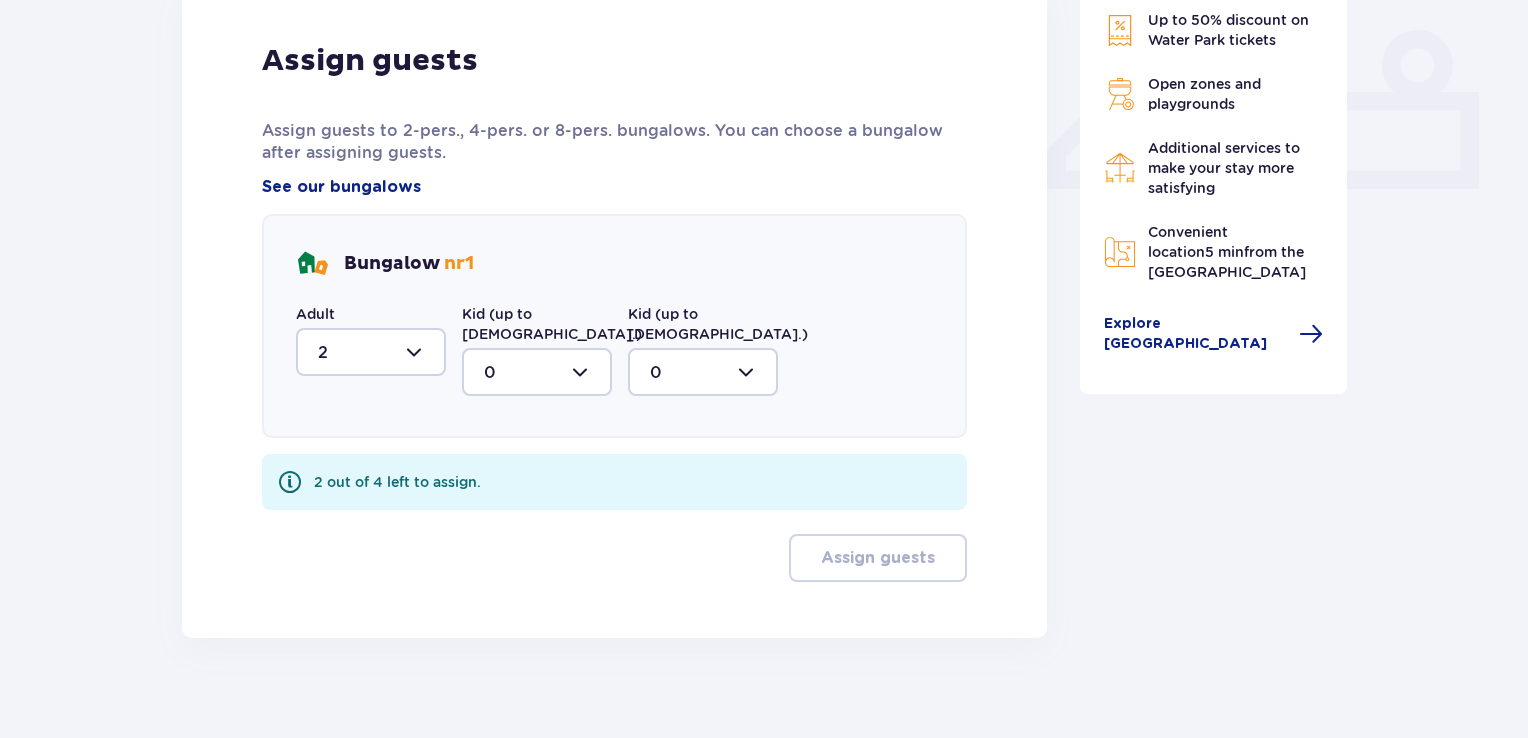 click at bounding box center [537, 372] 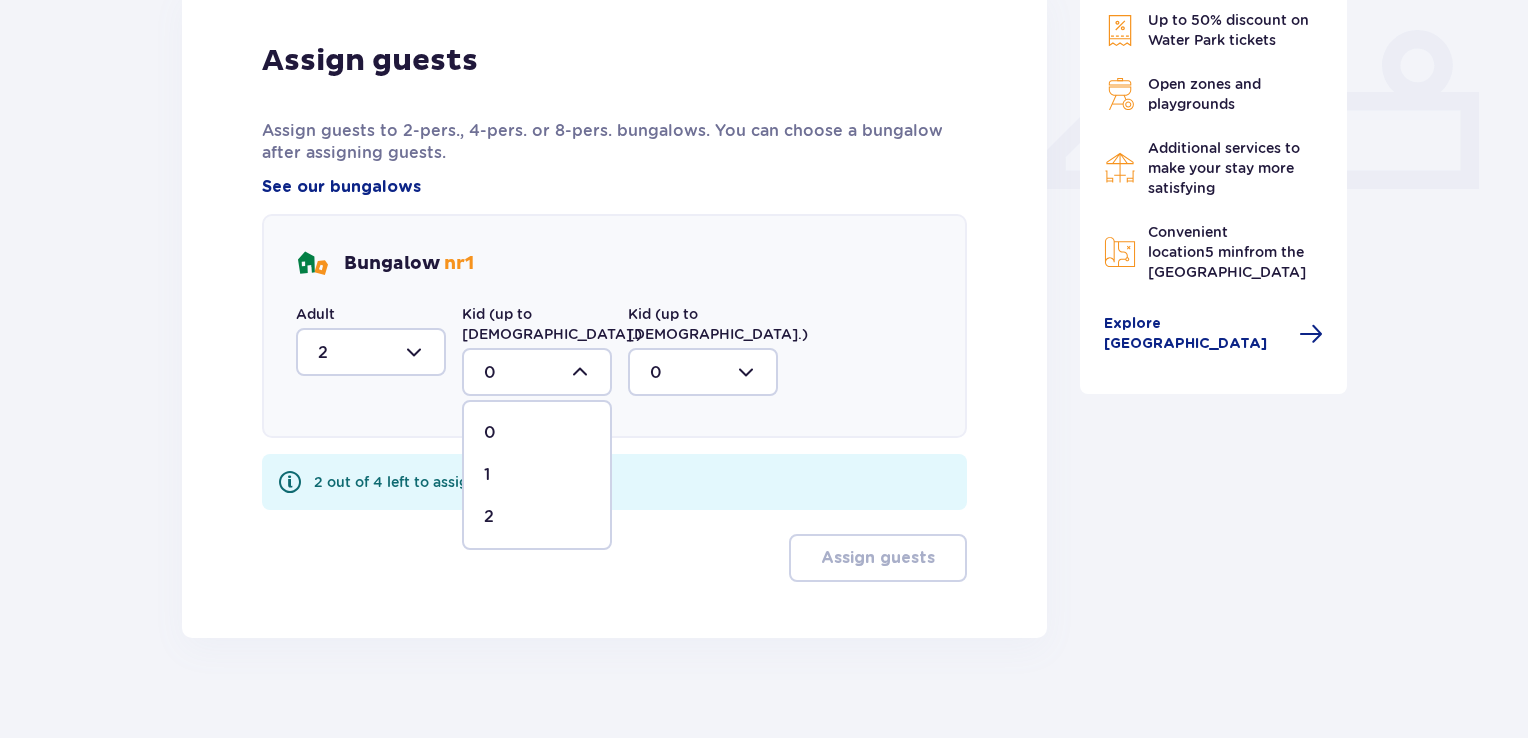click on "2" at bounding box center (489, 517) 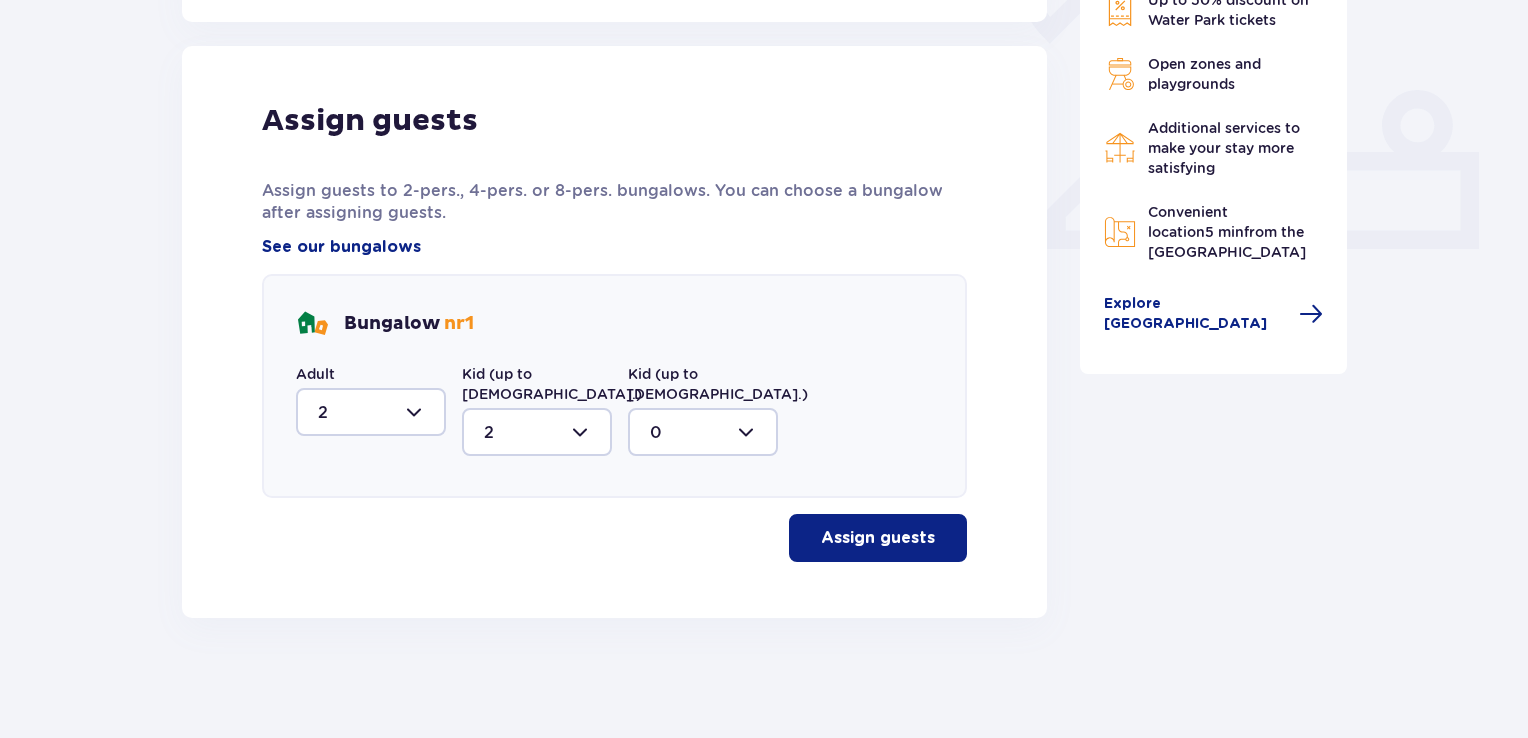 scroll, scrollTop: 764, scrollLeft: 0, axis: vertical 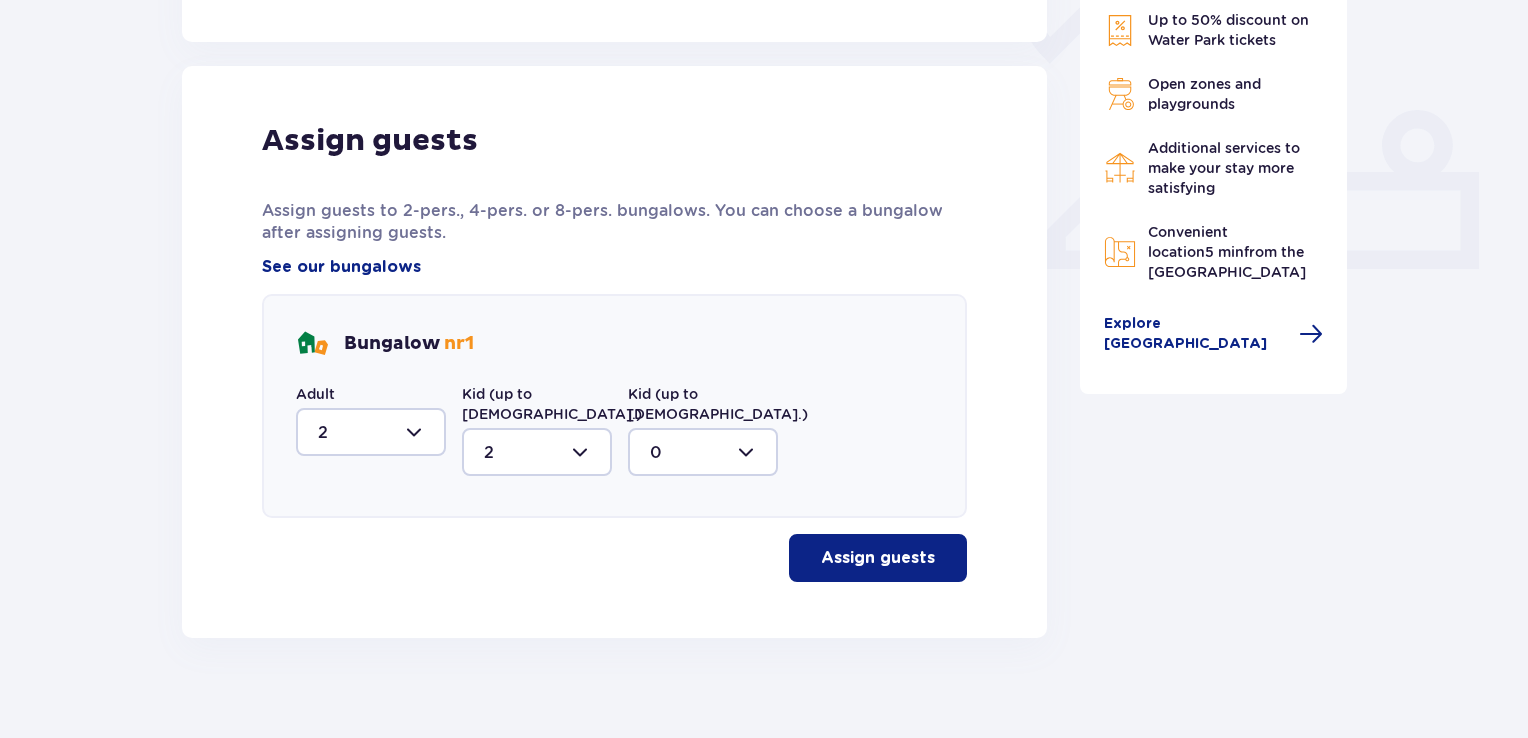 click on "Assign guests" at bounding box center [878, 558] 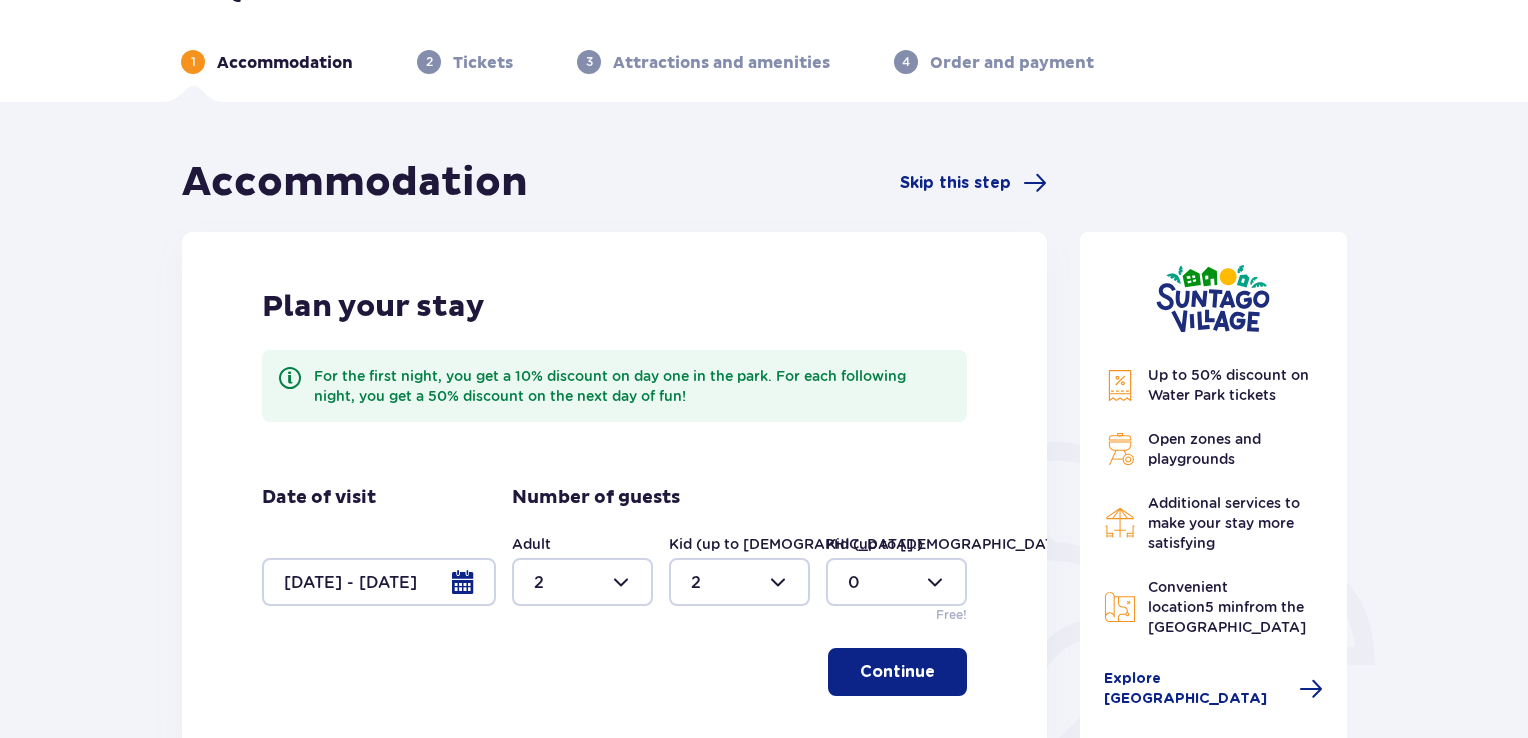 scroll, scrollTop: 100, scrollLeft: 0, axis: vertical 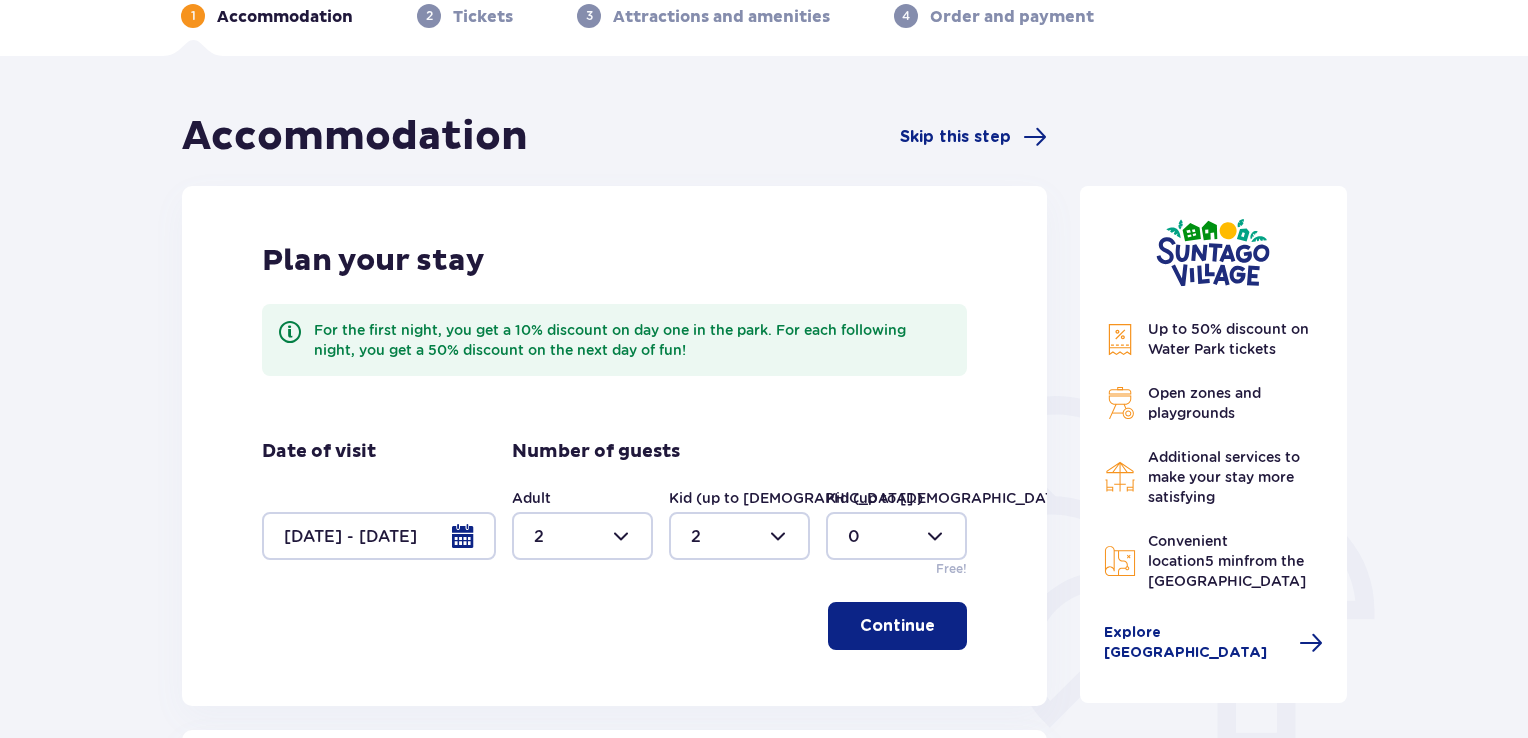 click at bounding box center [379, 536] 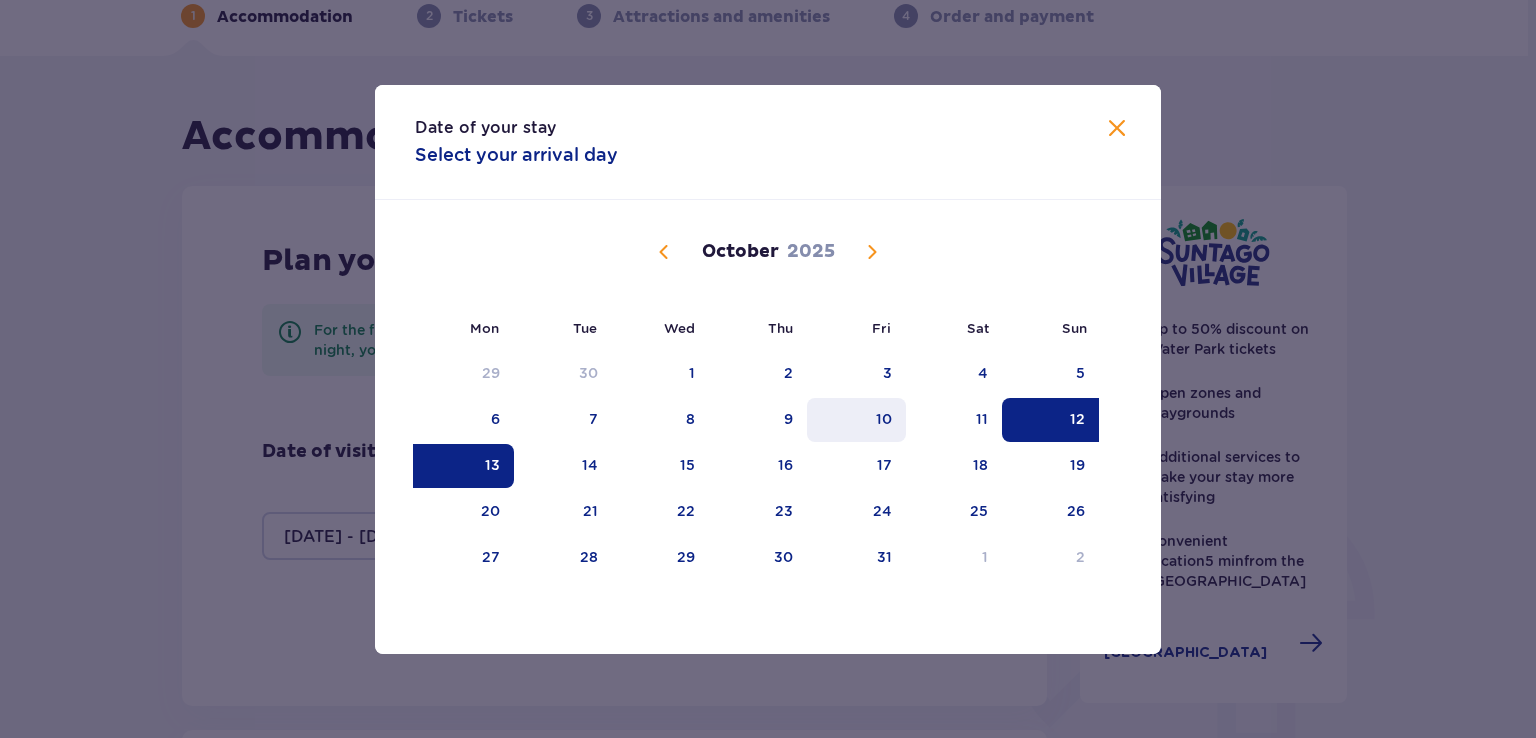 click on "10" at bounding box center (884, 419) 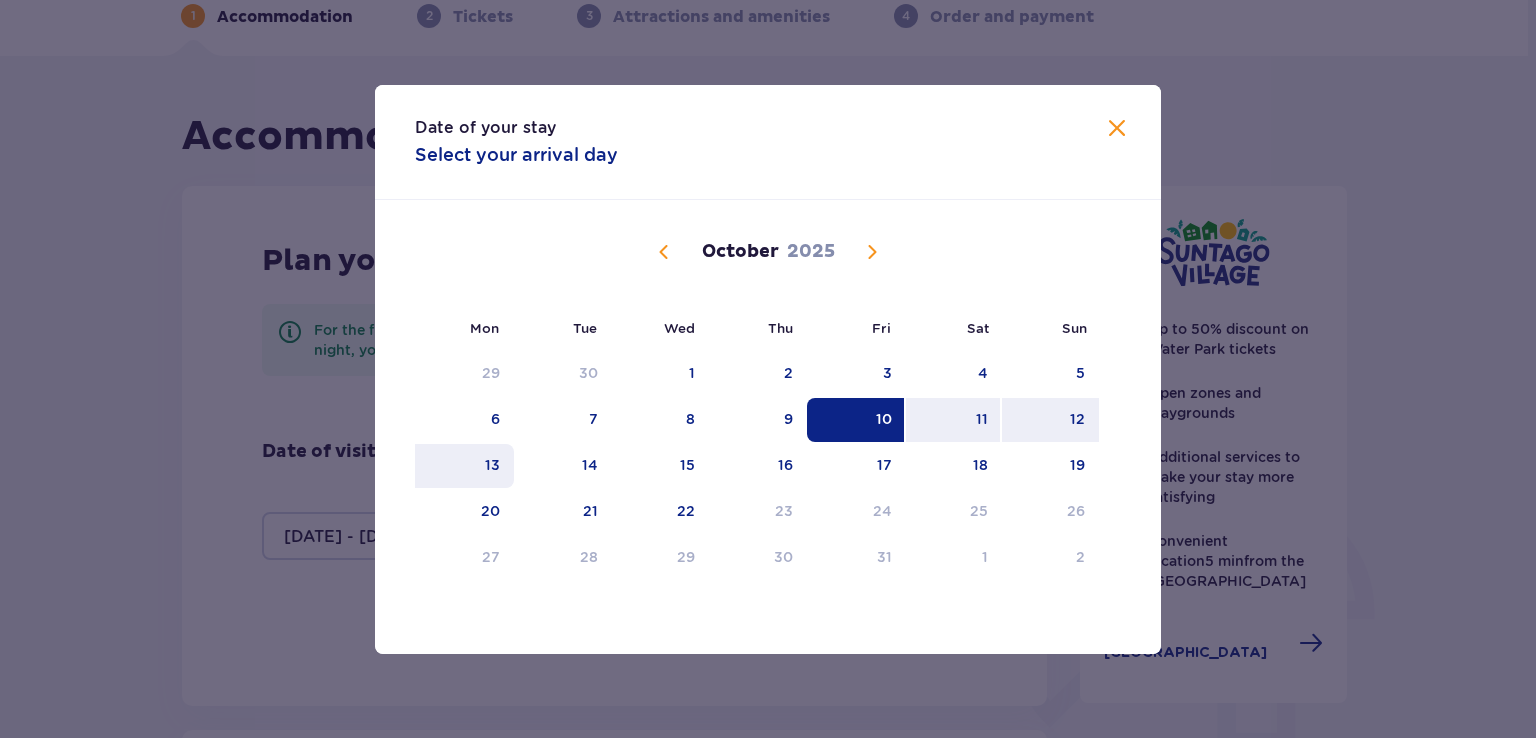 click on "13" at bounding box center [492, 465] 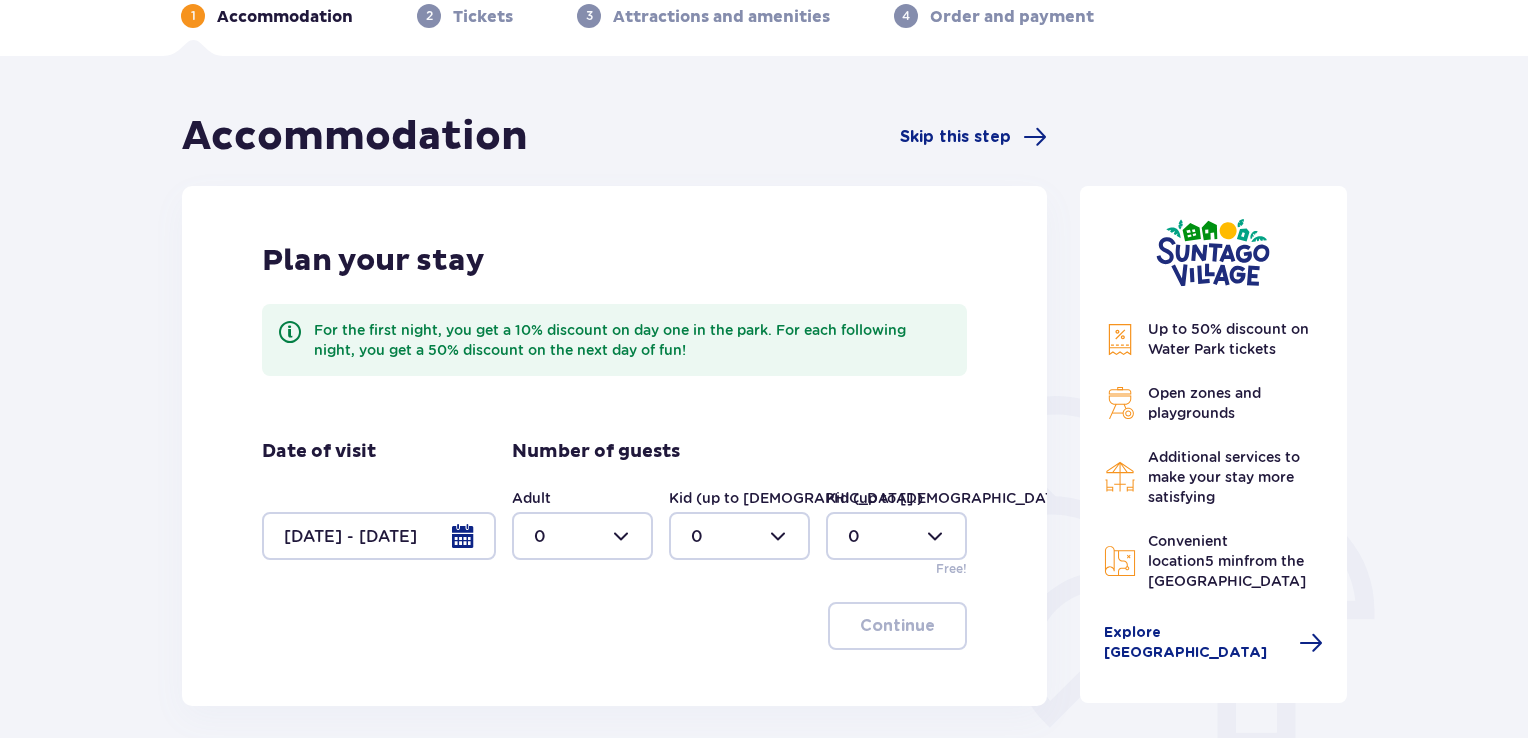 click at bounding box center (582, 536) 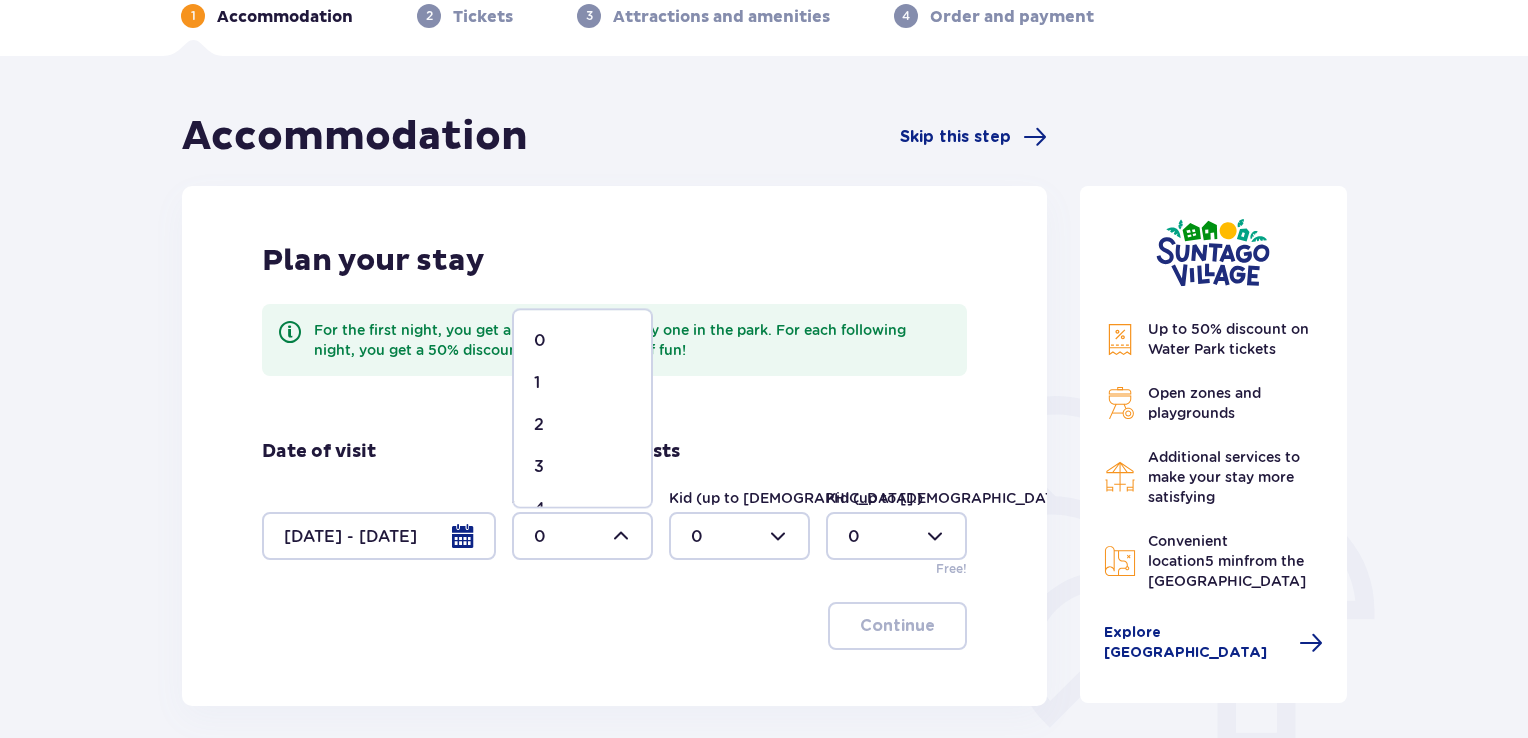 click on "2" at bounding box center [582, 425] 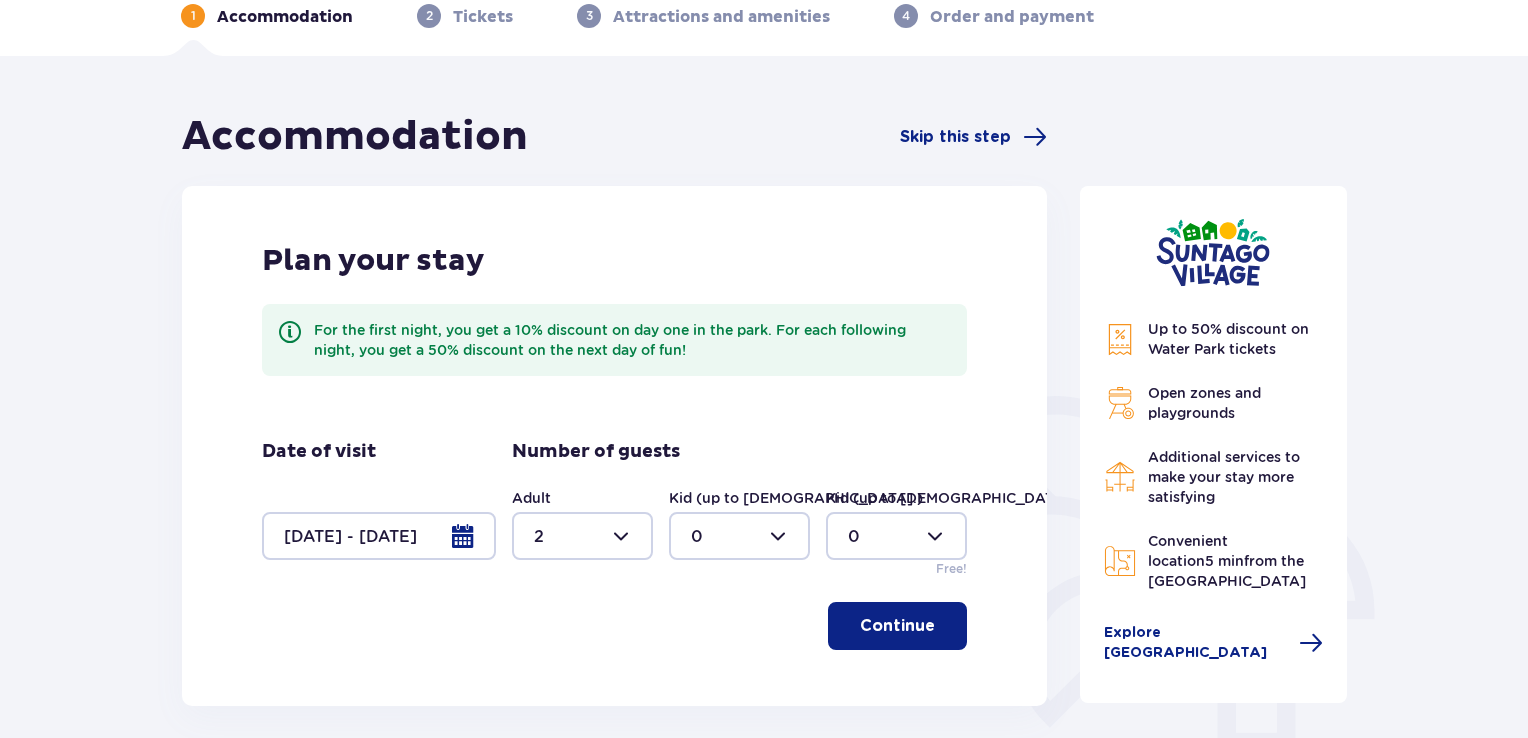 click at bounding box center (739, 536) 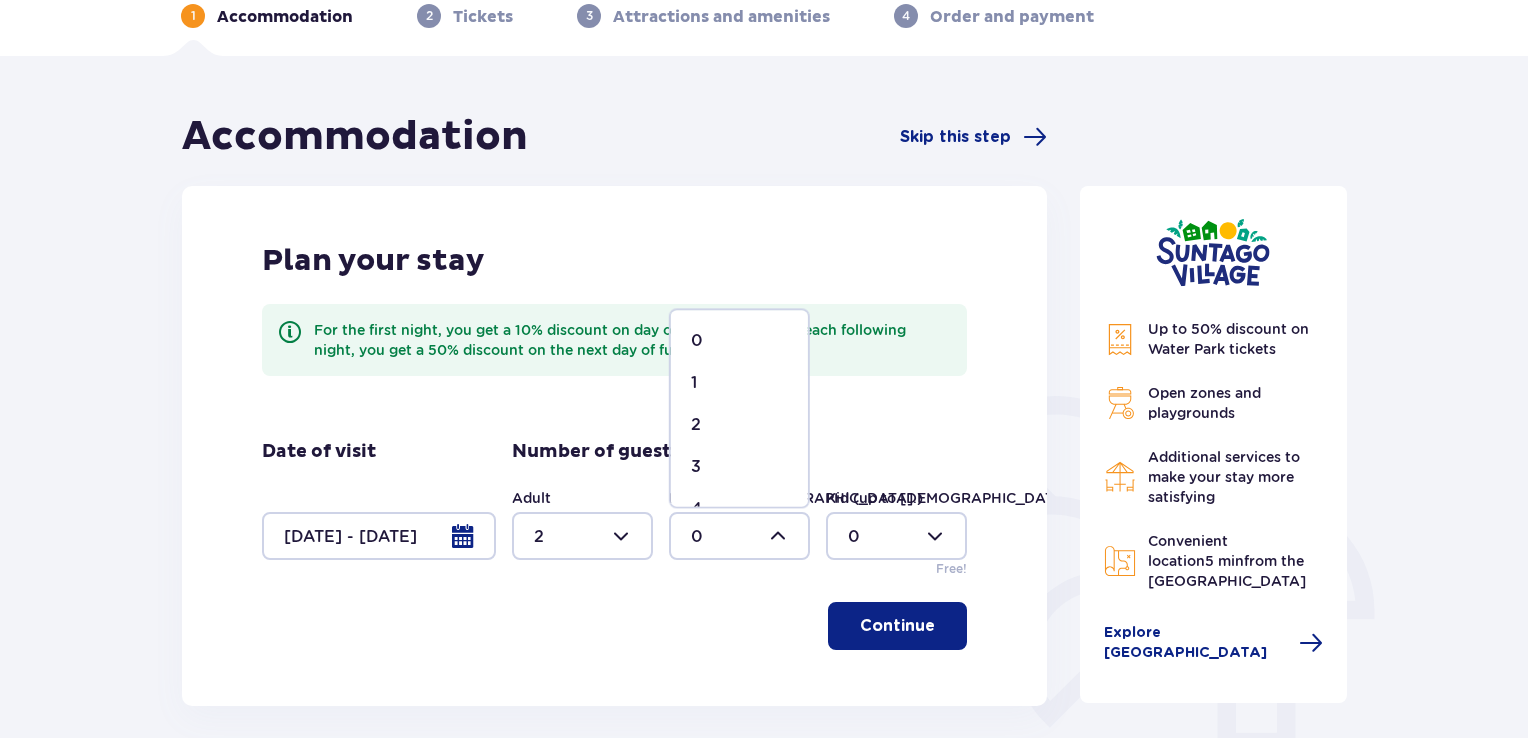 click on "2" at bounding box center (739, 425) 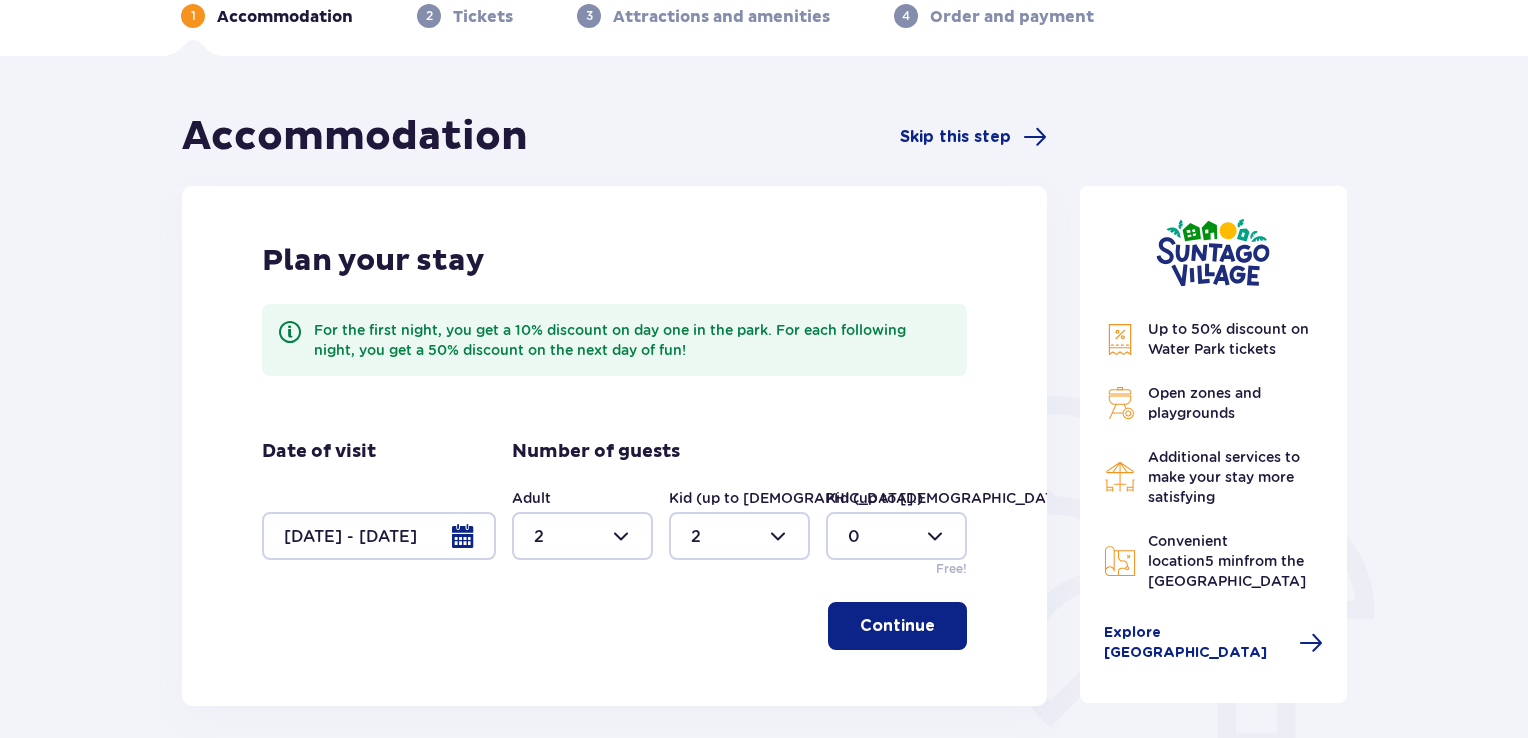 click on "Continue" at bounding box center (897, 626) 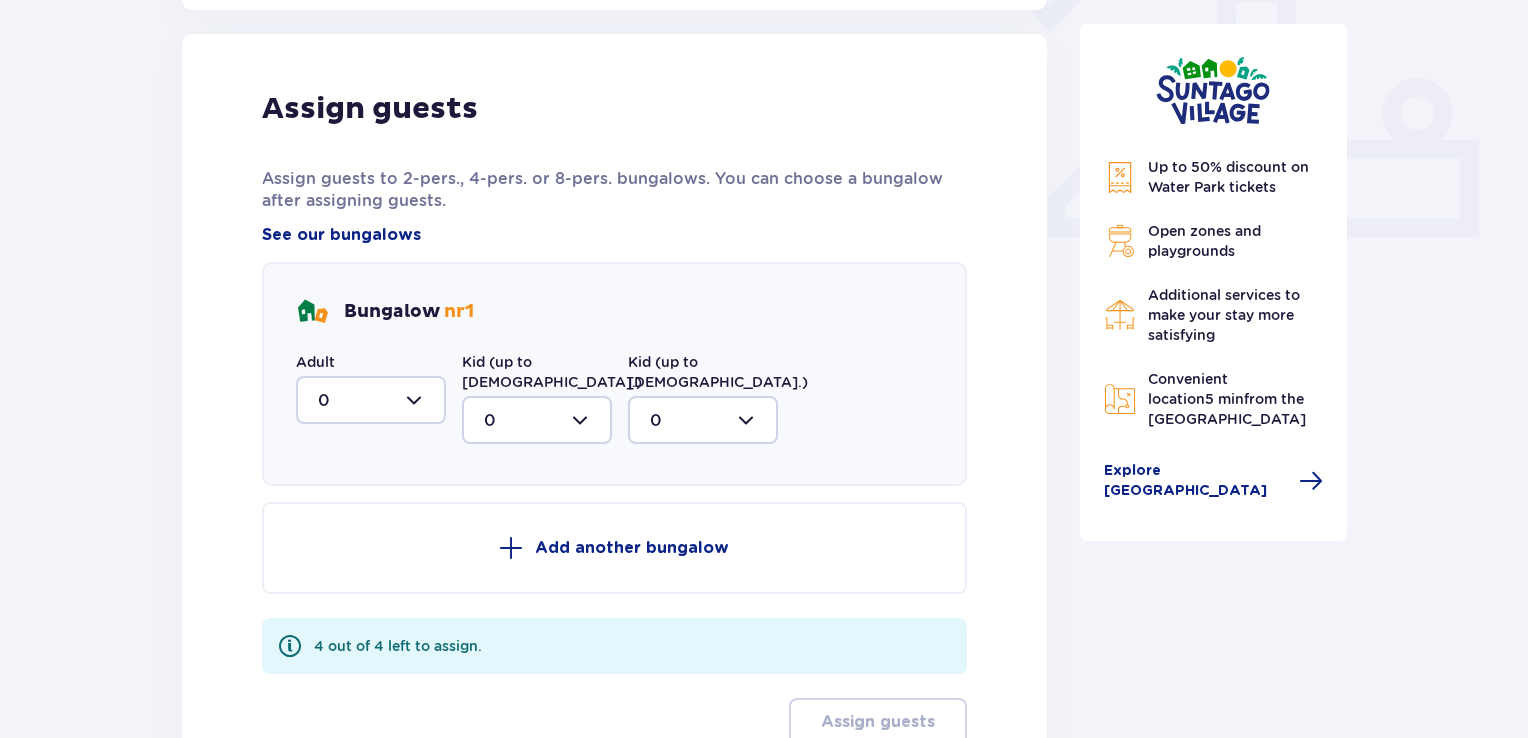 scroll, scrollTop: 806, scrollLeft: 0, axis: vertical 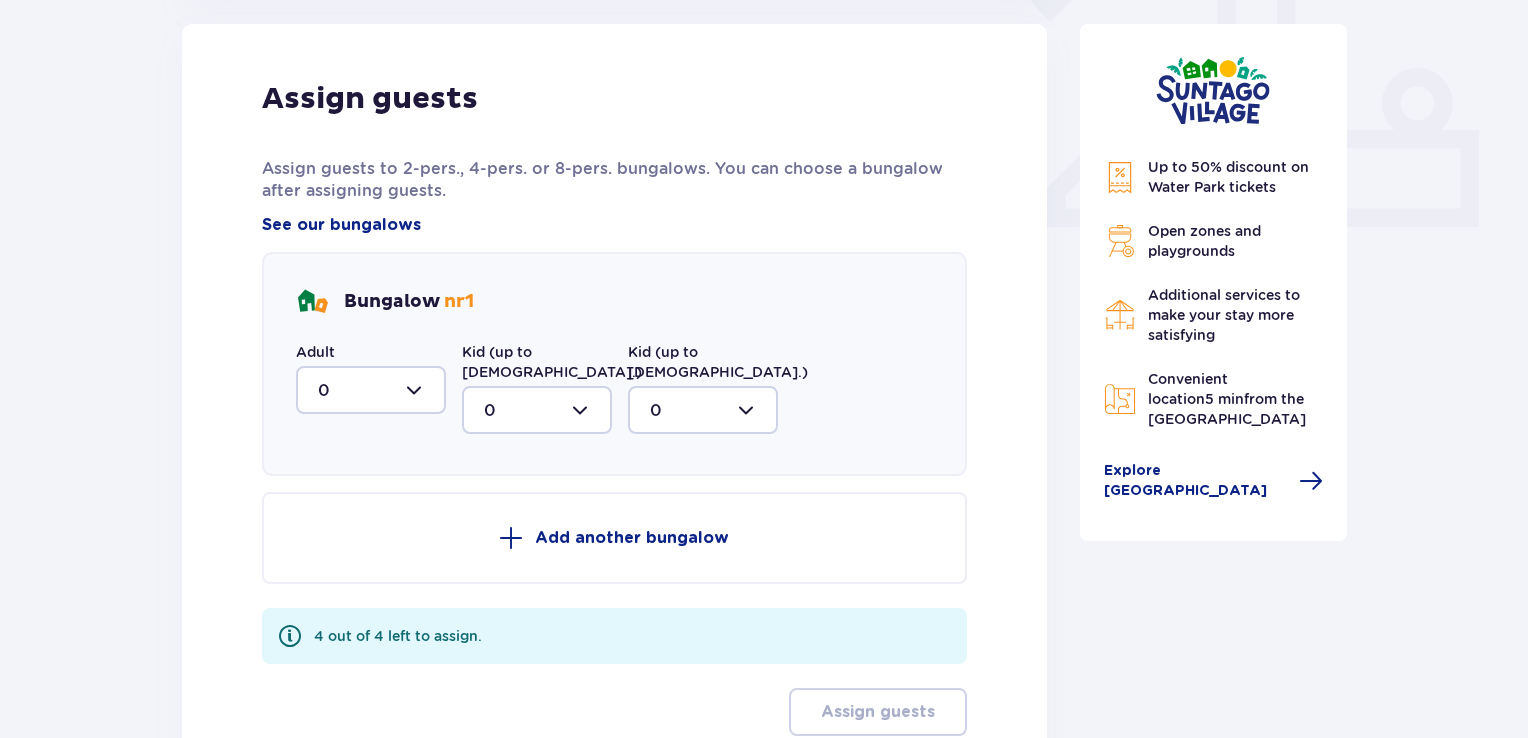 click at bounding box center [371, 390] 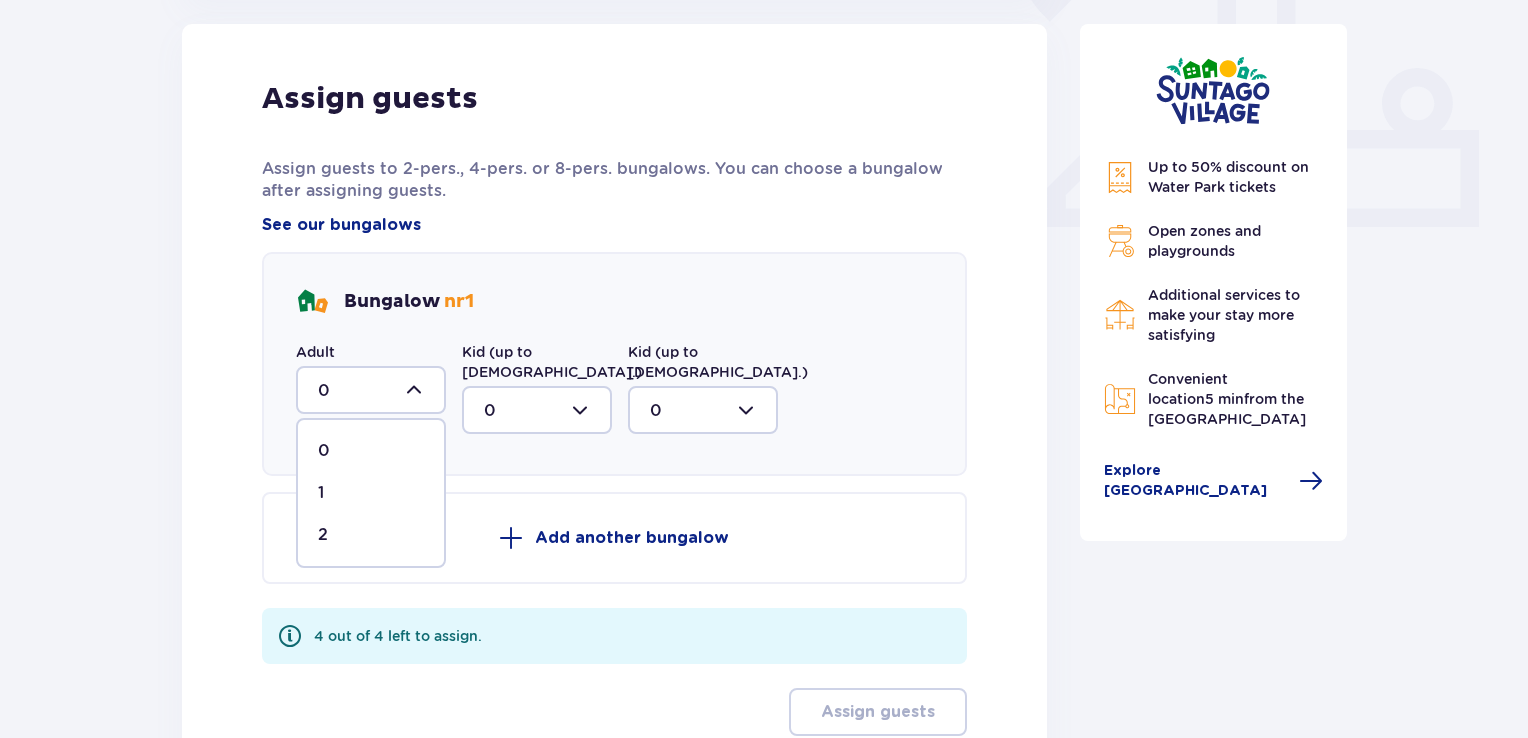 click on "2" at bounding box center (371, 535) 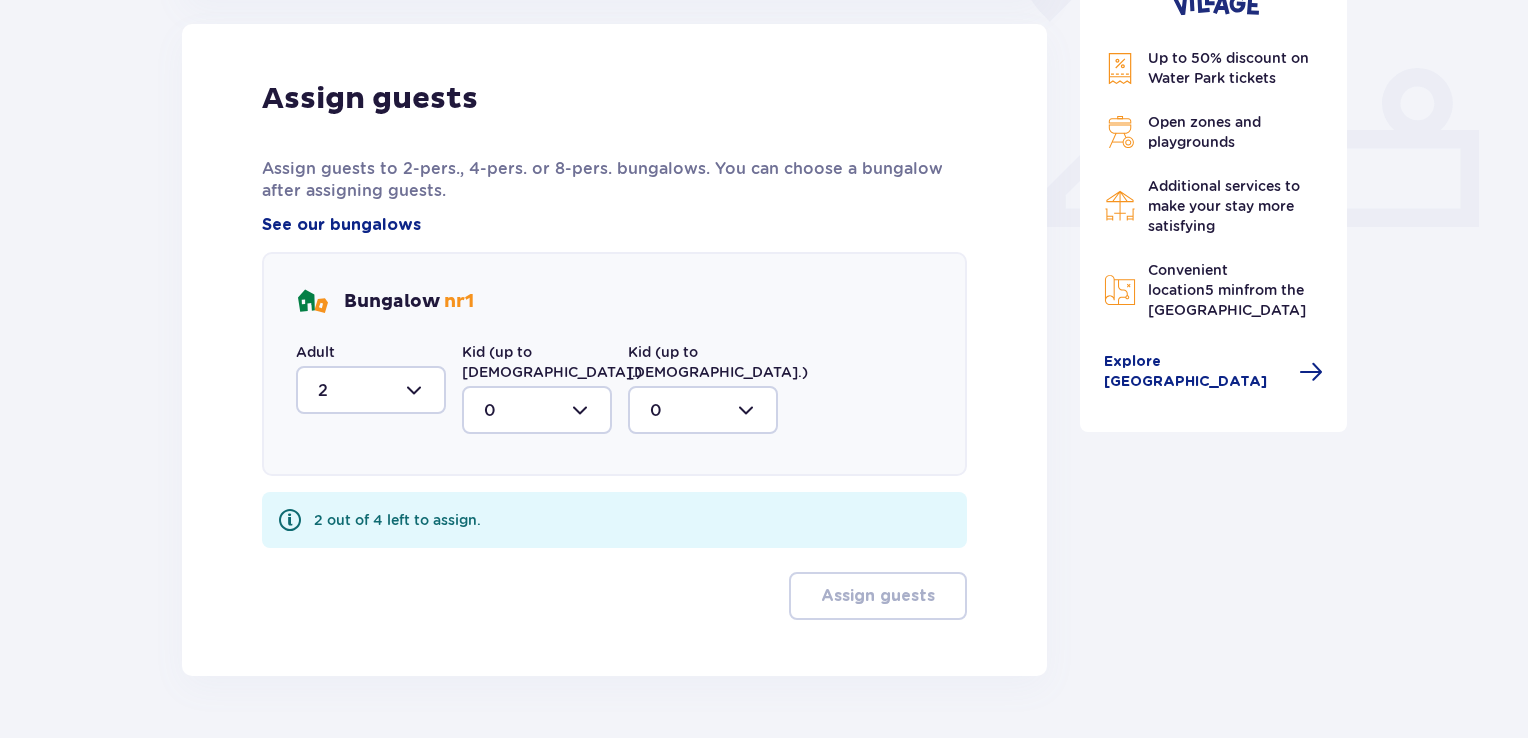 click at bounding box center [537, 410] 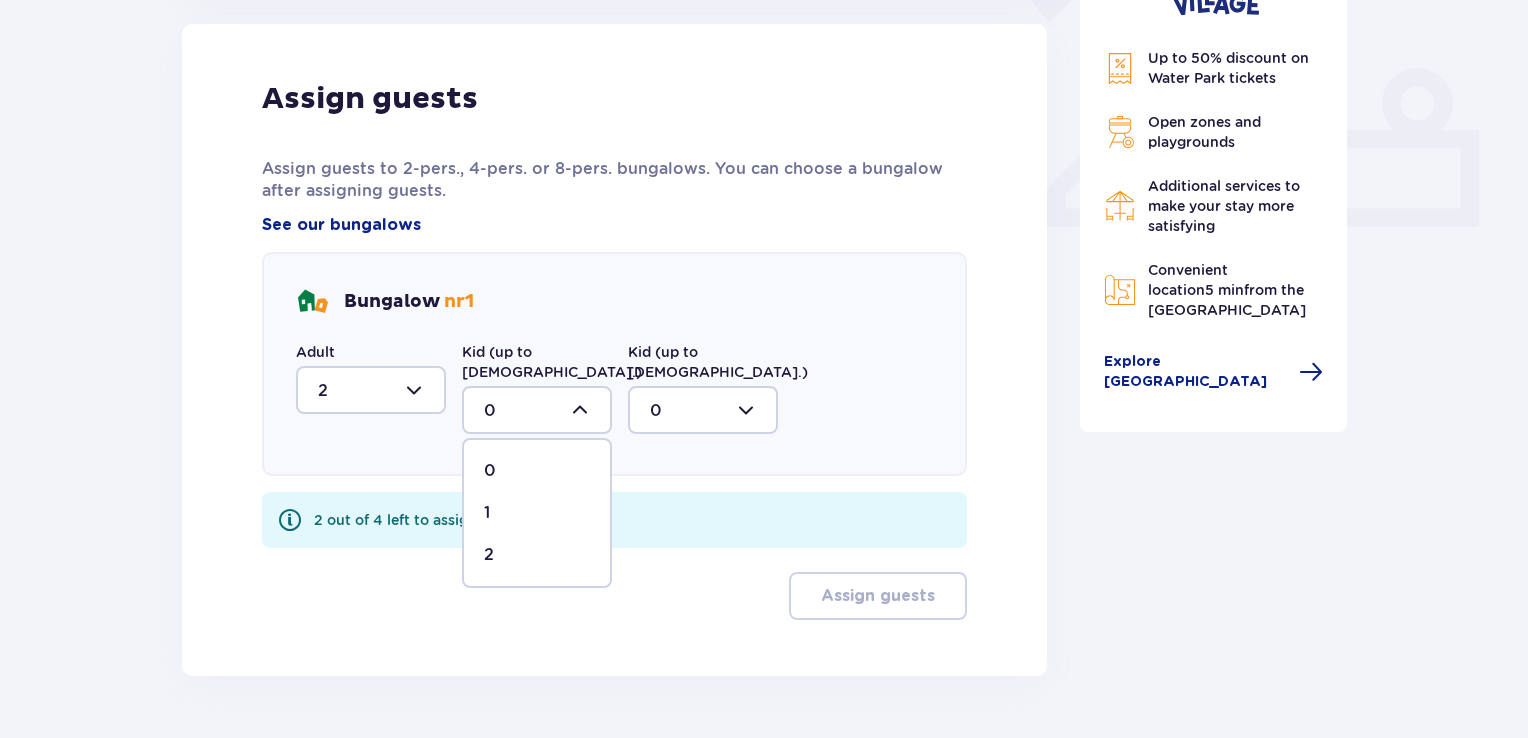 click on "2" at bounding box center [537, 555] 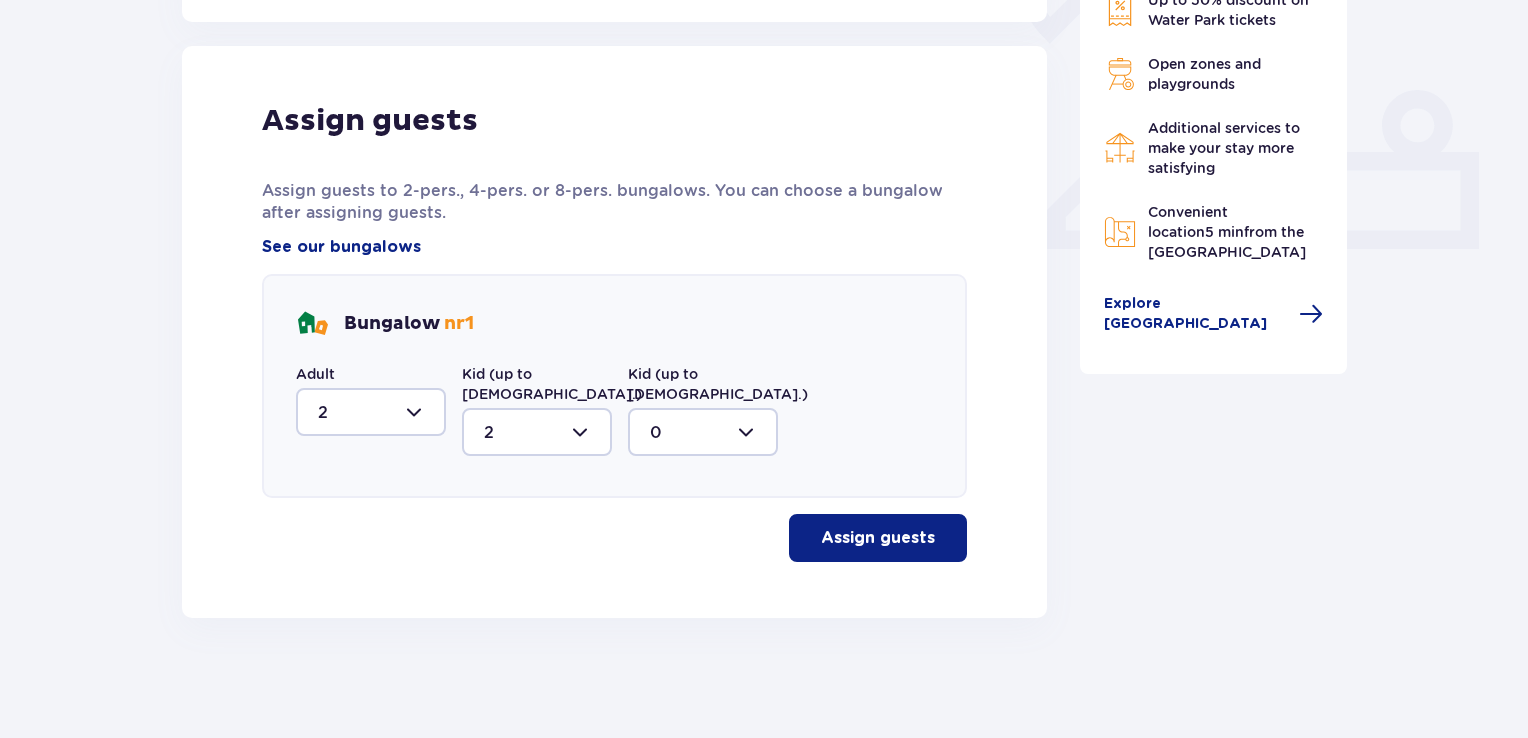 scroll, scrollTop: 764, scrollLeft: 0, axis: vertical 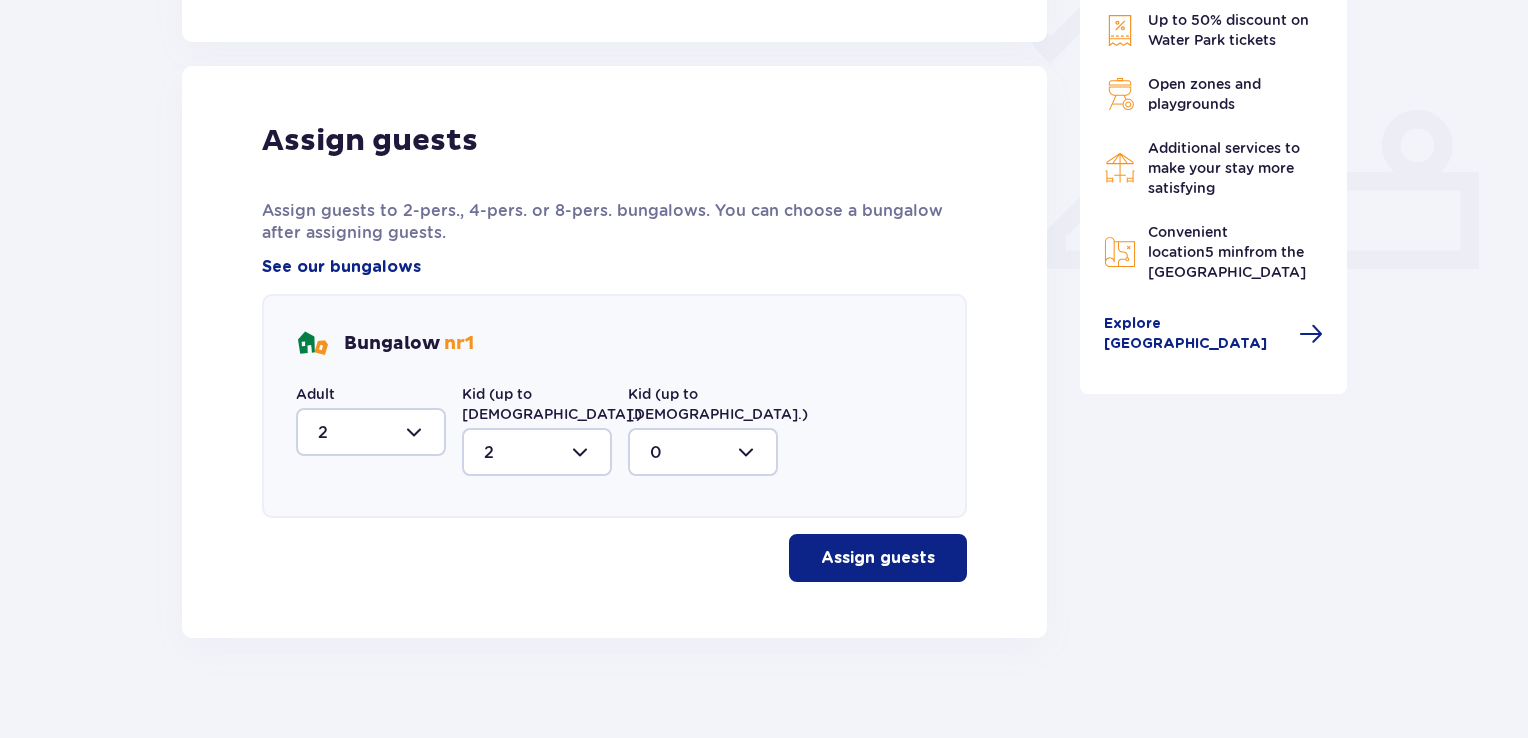 click on "Assign guests" at bounding box center (878, 558) 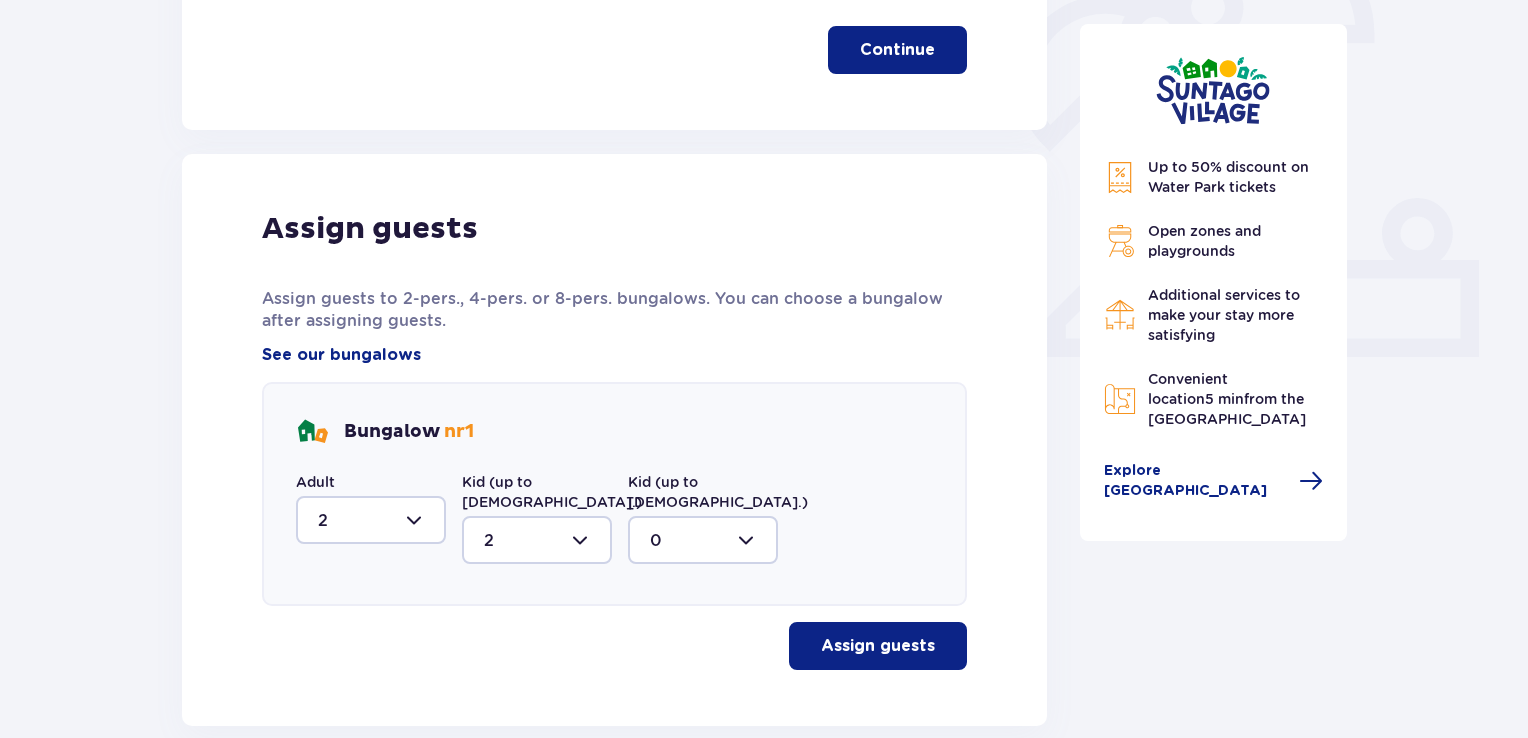 scroll, scrollTop: 0, scrollLeft: 0, axis: both 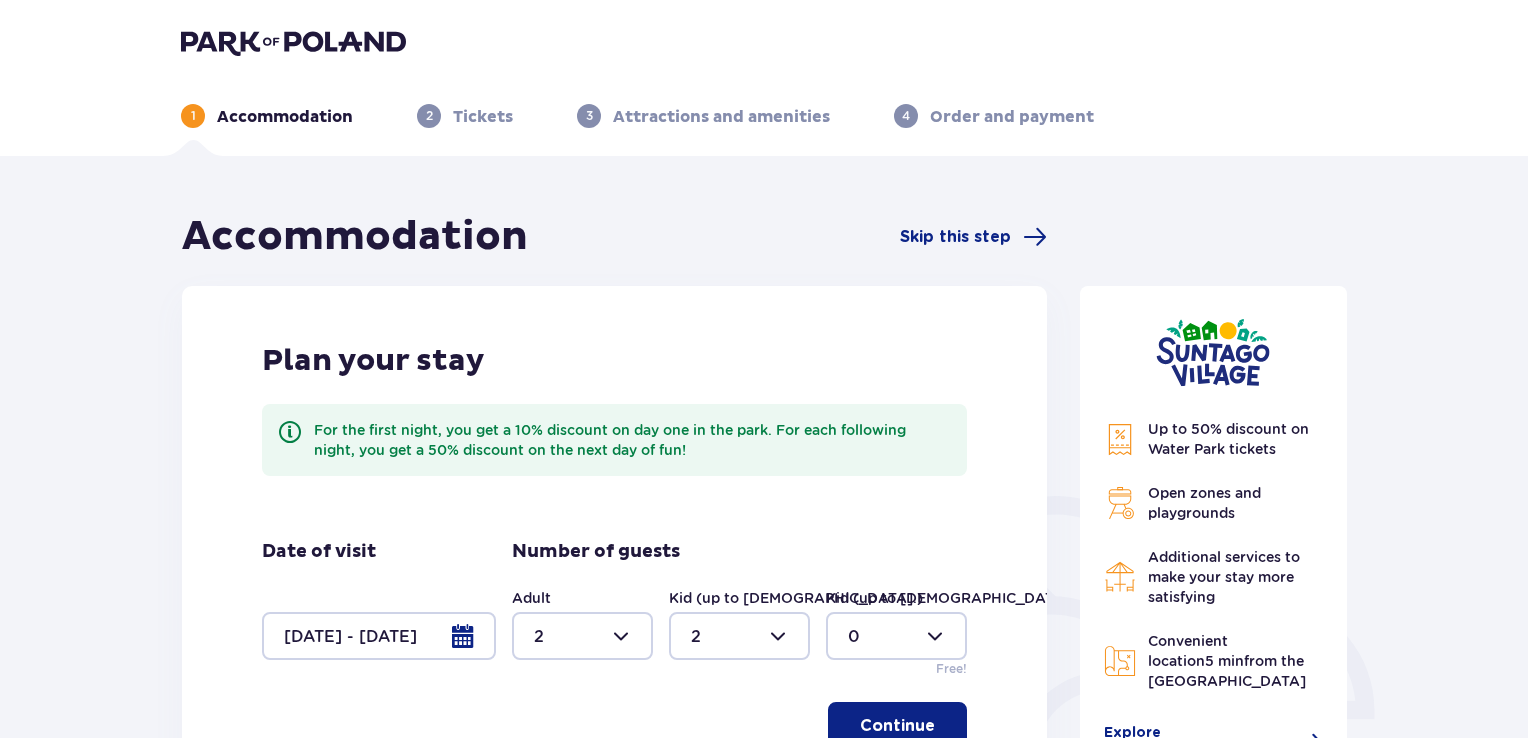 click at bounding box center [379, 636] 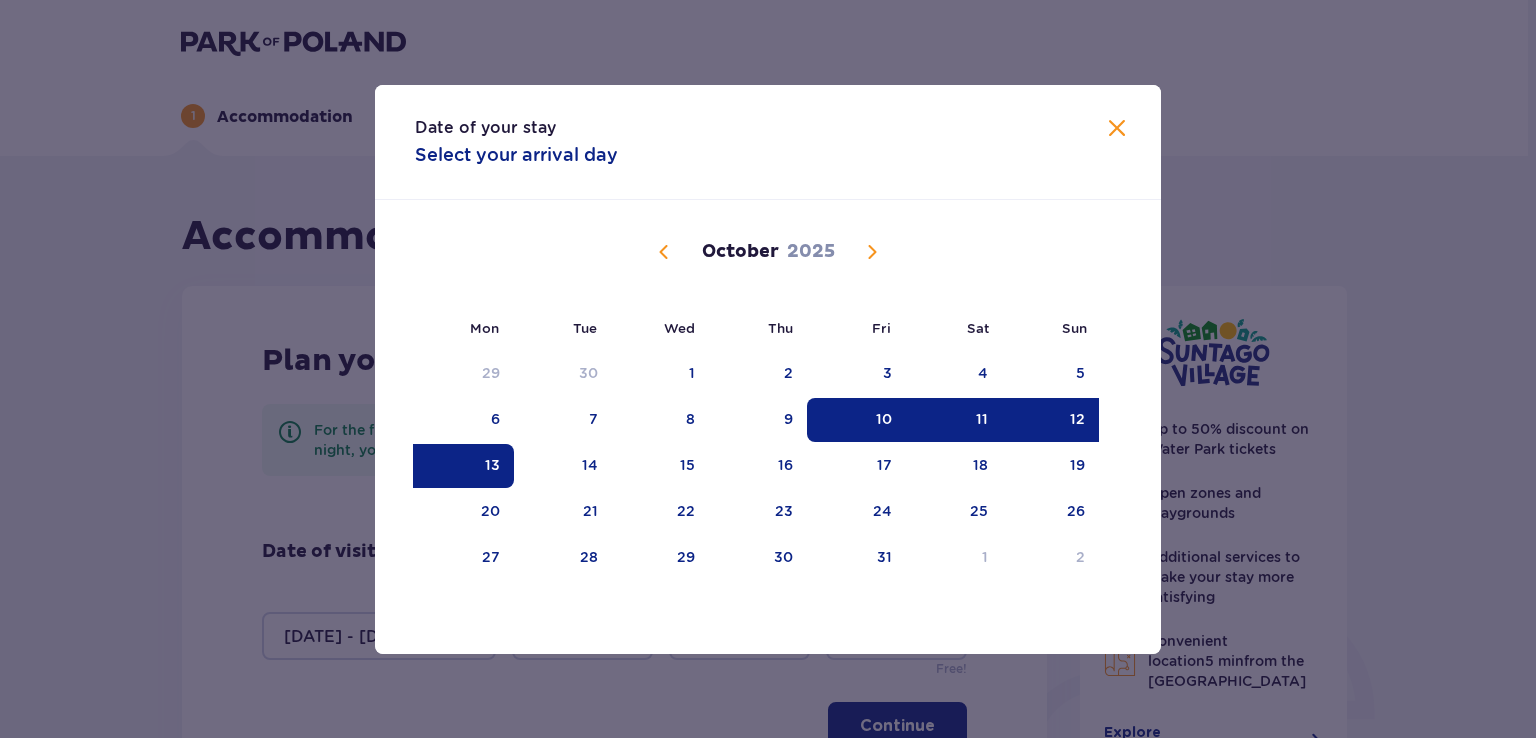 click on "11" at bounding box center [982, 419] 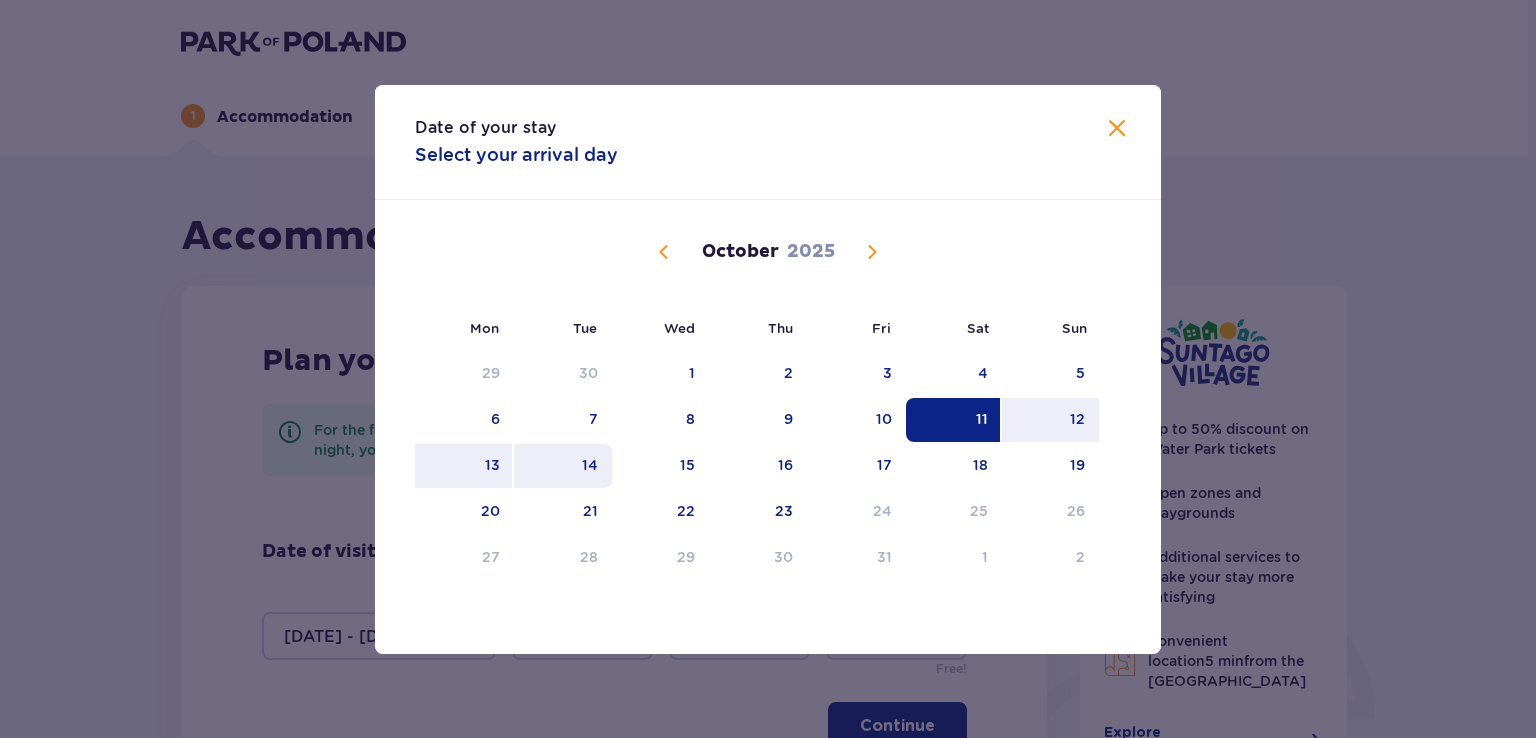 click on "14" at bounding box center [563, 466] 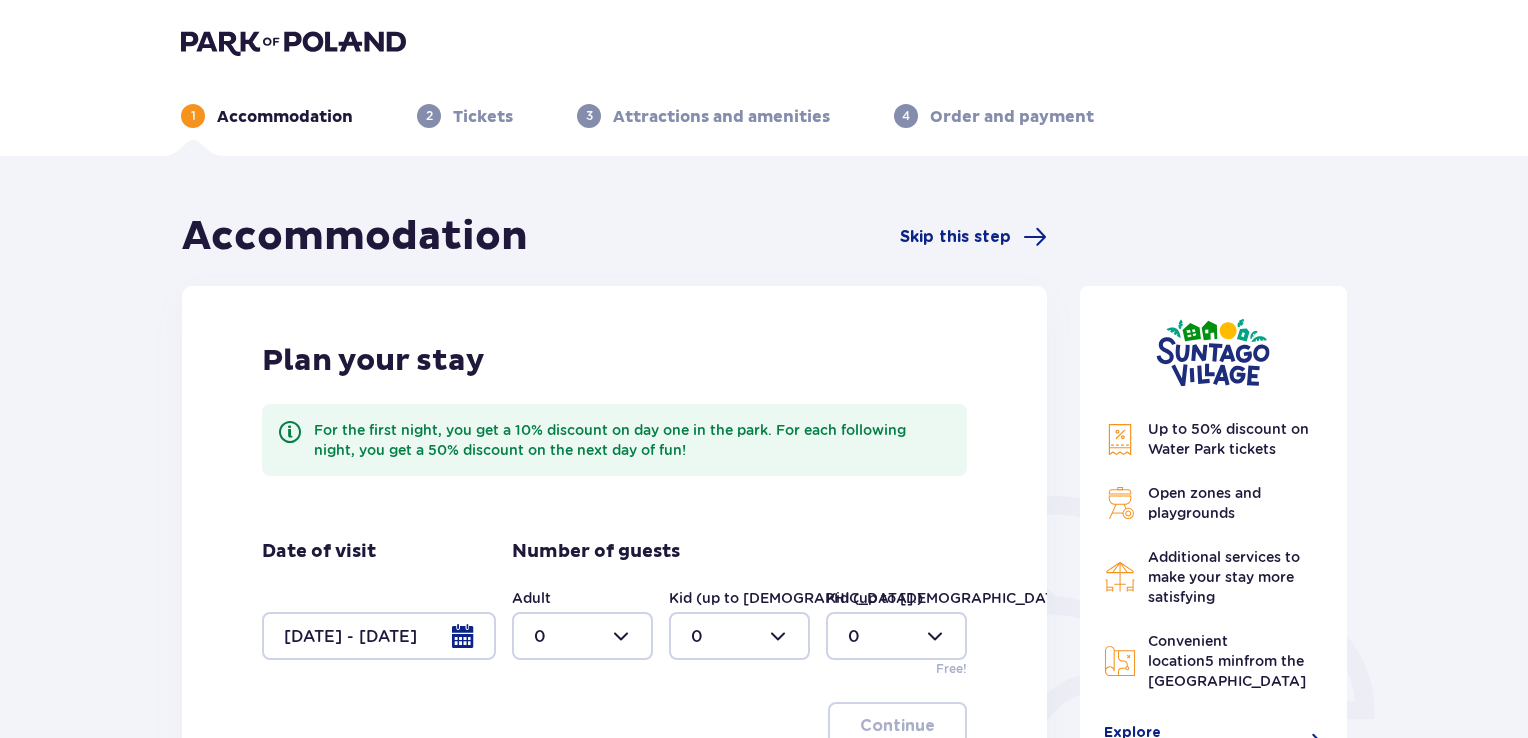 click at bounding box center [582, 636] 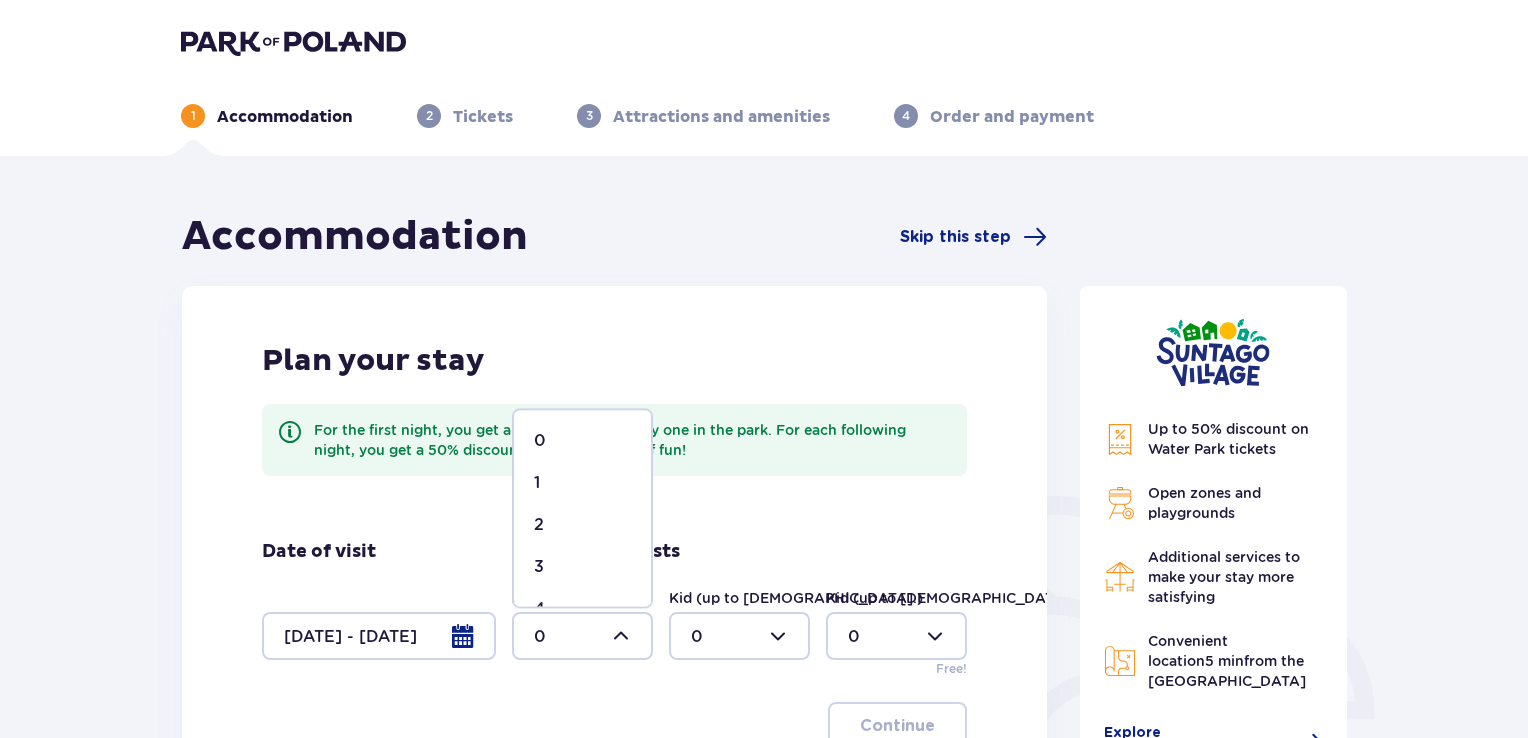 click on "2" at bounding box center (582, 525) 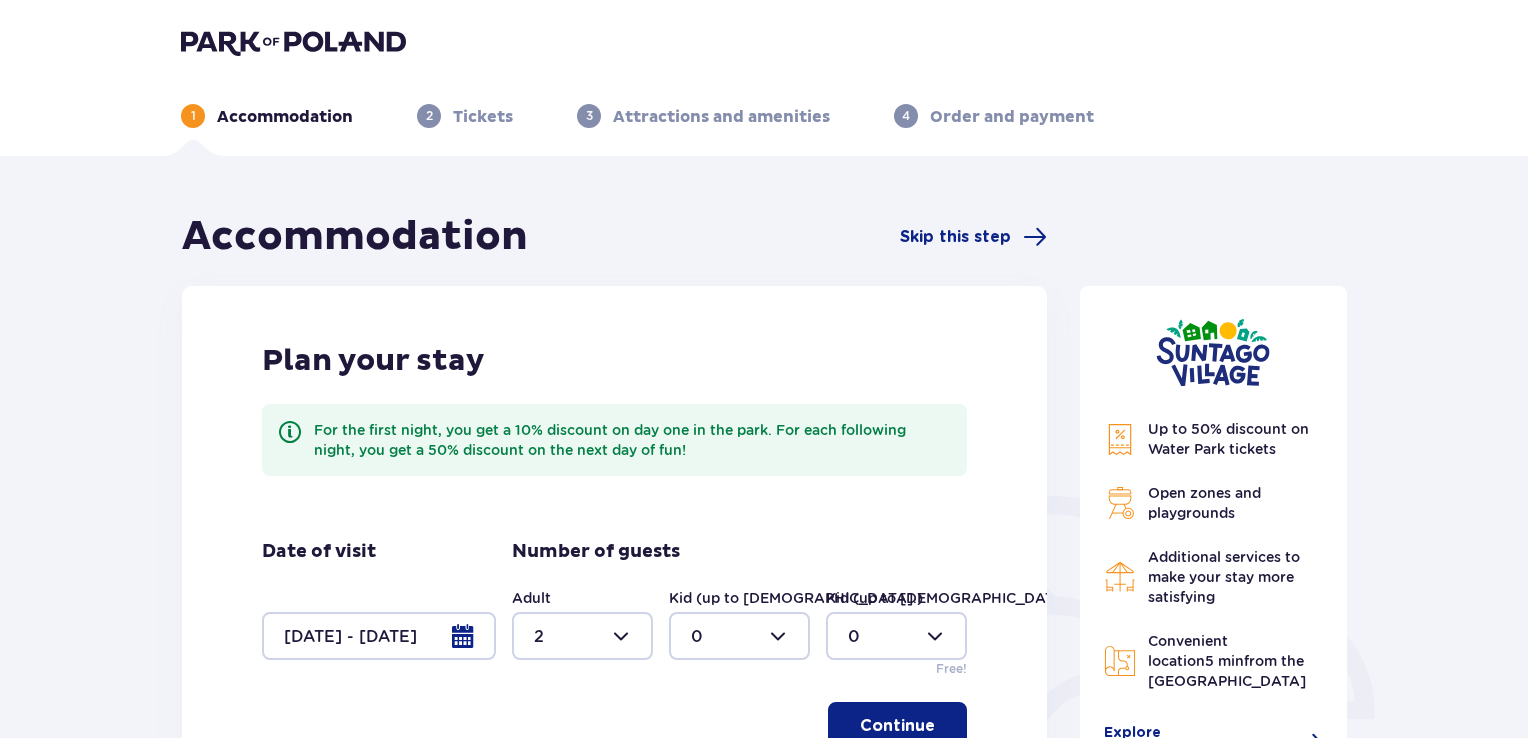 click at bounding box center [739, 636] 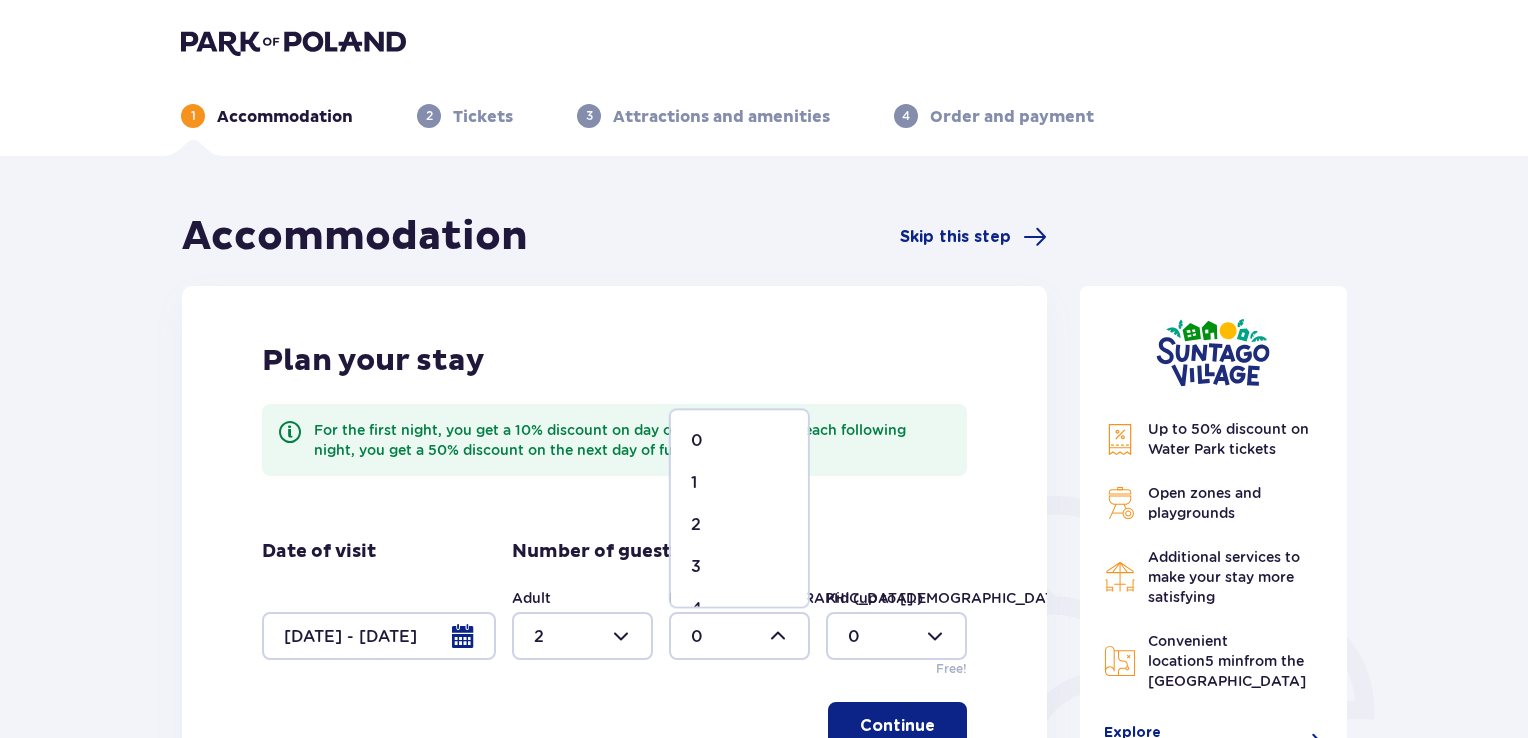 click on "2" at bounding box center [739, 525] 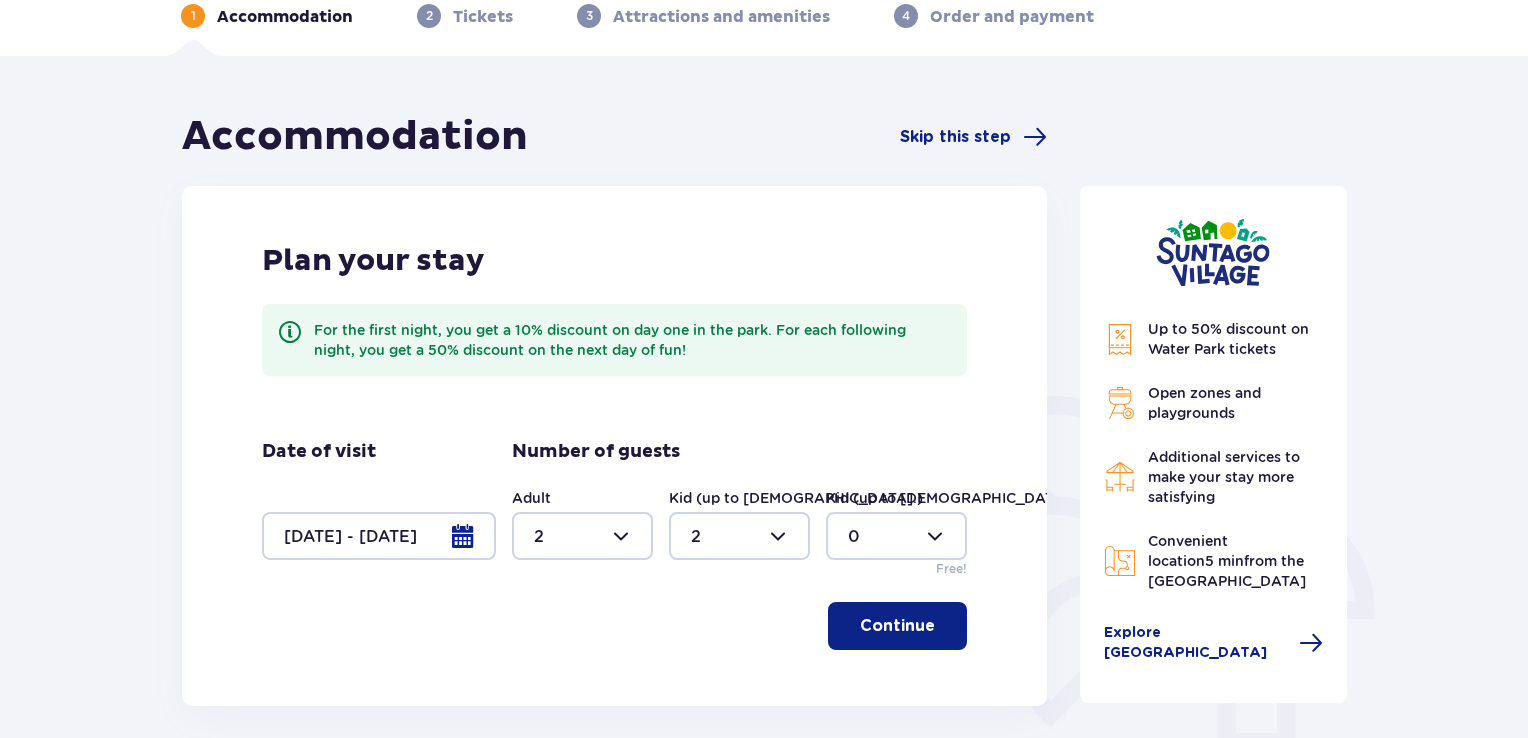 click on "Continue" at bounding box center (897, 626) 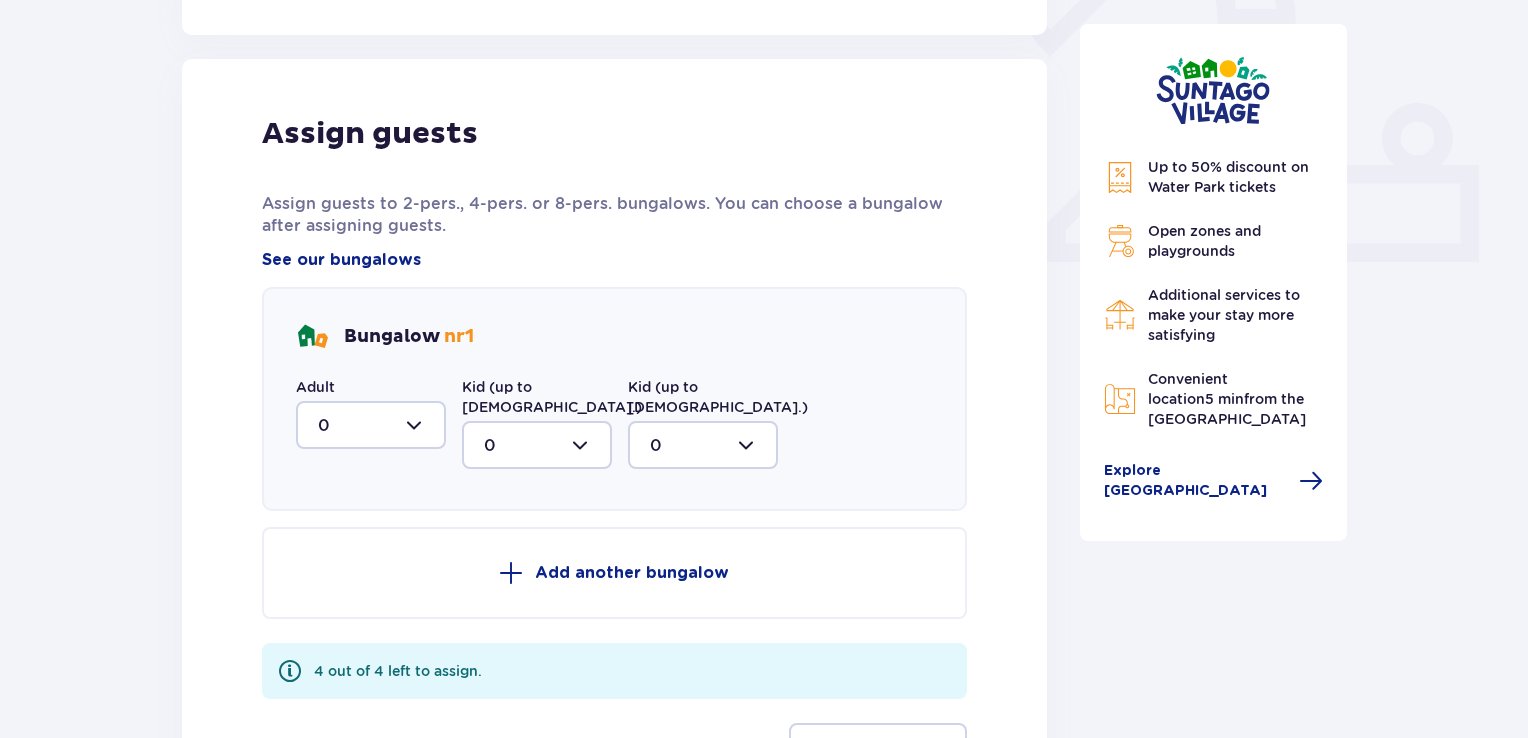 scroll, scrollTop: 806, scrollLeft: 0, axis: vertical 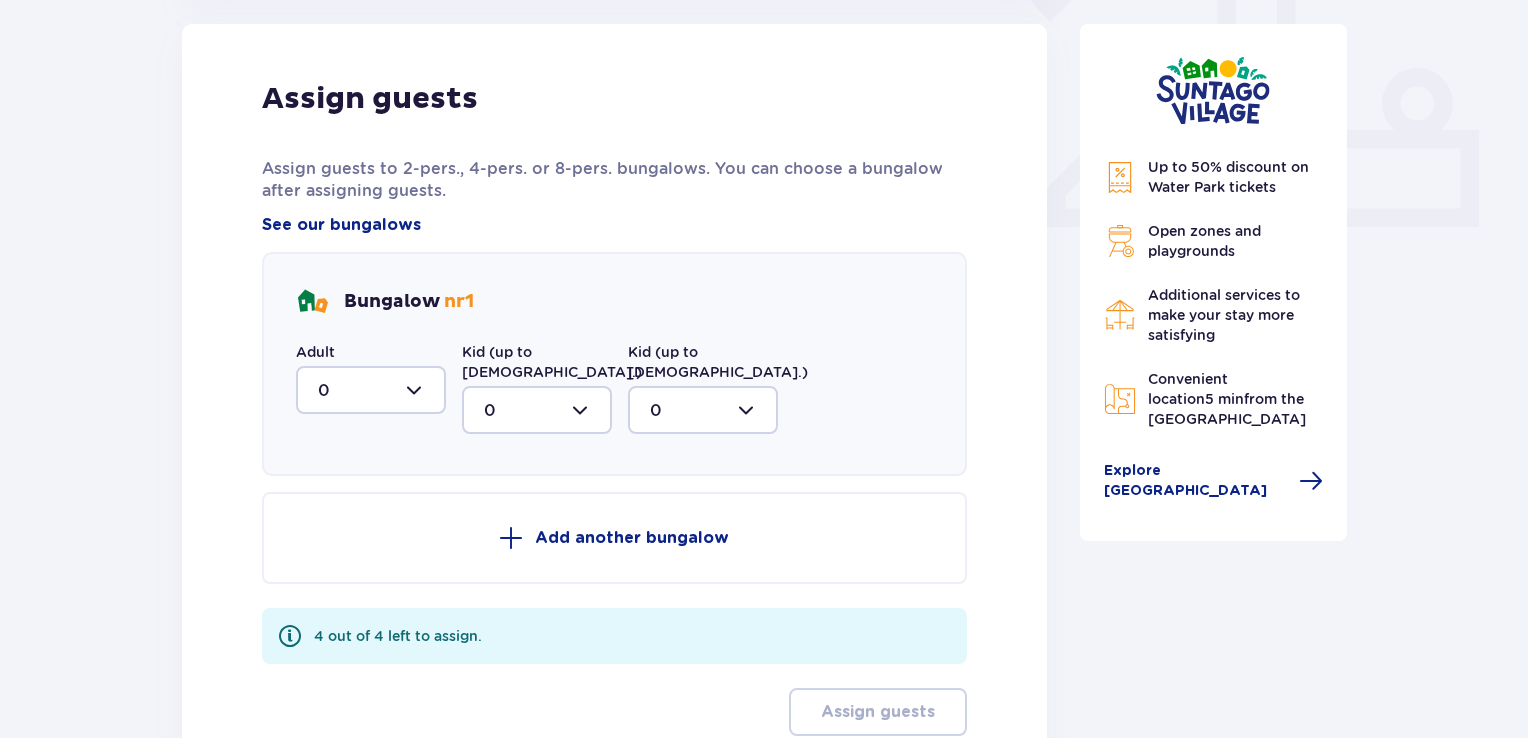 click on "Adult   0 Kid (up to [DEMOGRAPHIC_DATA].)   0 Kid (up to [DEMOGRAPHIC_DATA].)   0" at bounding box center [537, 388] 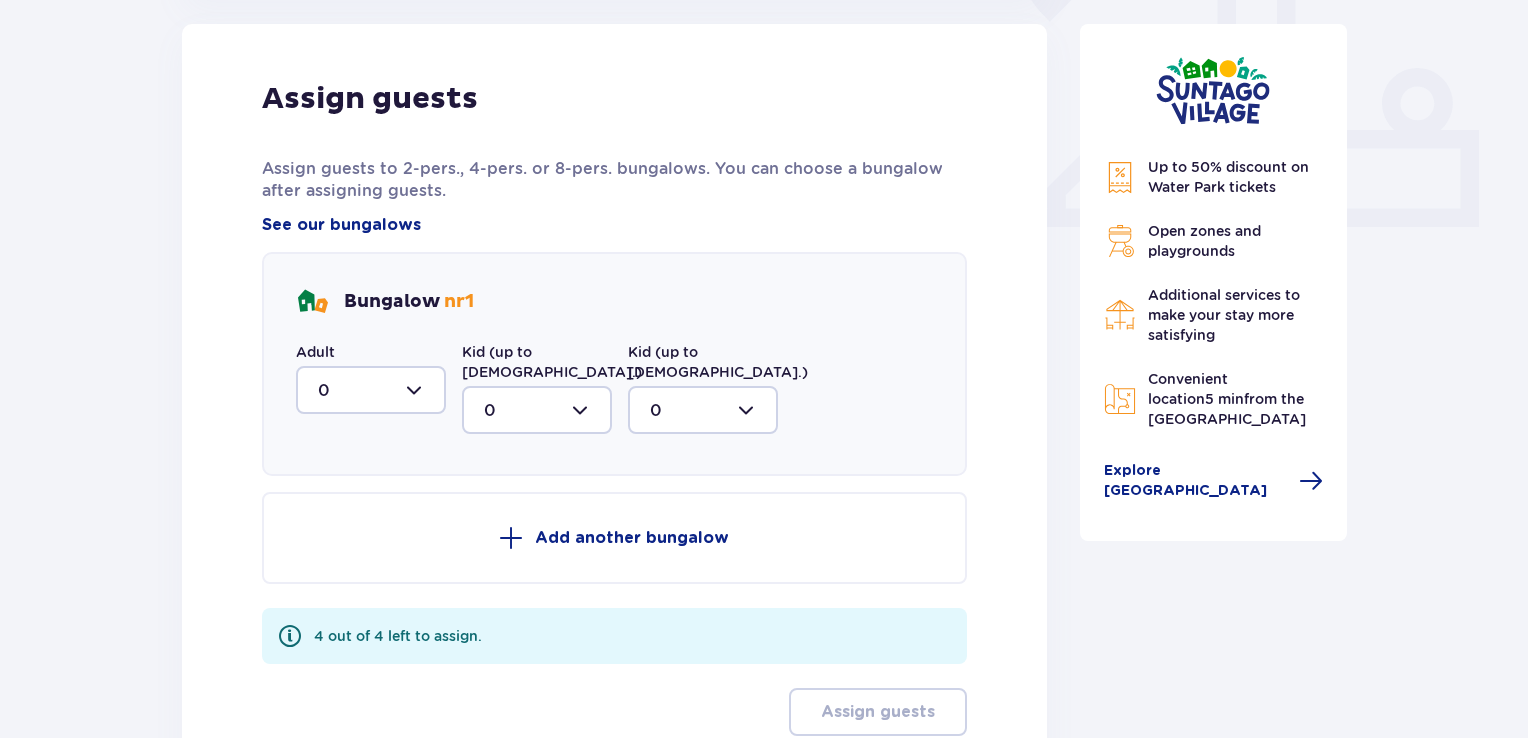 click at bounding box center (371, 390) 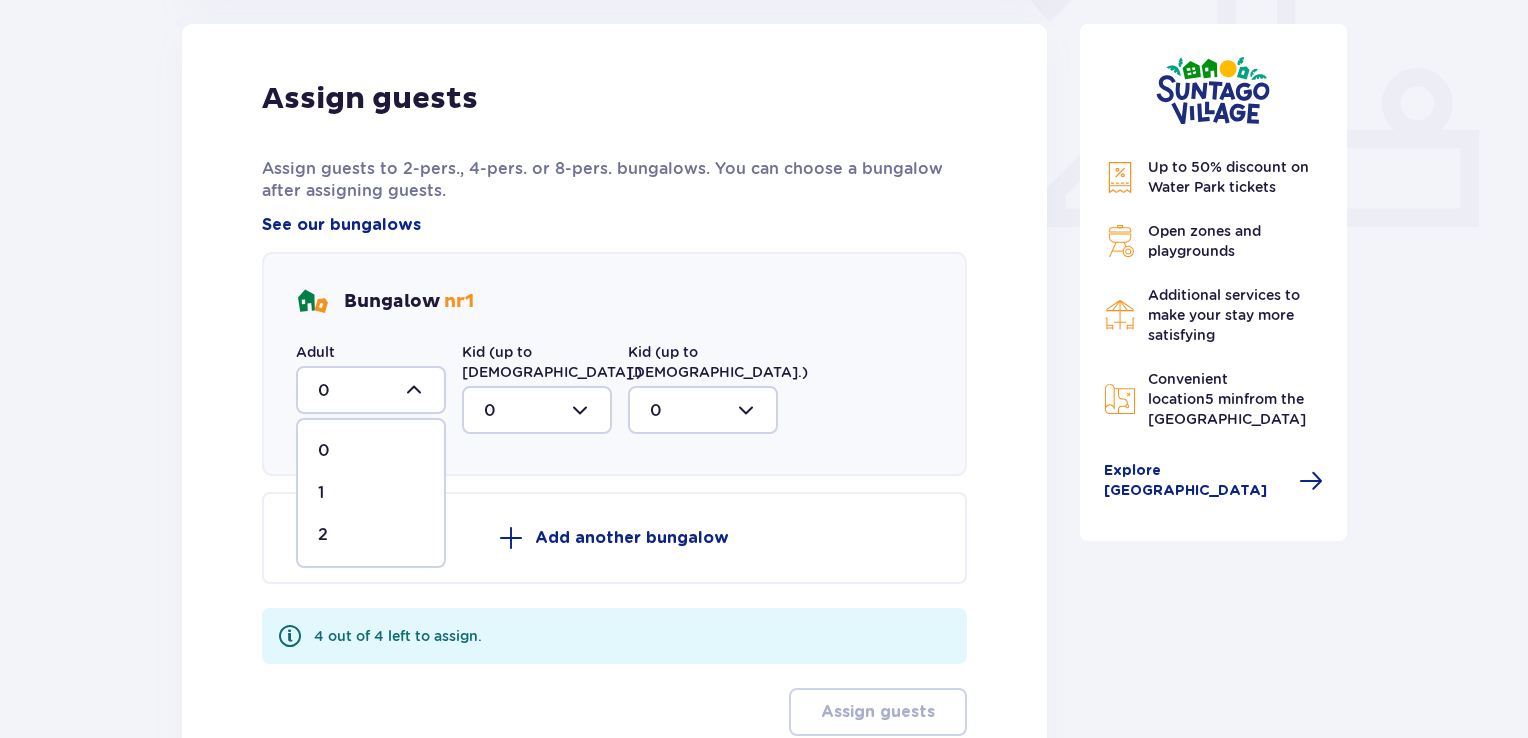 drag, startPoint x: 336, startPoint y: 531, endPoint x: 345, endPoint y: 525, distance: 10.816654 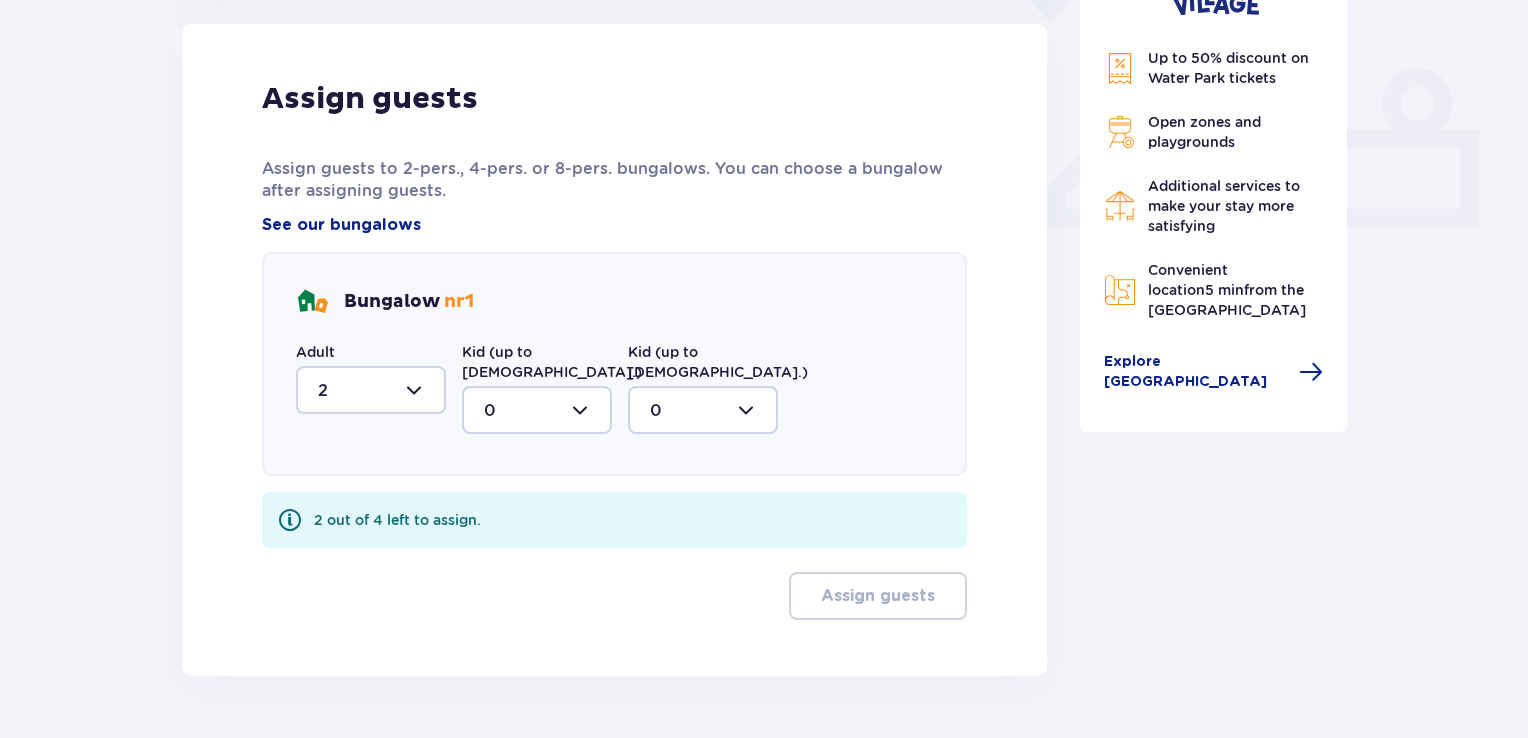 drag, startPoint x: 584, startPoint y: 390, endPoint x: 545, endPoint y: 412, distance: 44.777225 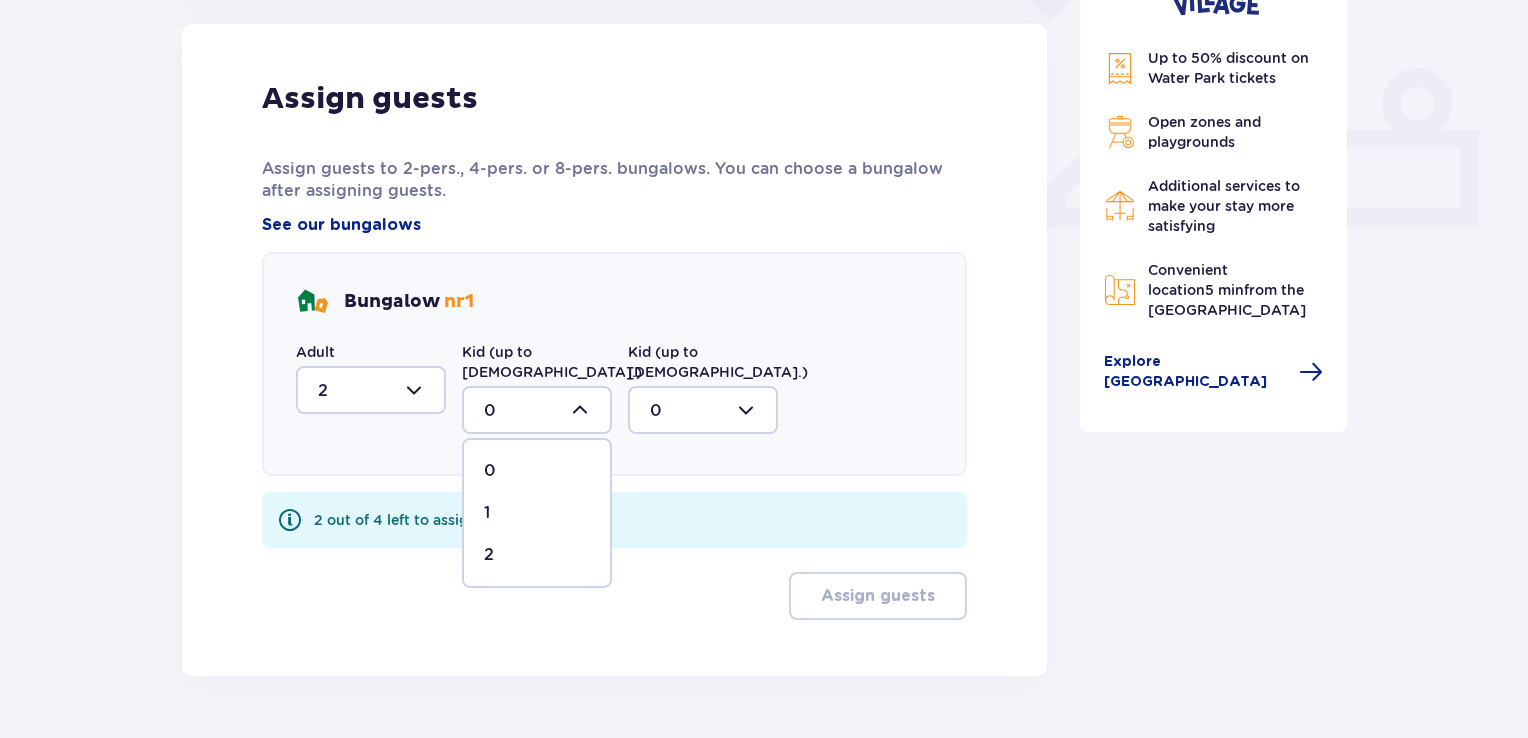 click on "2" at bounding box center [537, 555] 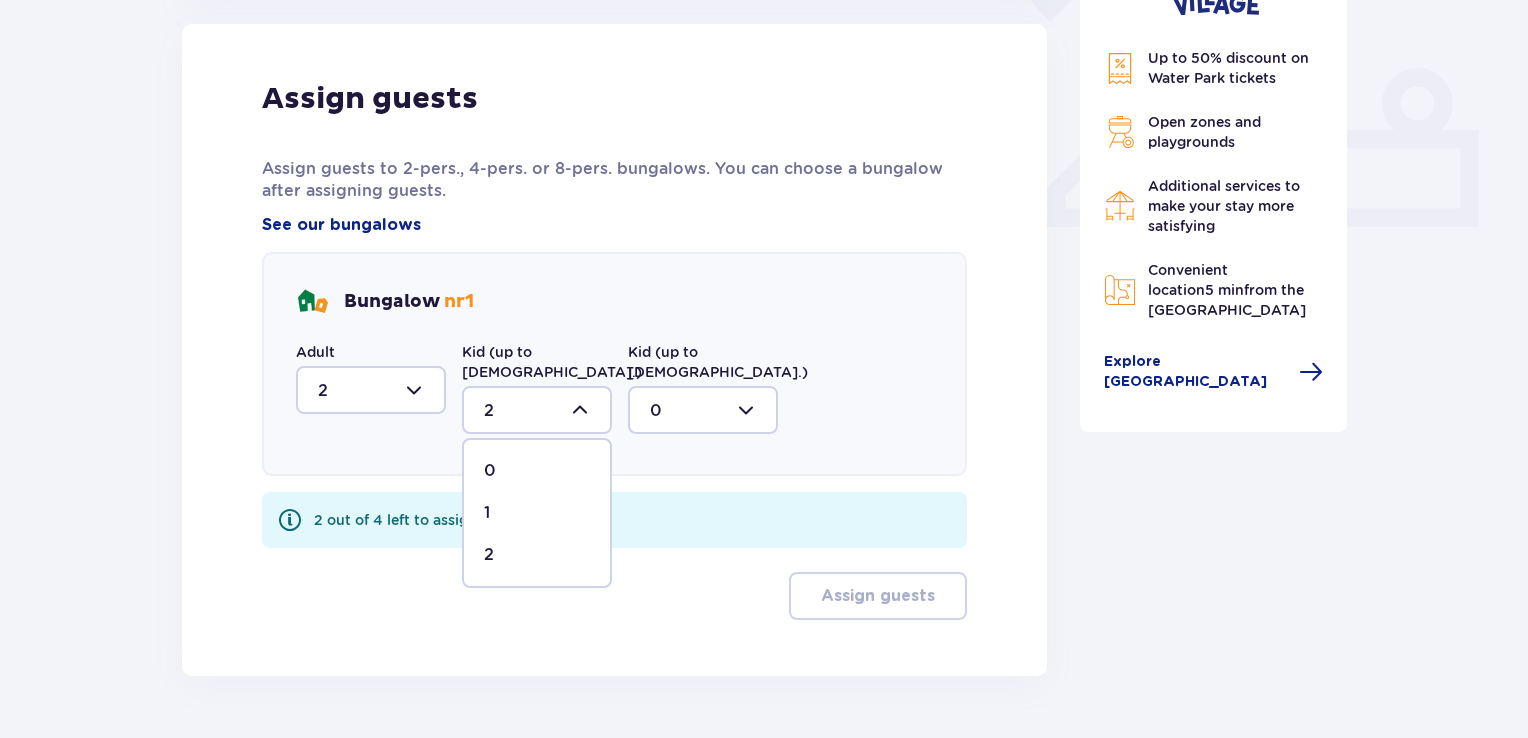 scroll, scrollTop: 764, scrollLeft: 0, axis: vertical 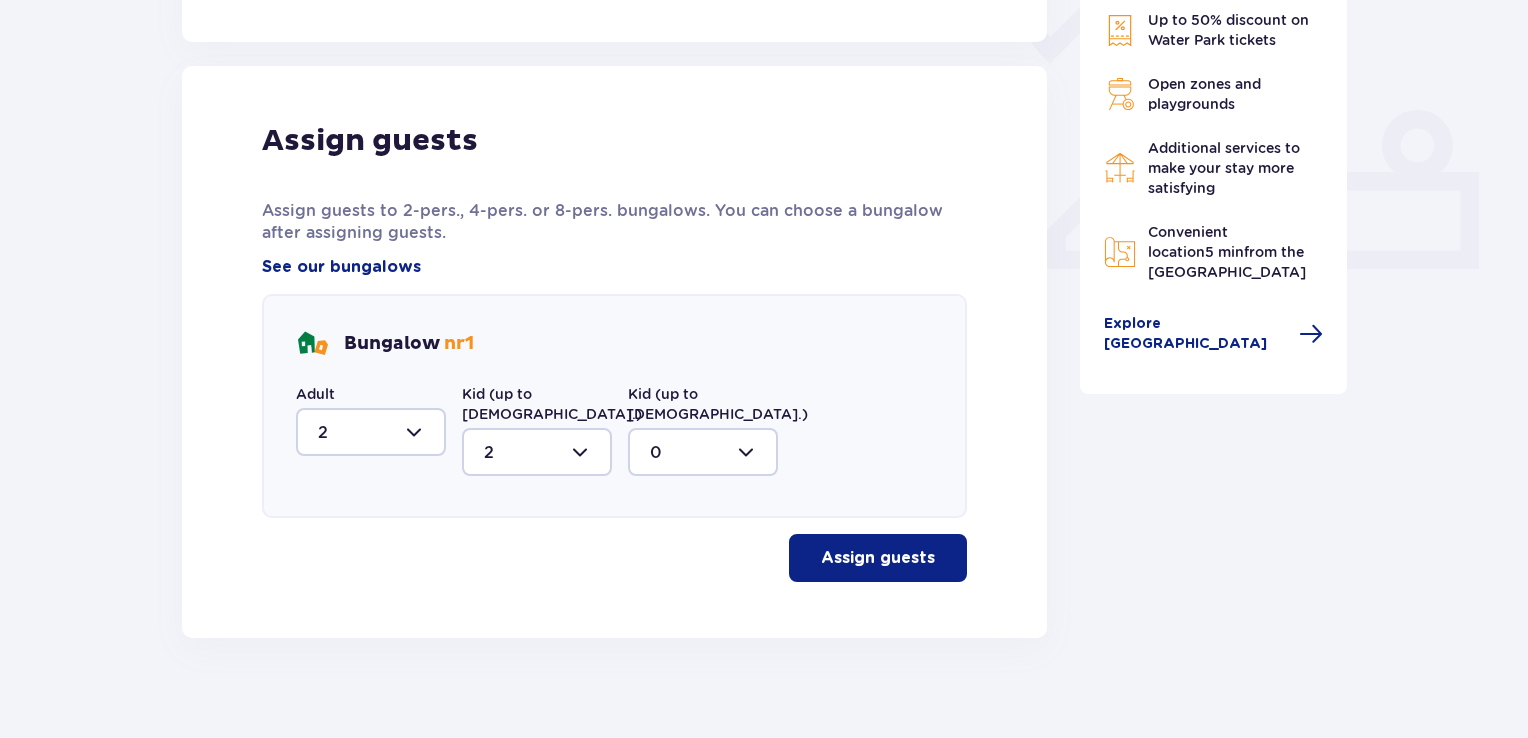 click on "Assign guests" at bounding box center (878, 558) 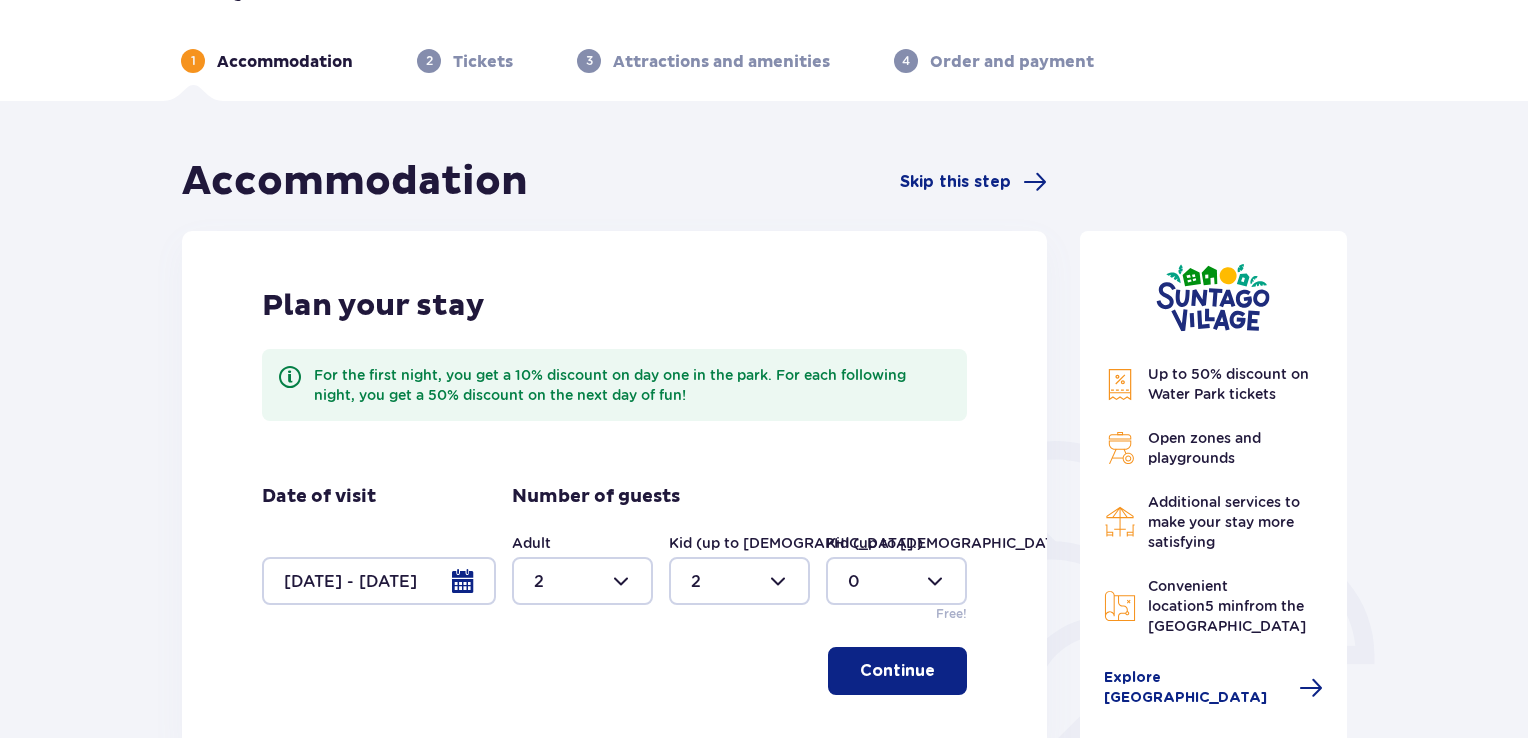 scroll, scrollTop: 100, scrollLeft: 0, axis: vertical 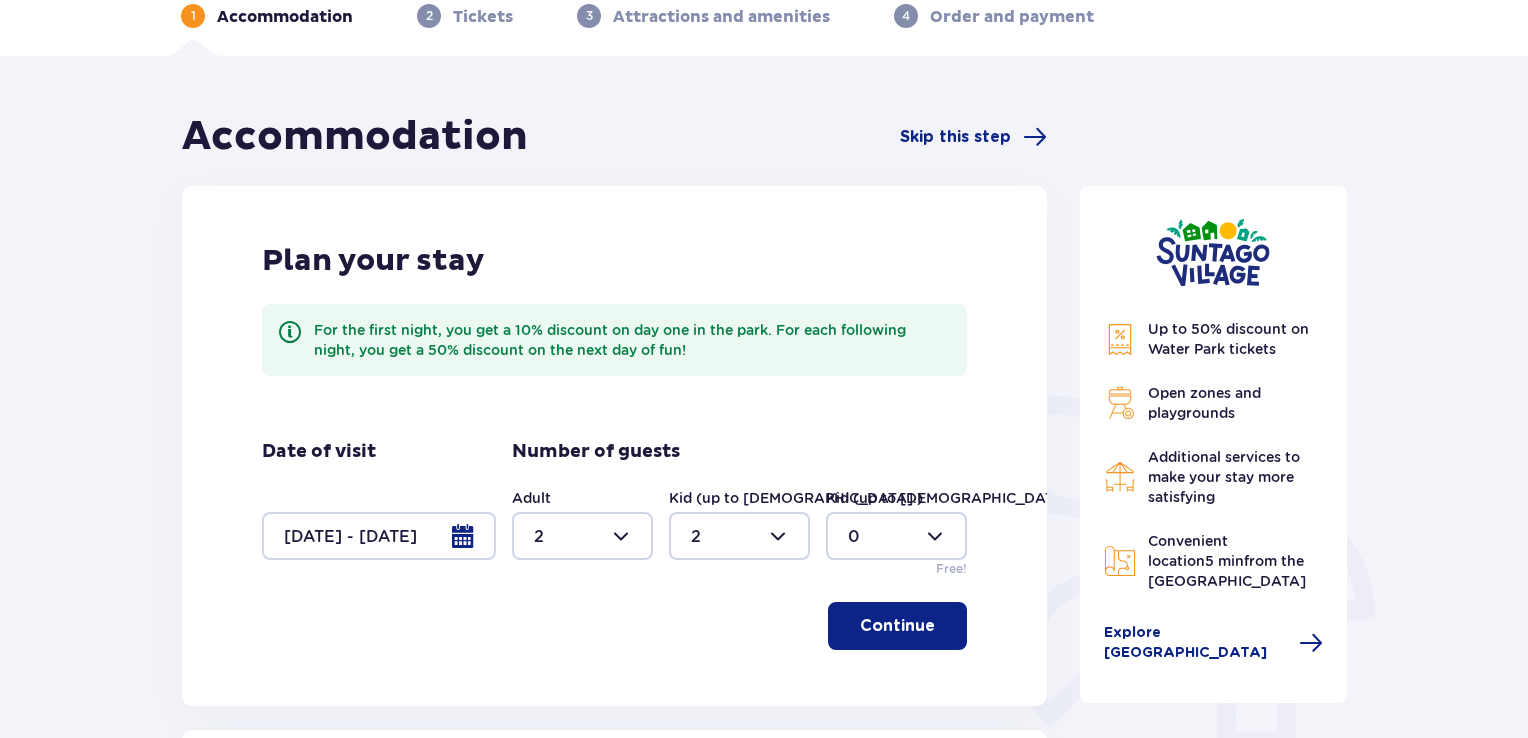 click at bounding box center (379, 536) 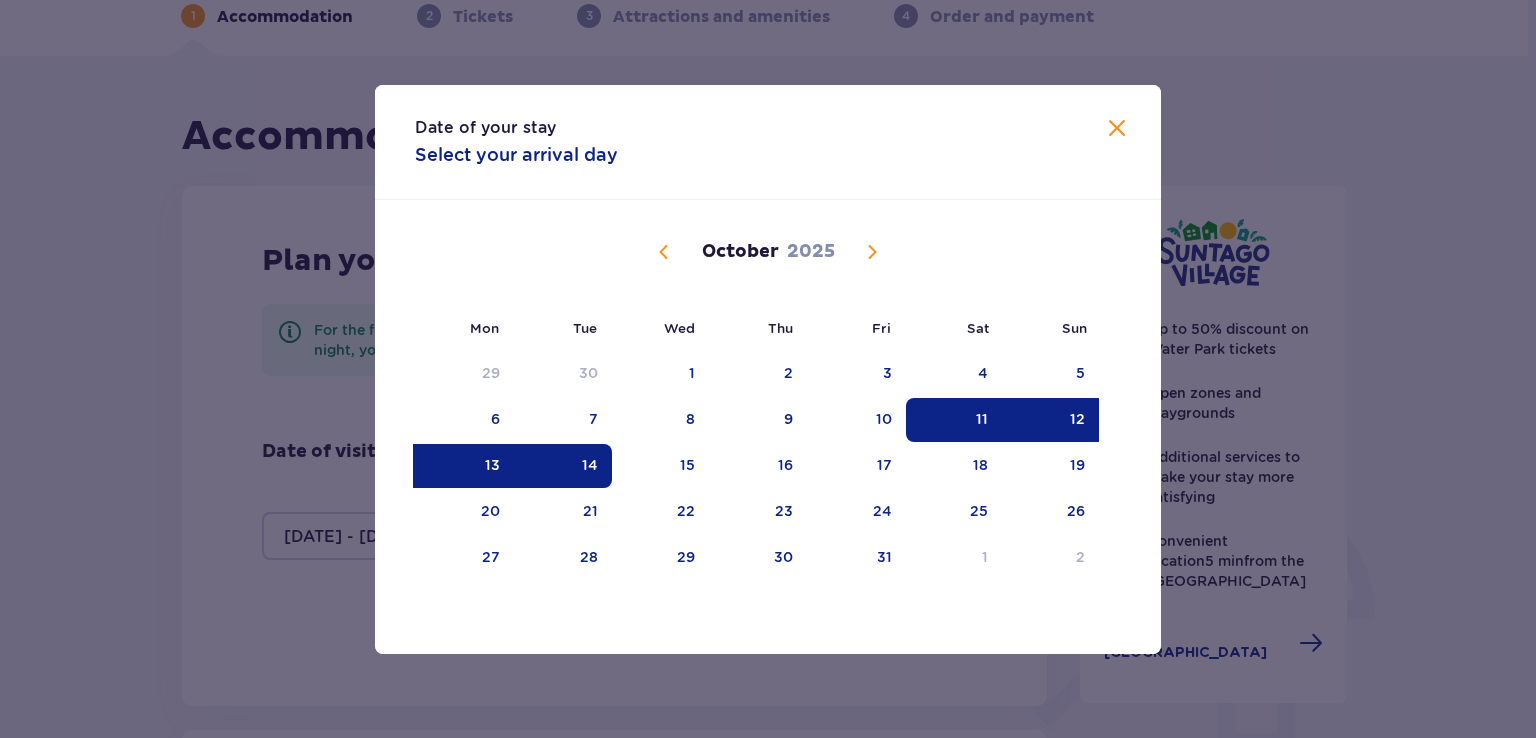 click on "12" at bounding box center [1077, 419] 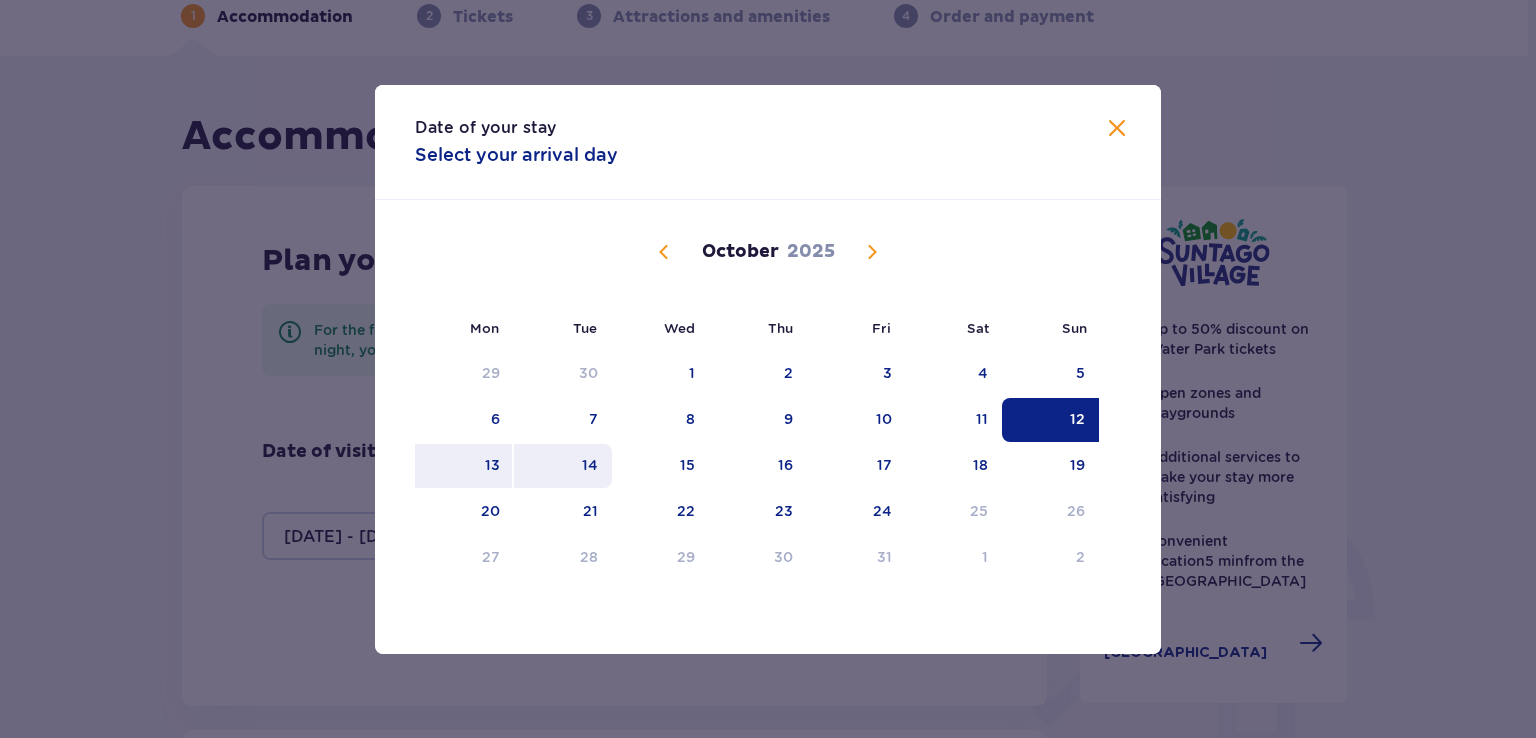 click on "14" at bounding box center (590, 465) 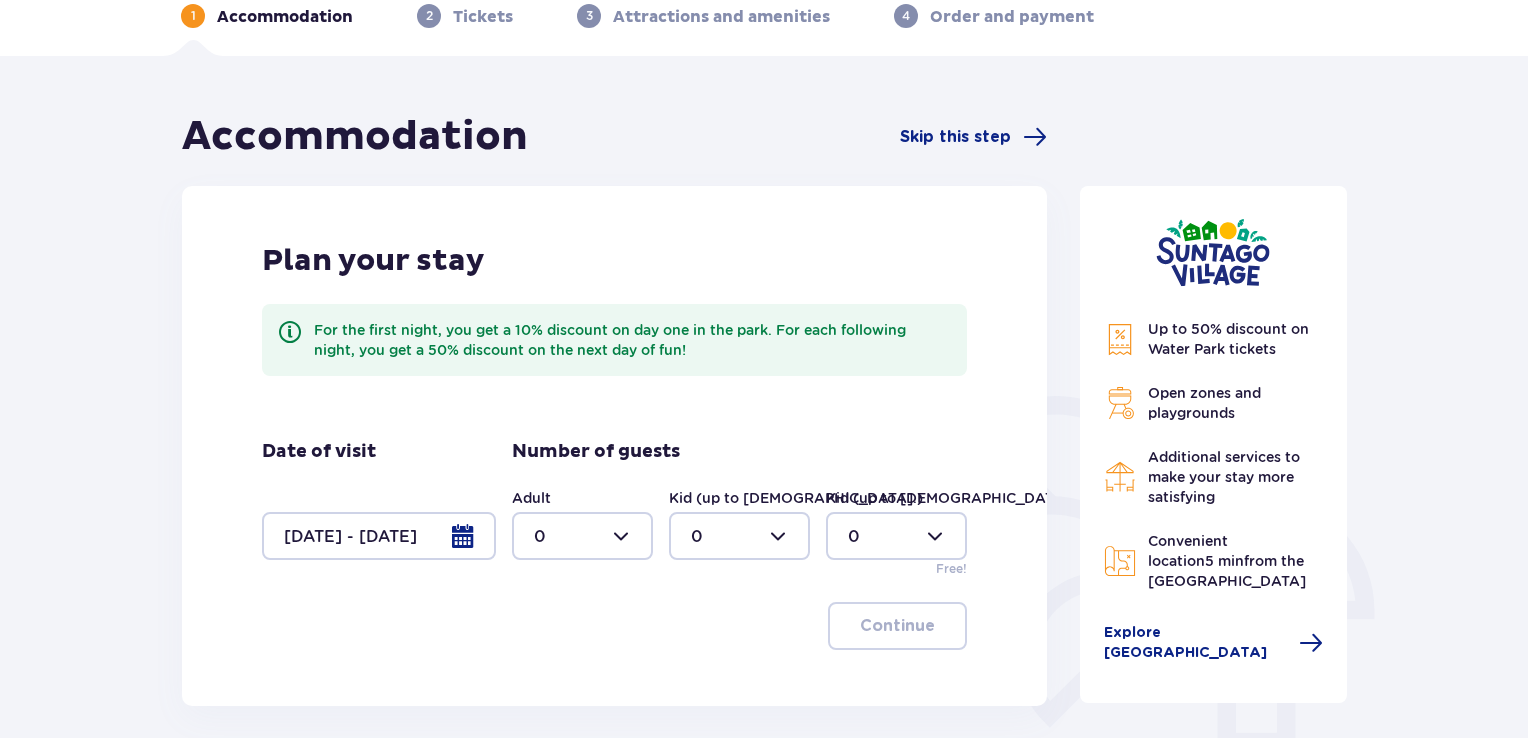 click at bounding box center [582, 536] 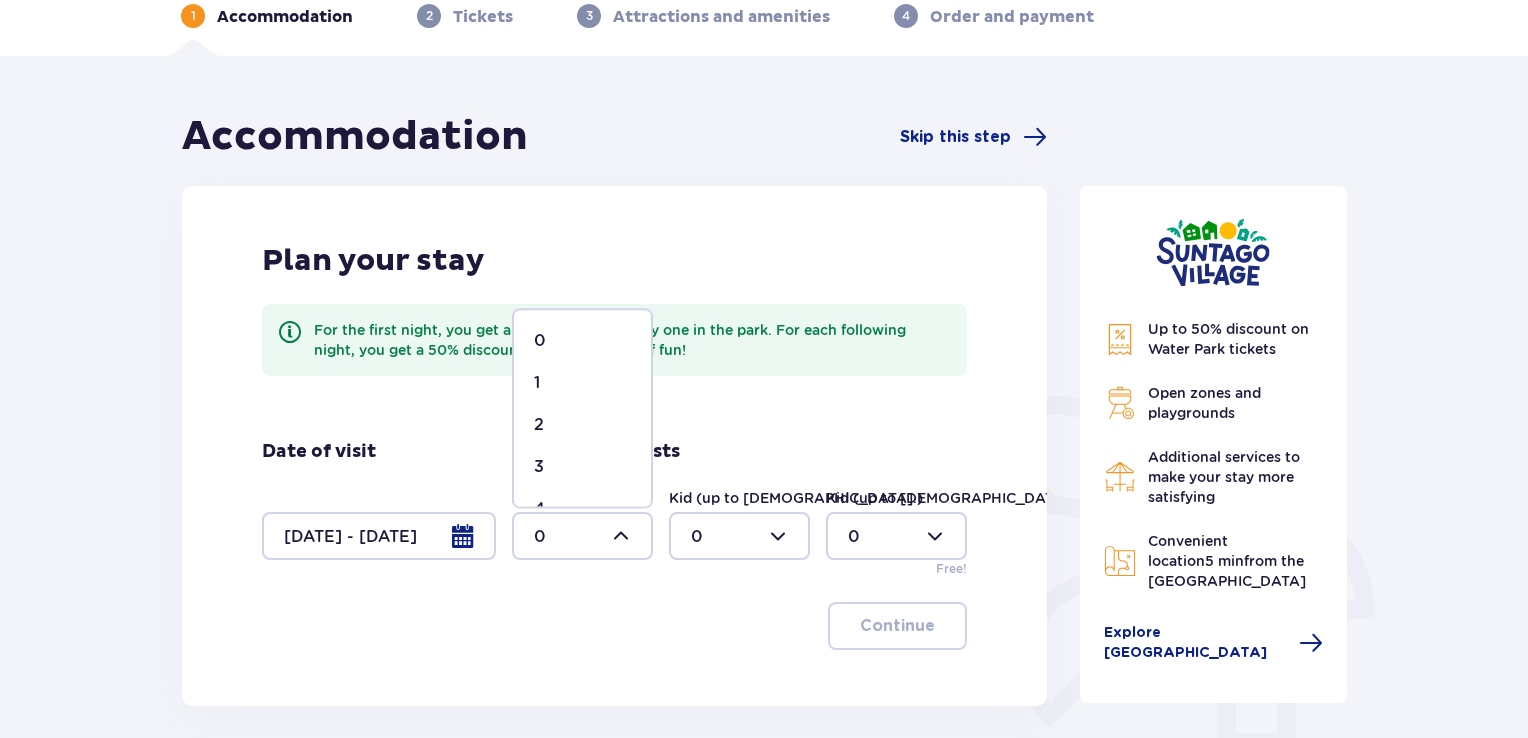 click on "2" at bounding box center (582, 425) 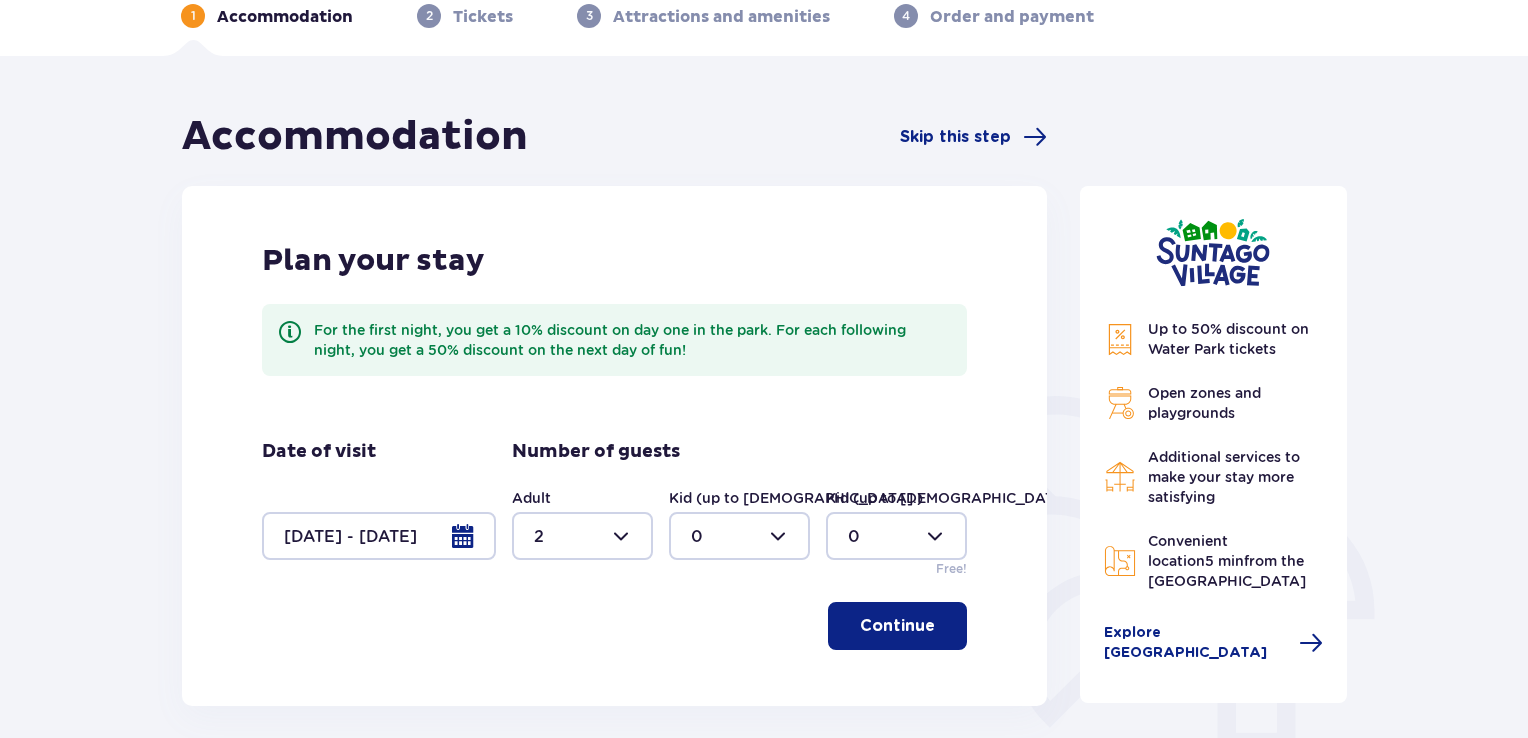 click at bounding box center [739, 536] 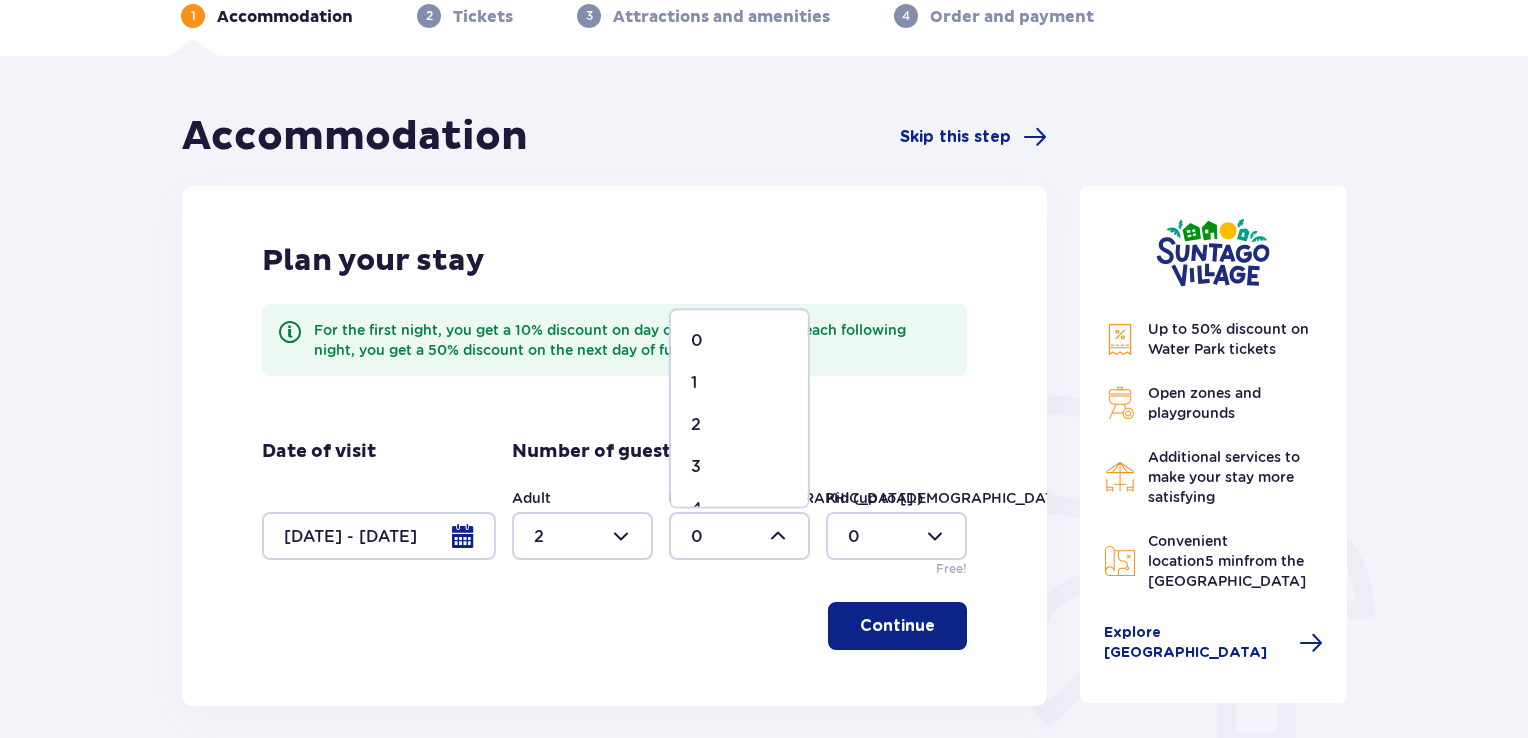 click on "2" at bounding box center [739, 425] 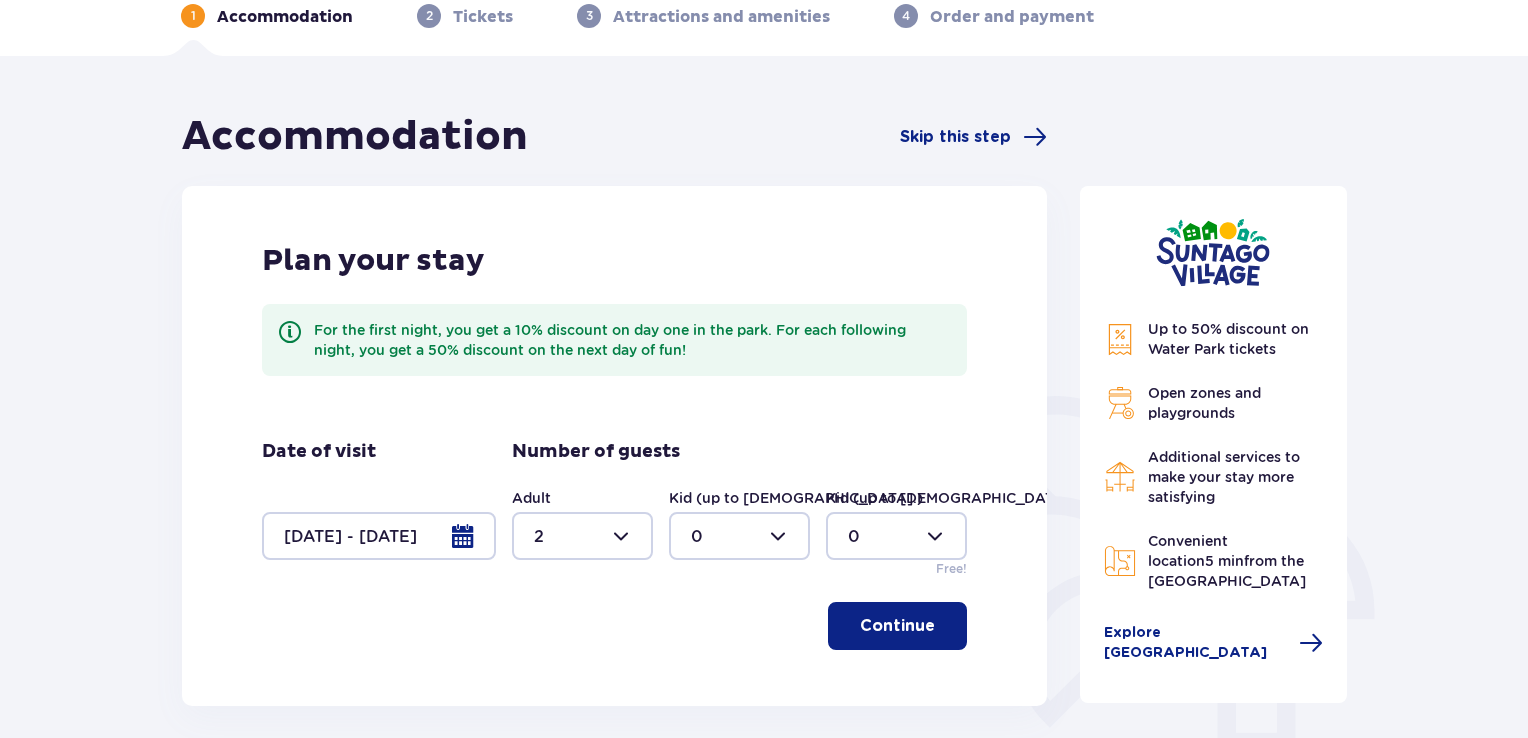 type on "2" 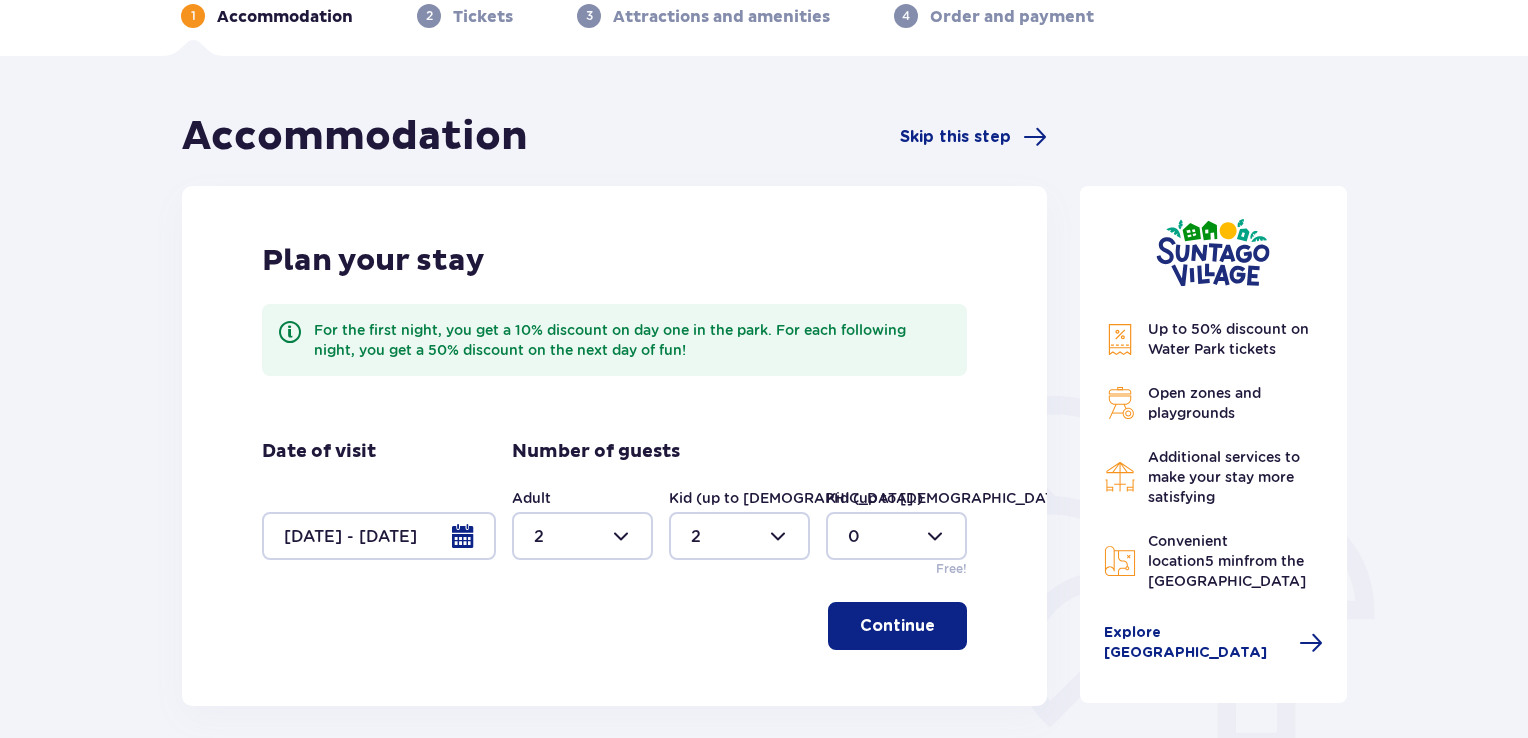 click on "Continue" at bounding box center [897, 626] 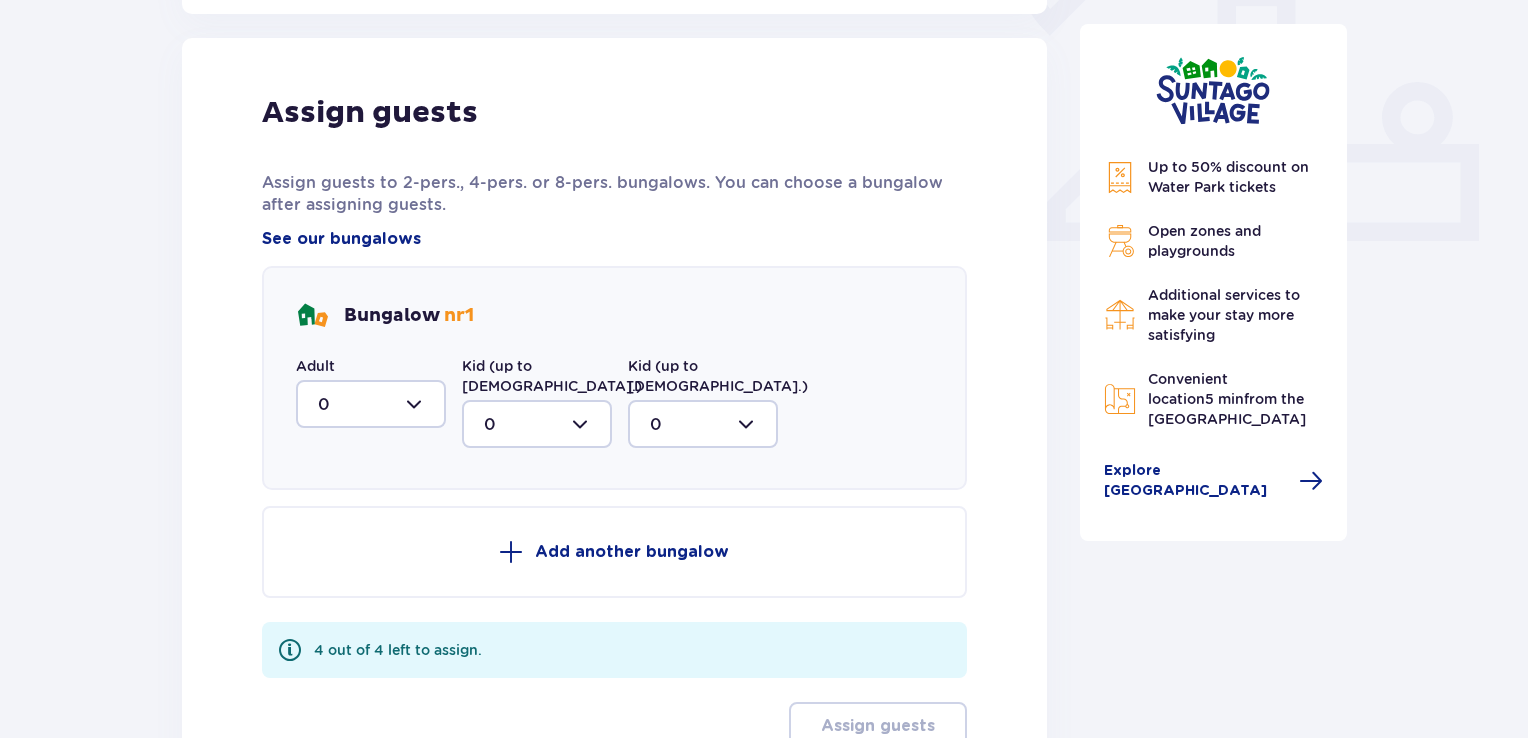 scroll, scrollTop: 806, scrollLeft: 0, axis: vertical 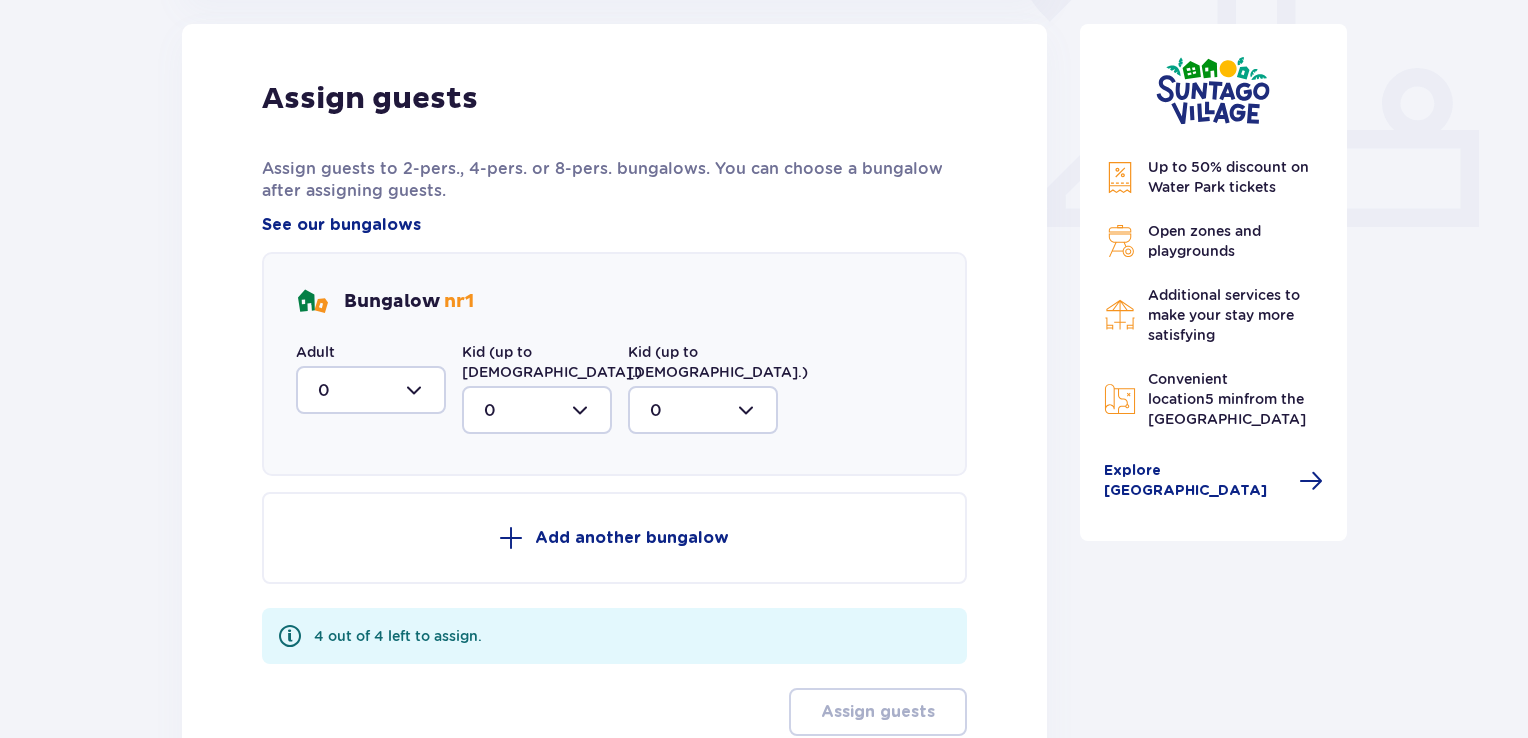 click at bounding box center (371, 390) 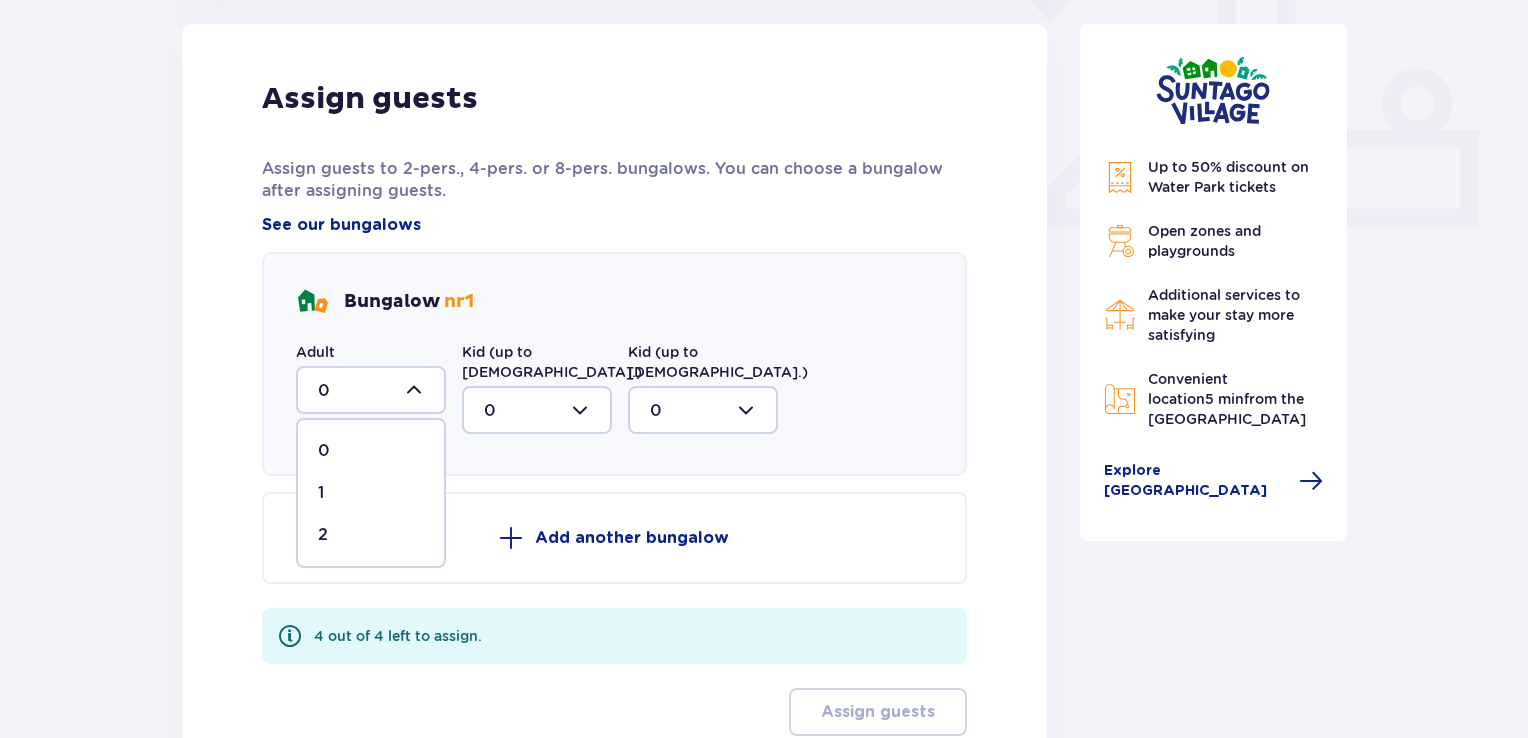 click on "2" at bounding box center (371, 535) 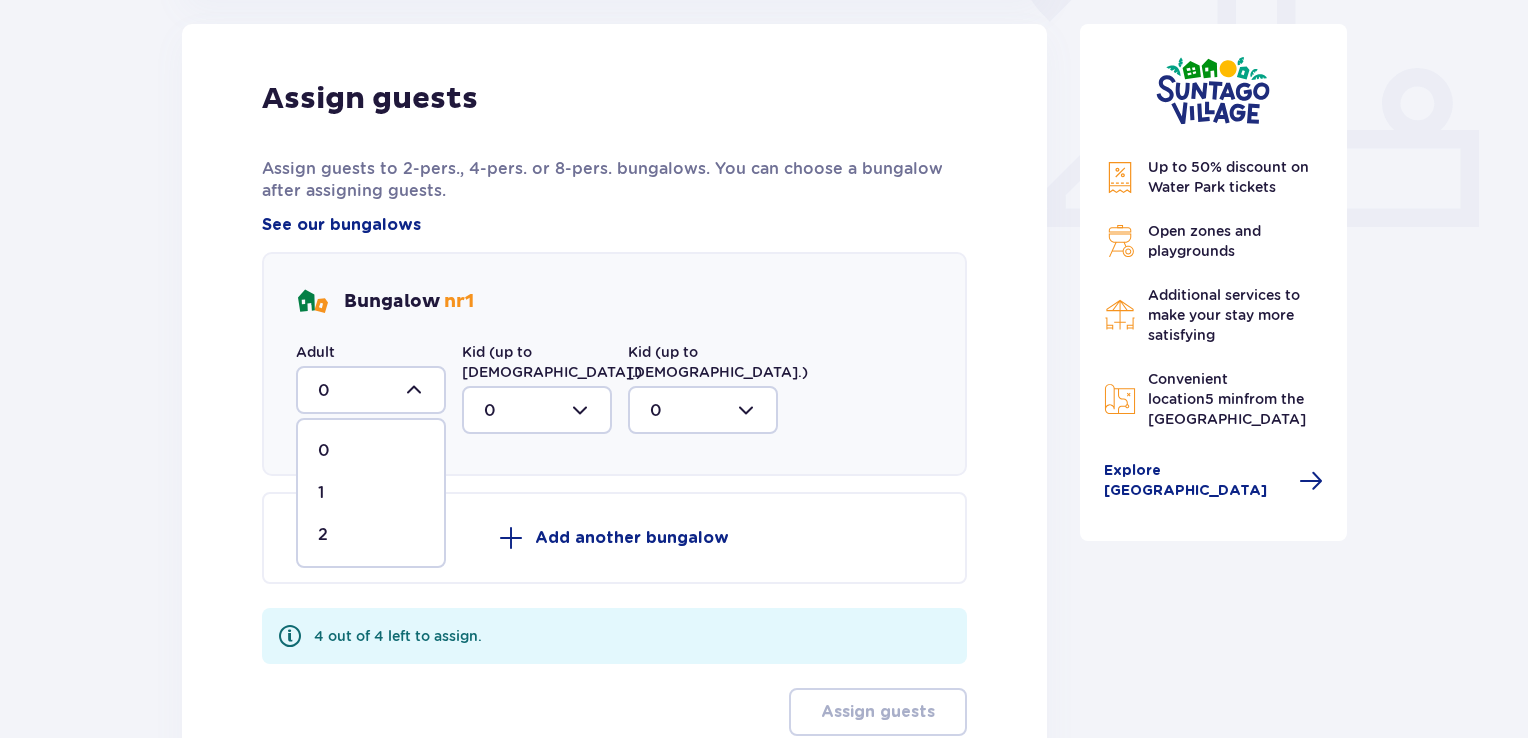 type on "2" 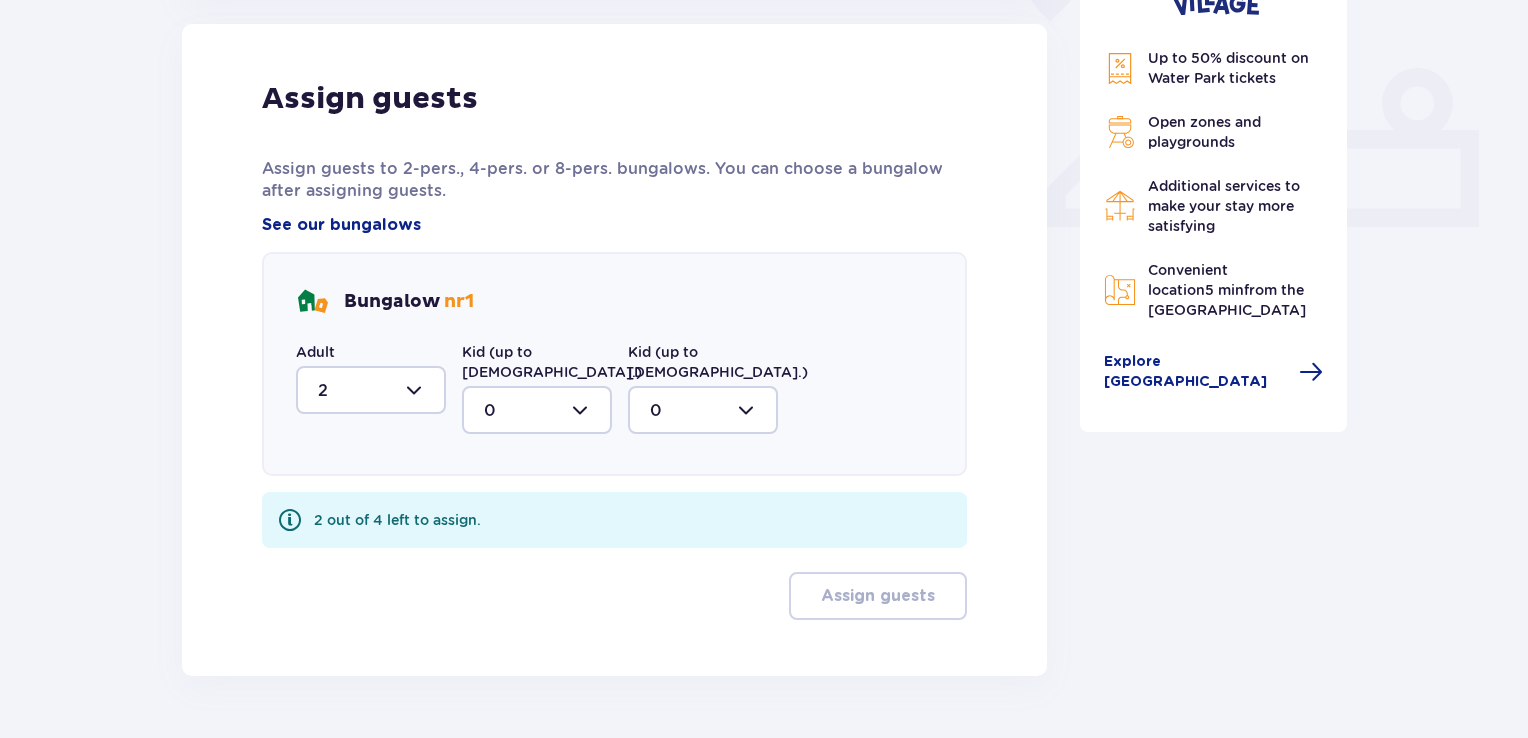 click at bounding box center [537, 410] 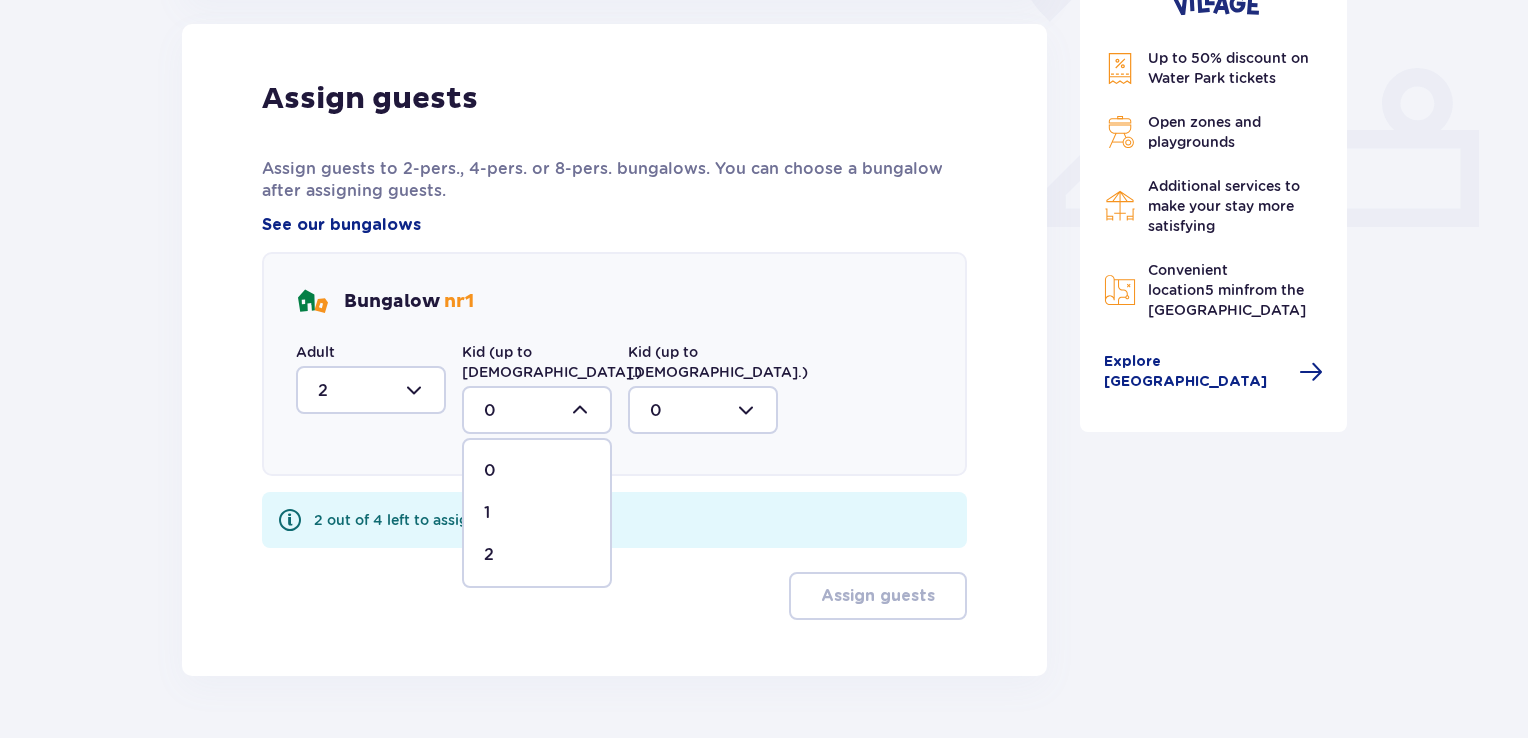 click on "2" at bounding box center (537, 555) 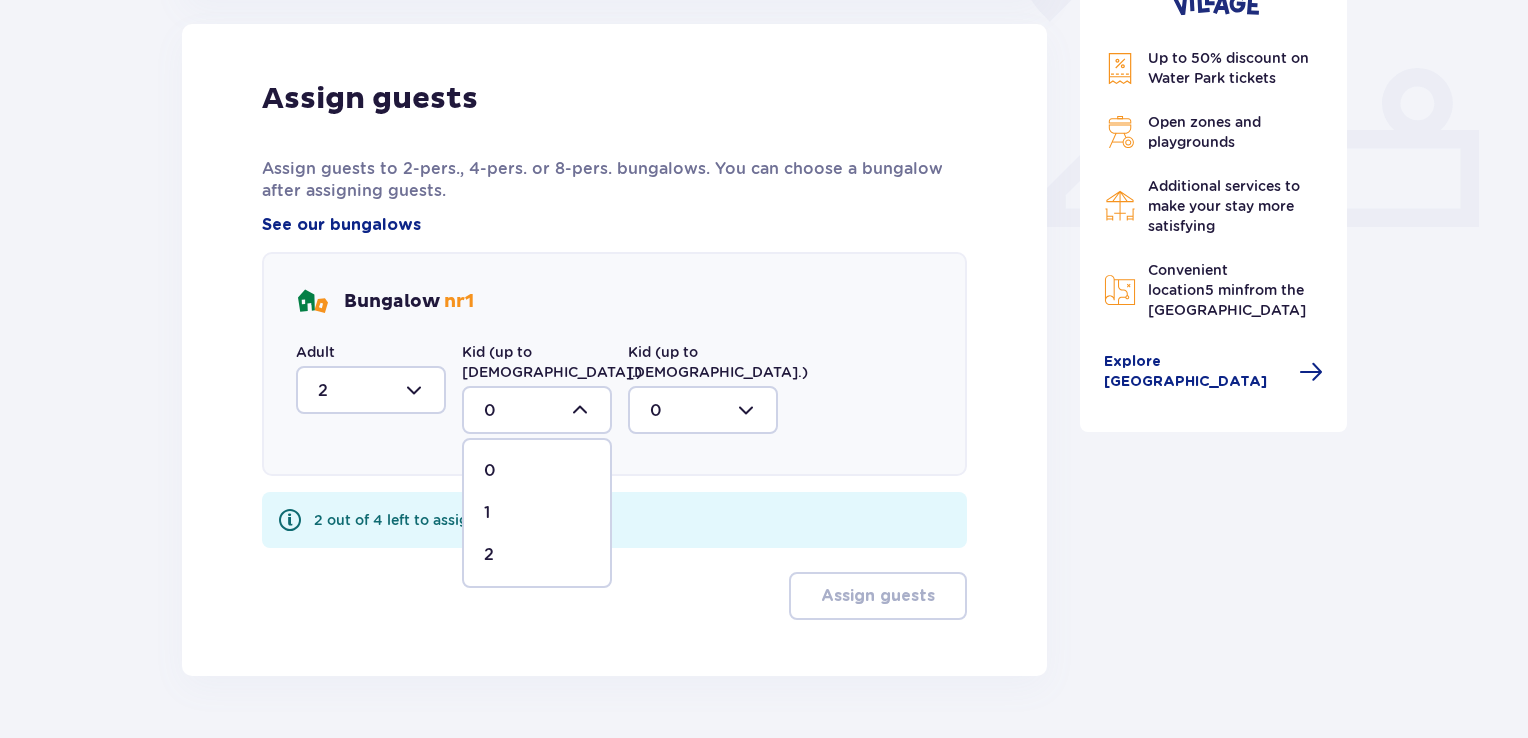 type on "2" 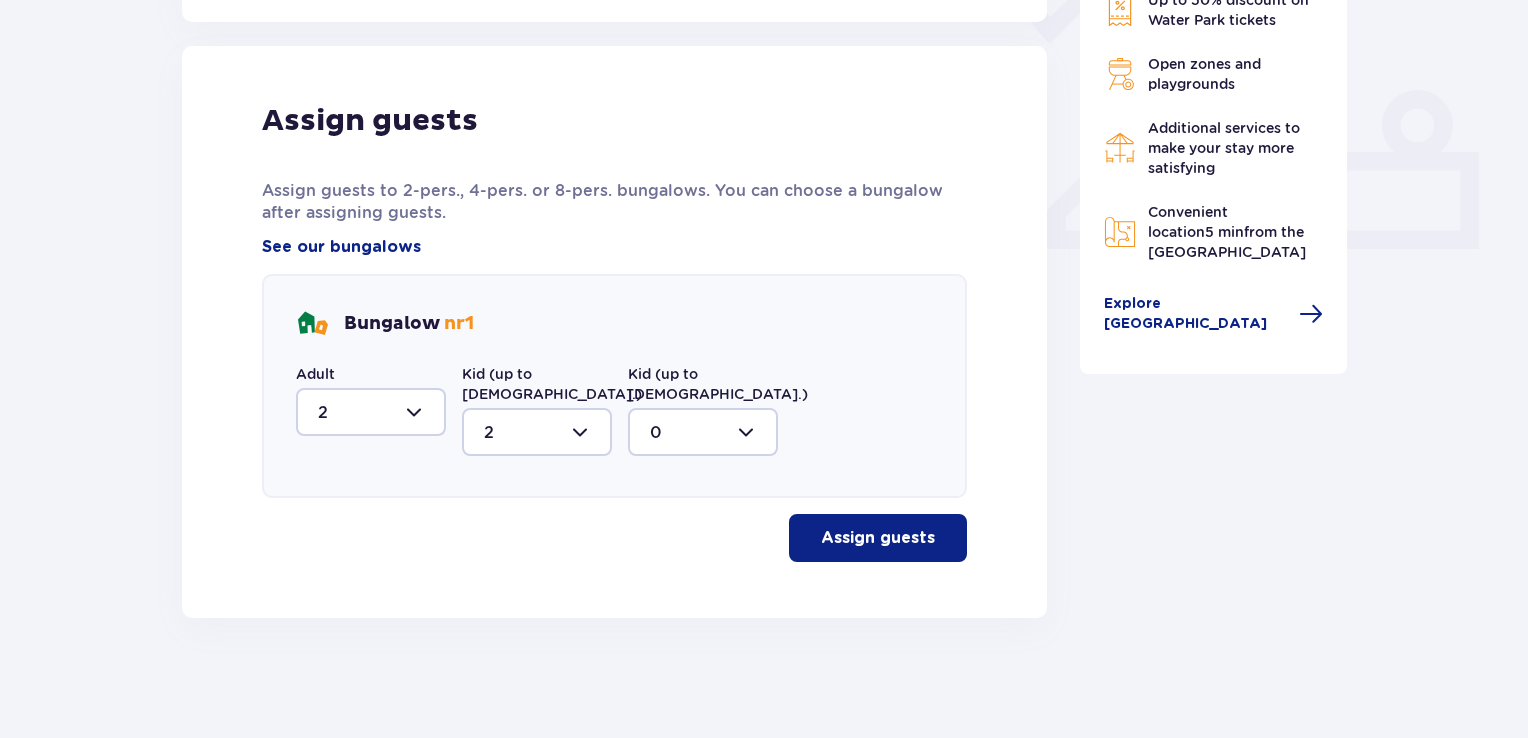 scroll, scrollTop: 764, scrollLeft: 0, axis: vertical 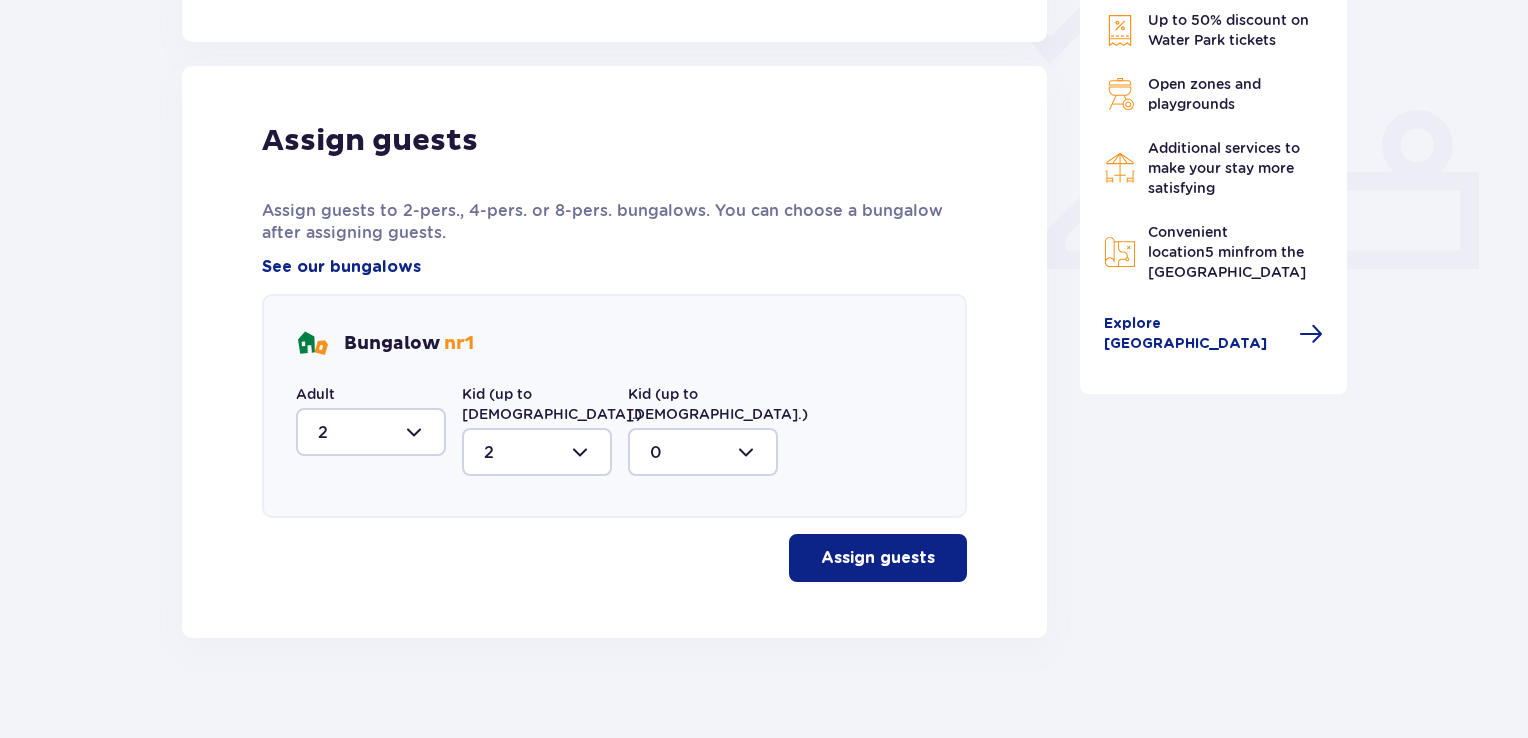 click on "Assign guests" at bounding box center [878, 558] 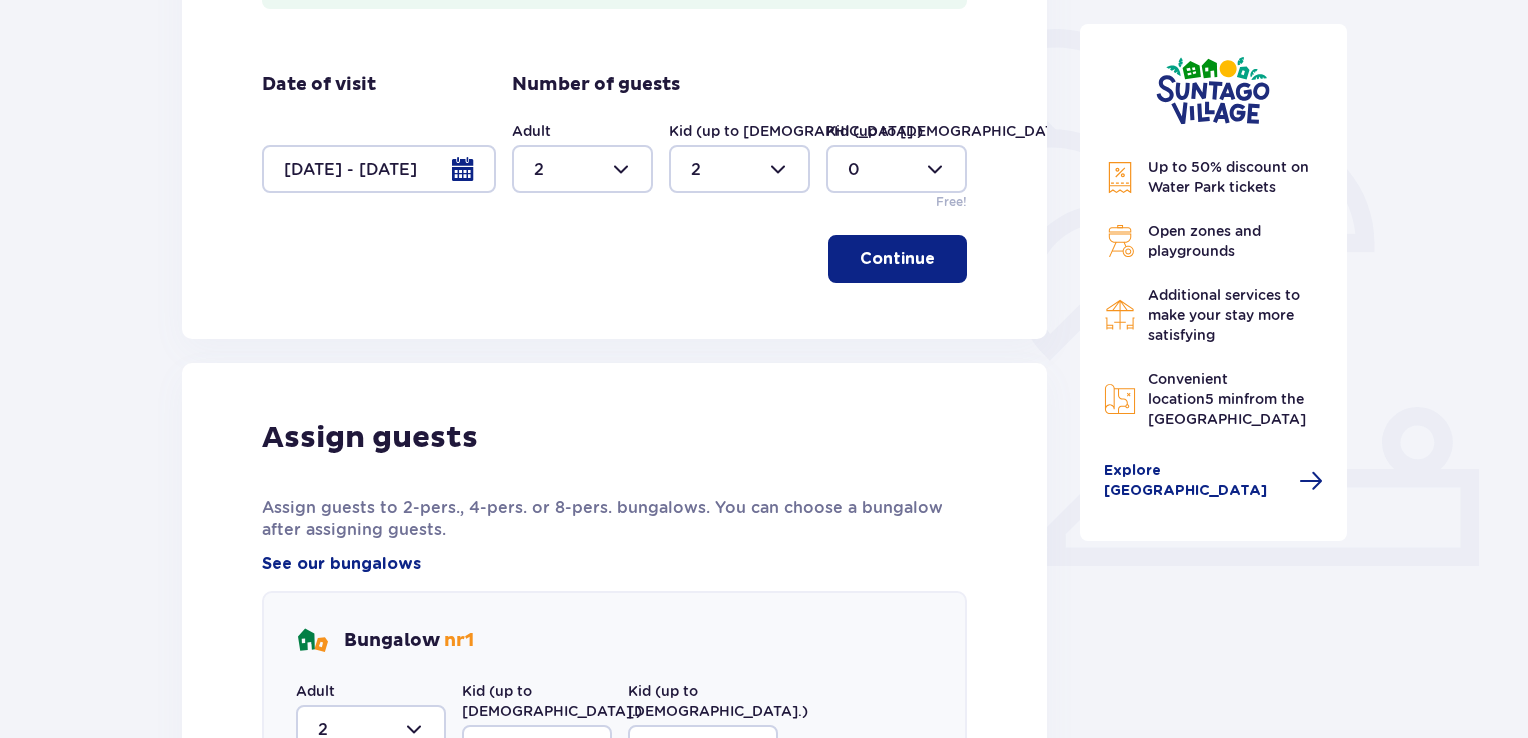 scroll, scrollTop: 283, scrollLeft: 0, axis: vertical 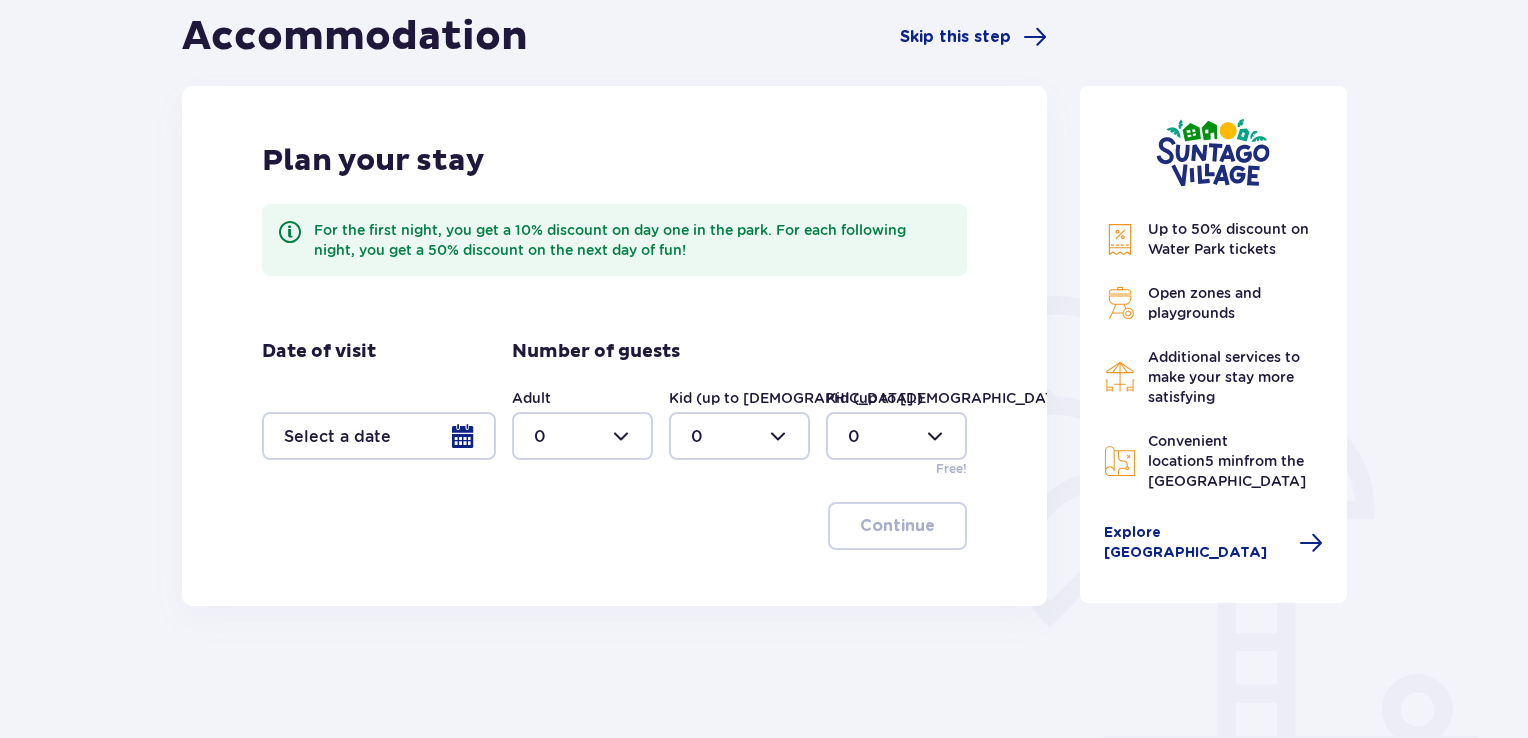 click at bounding box center (379, 436) 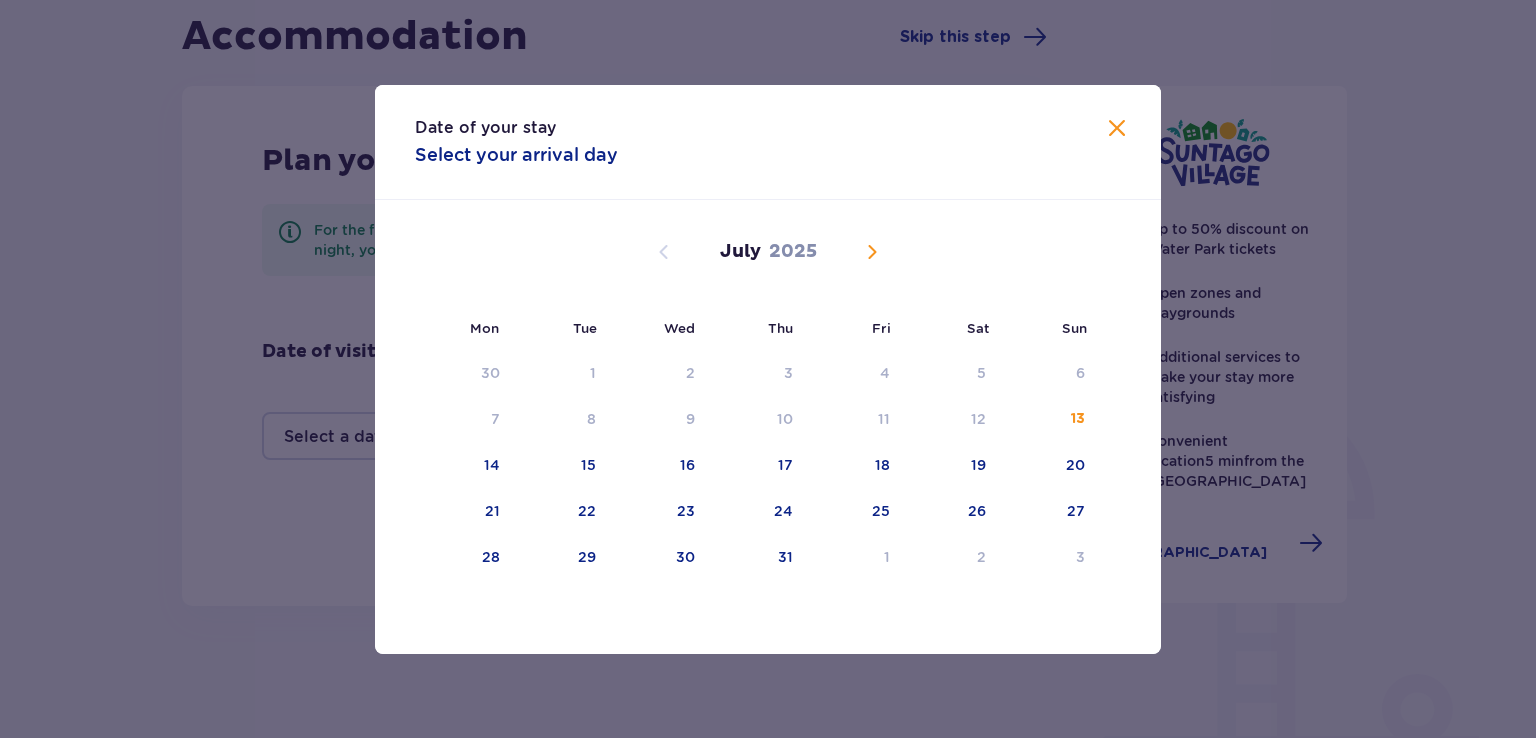 click on "July 2025" at bounding box center [768, 252] 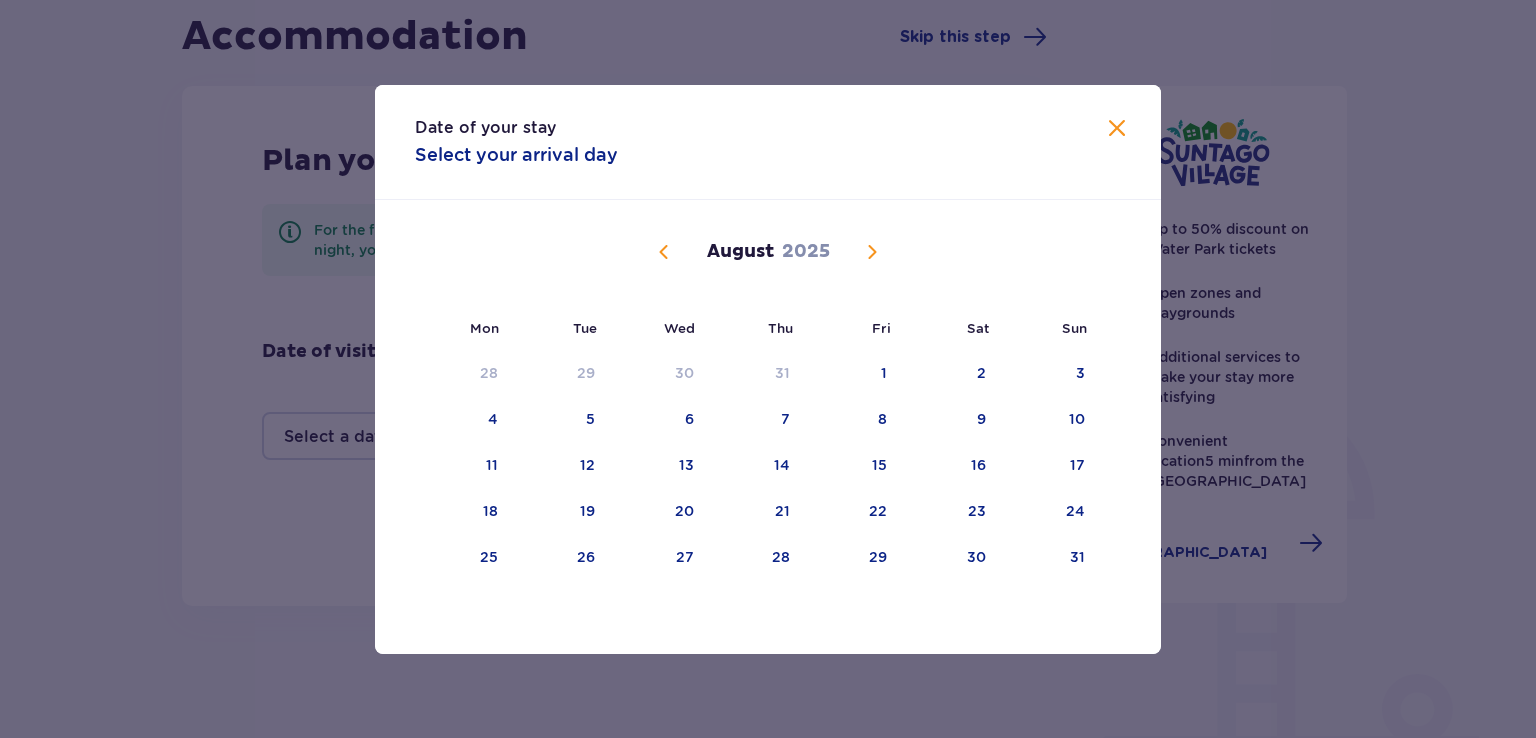 click at bounding box center (872, 252) 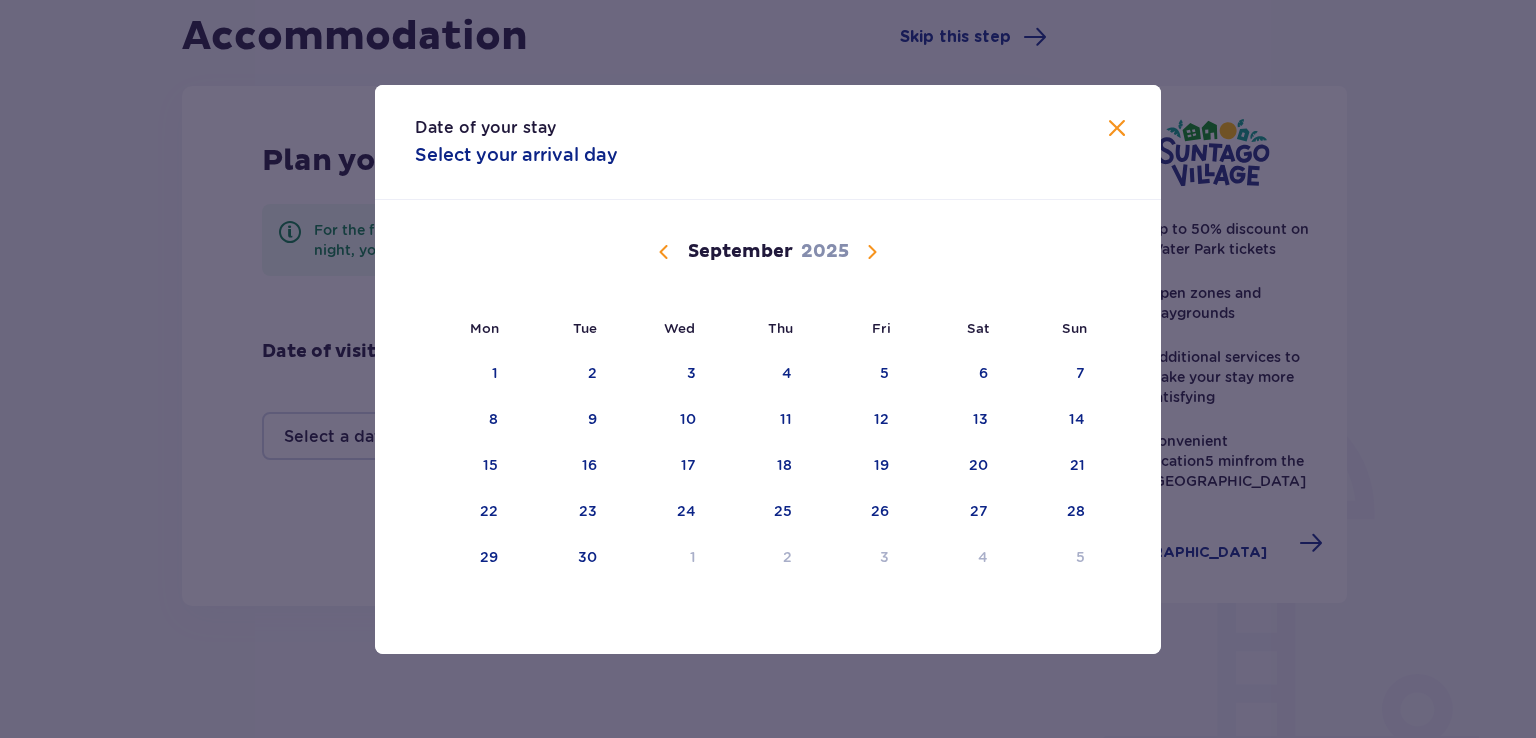 click at bounding box center (872, 252) 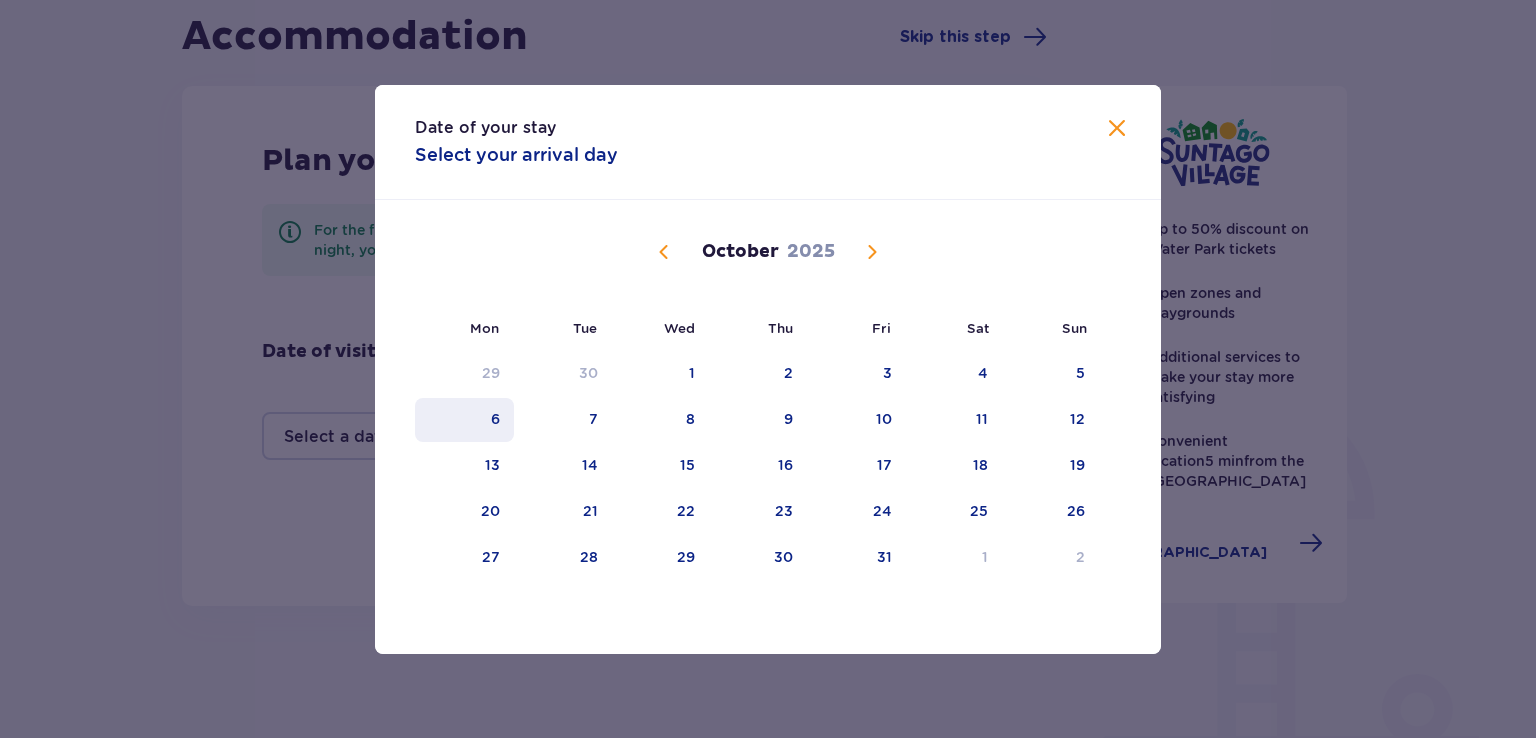 click on "6" at bounding box center [495, 419] 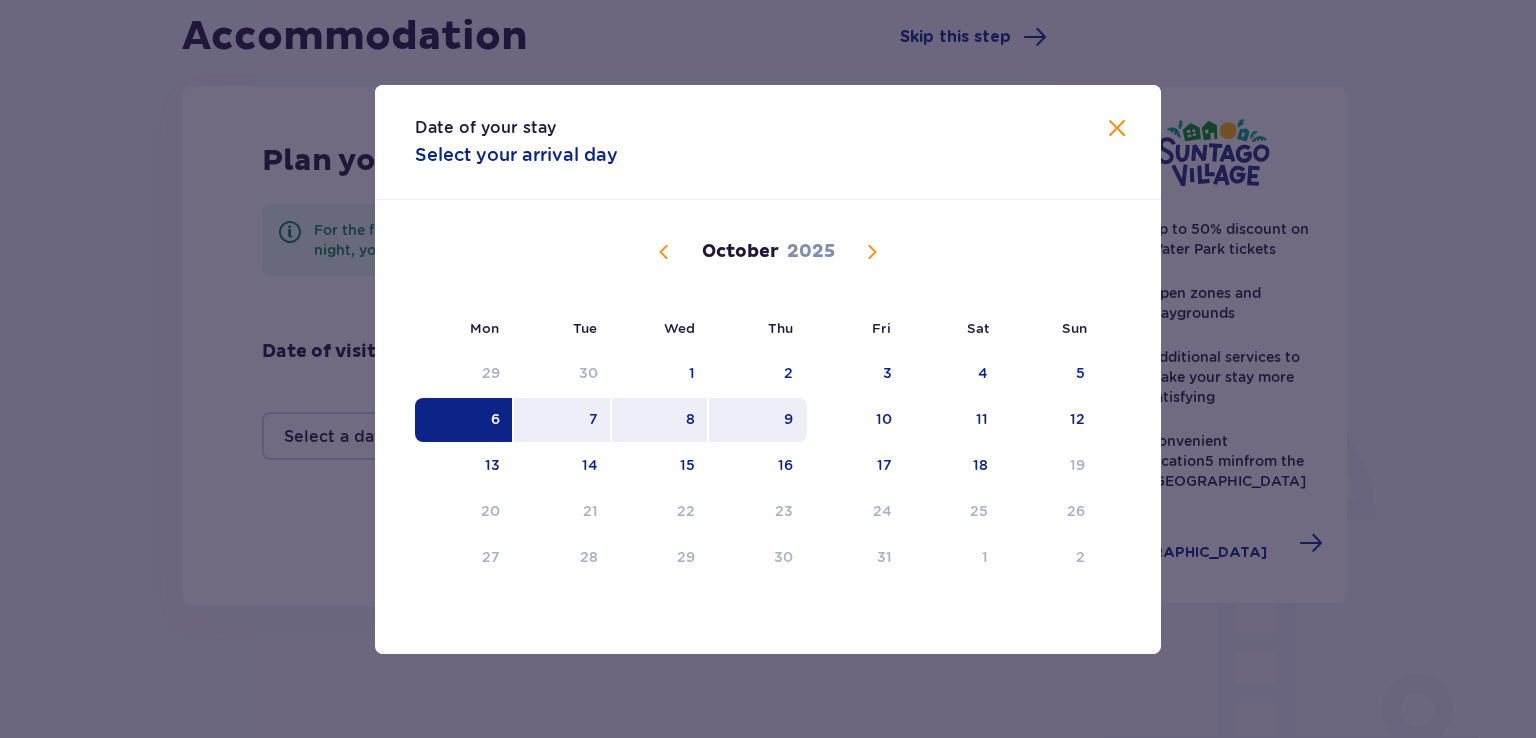 click on "9" at bounding box center (788, 419) 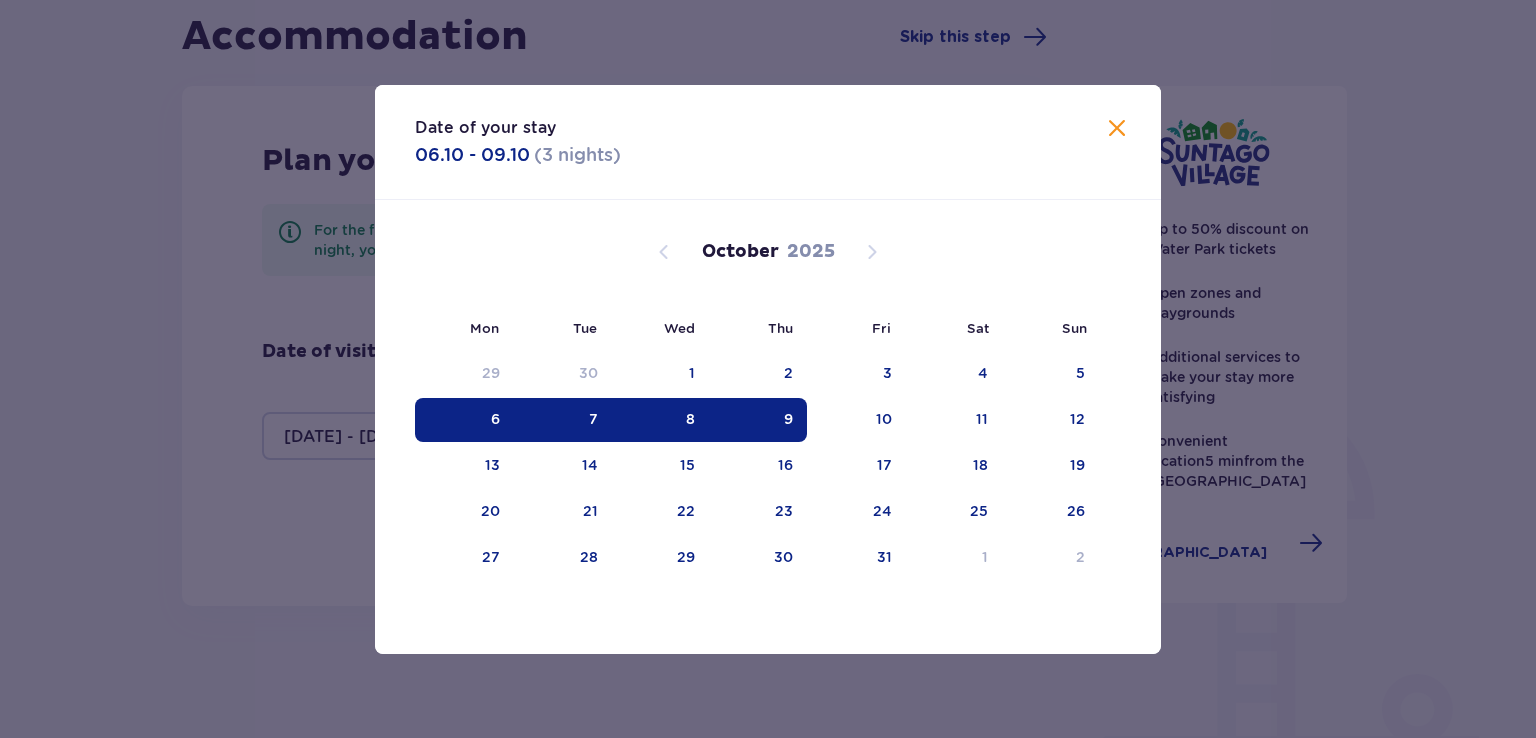 type on "06.10.25 - 09.10.25" 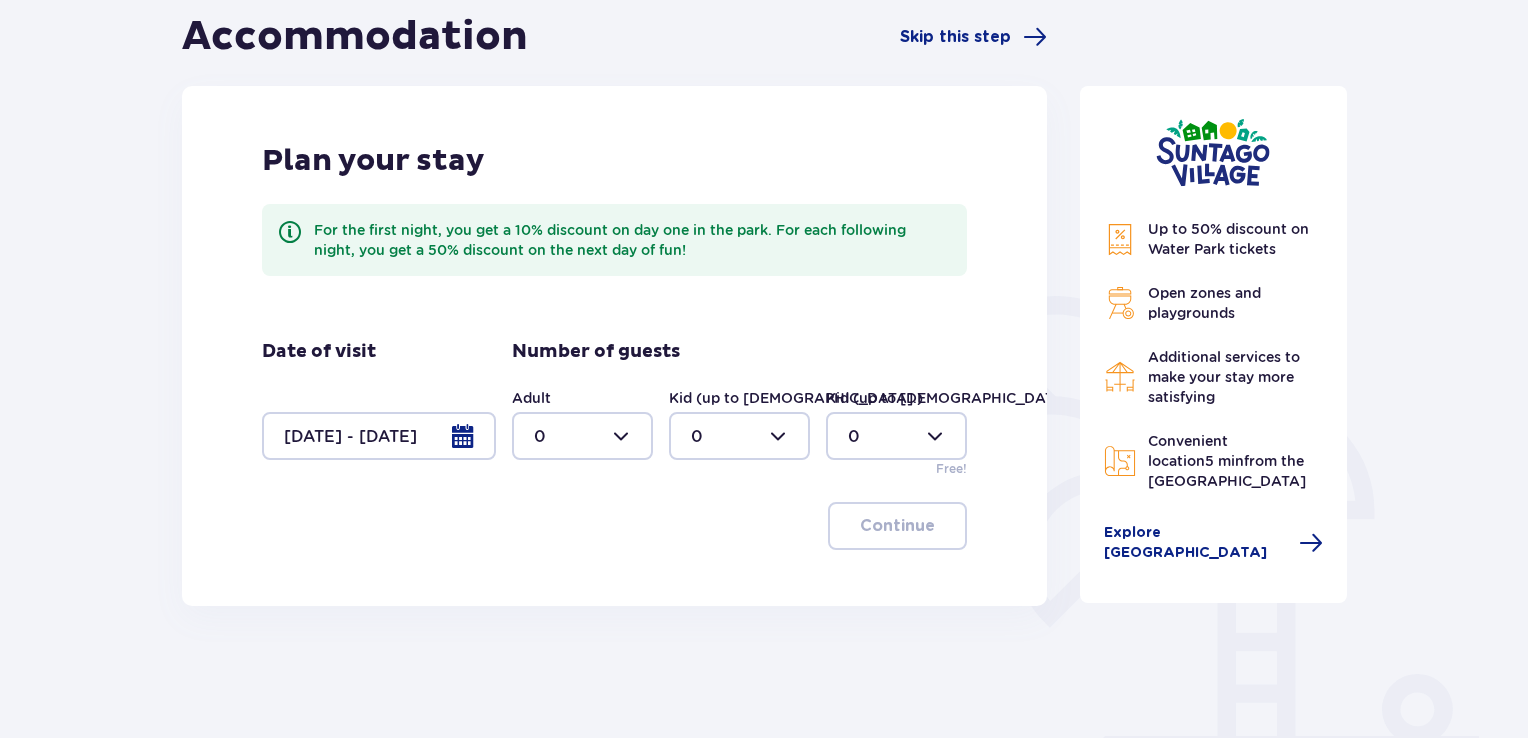click at bounding box center (582, 436) 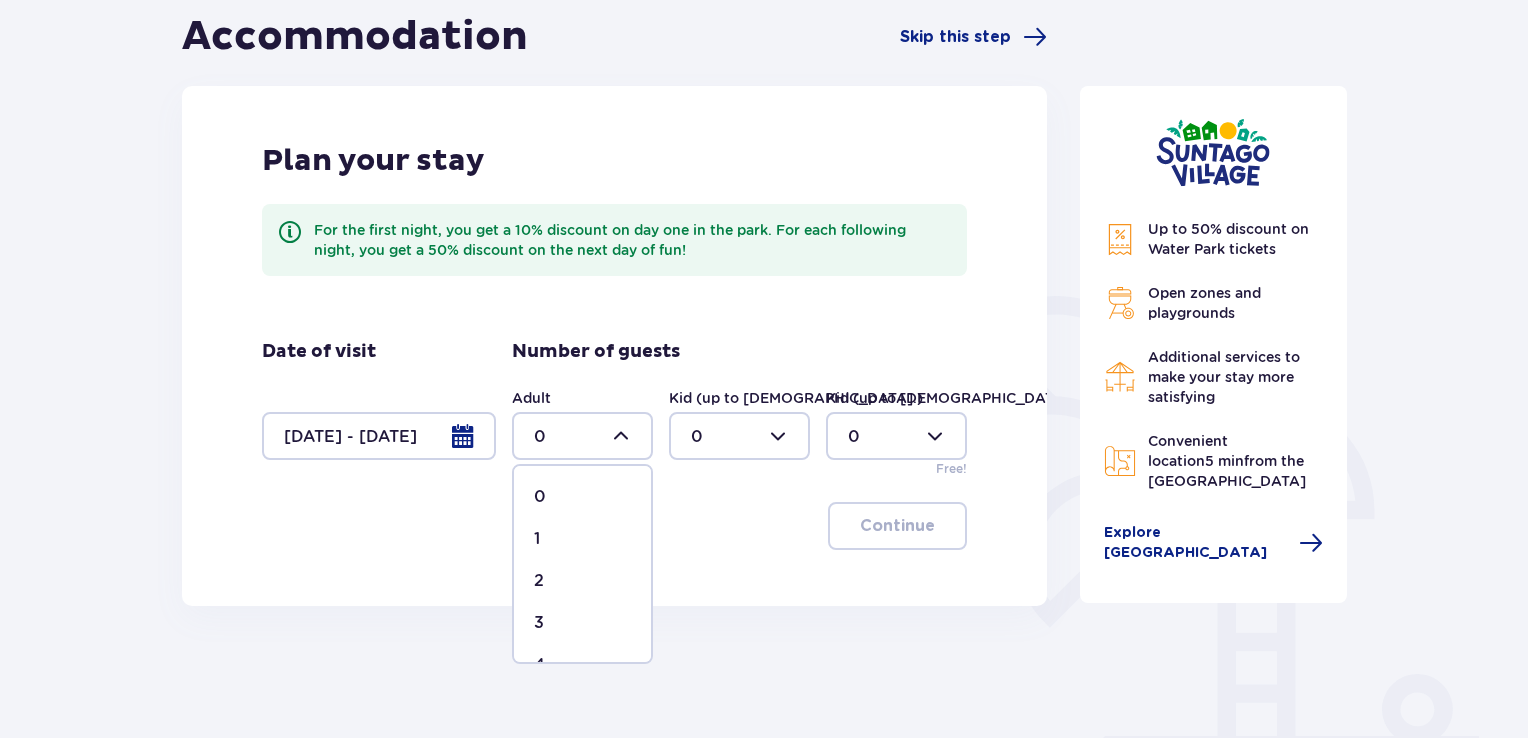click on "2" at bounding box center [539, 581] 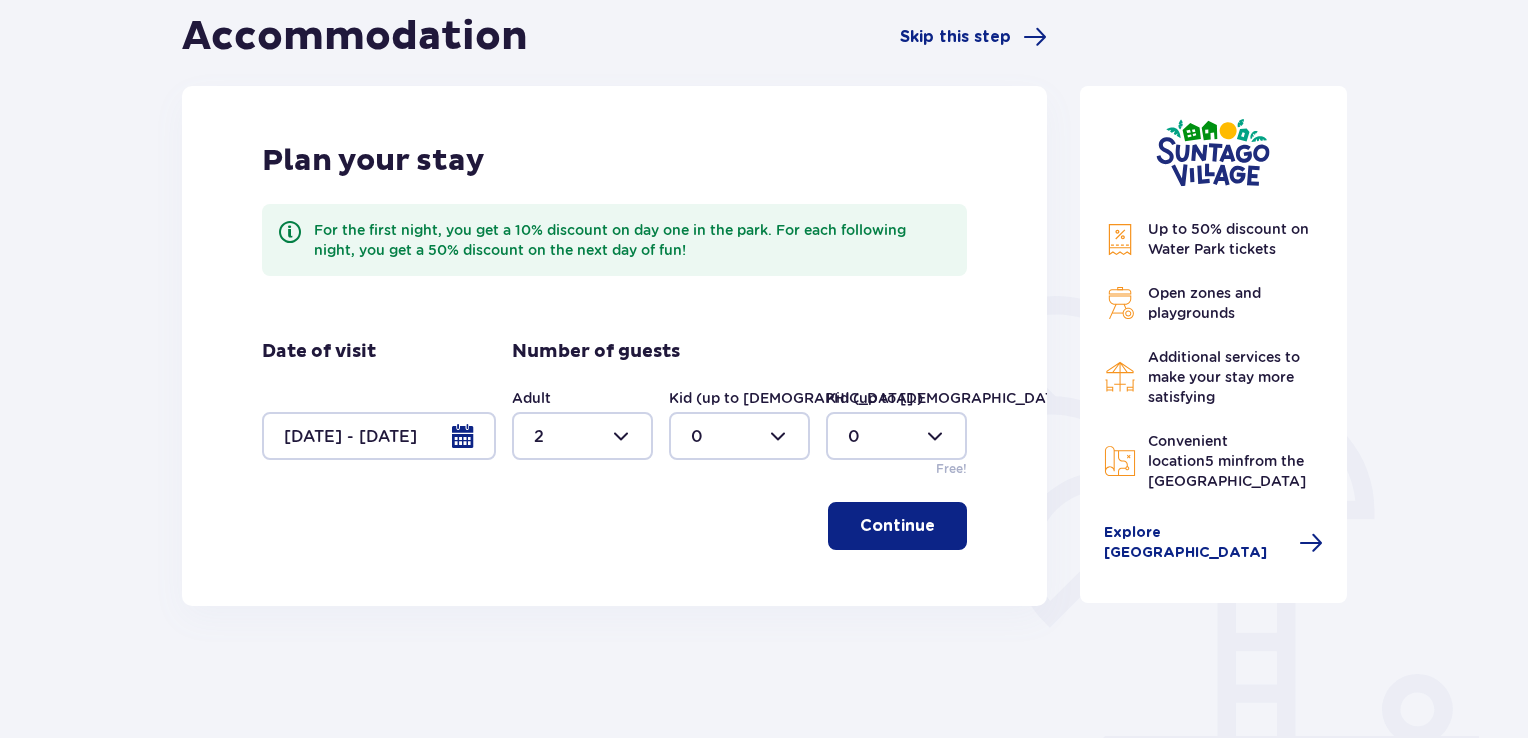 click at bounding box center (739, 436) 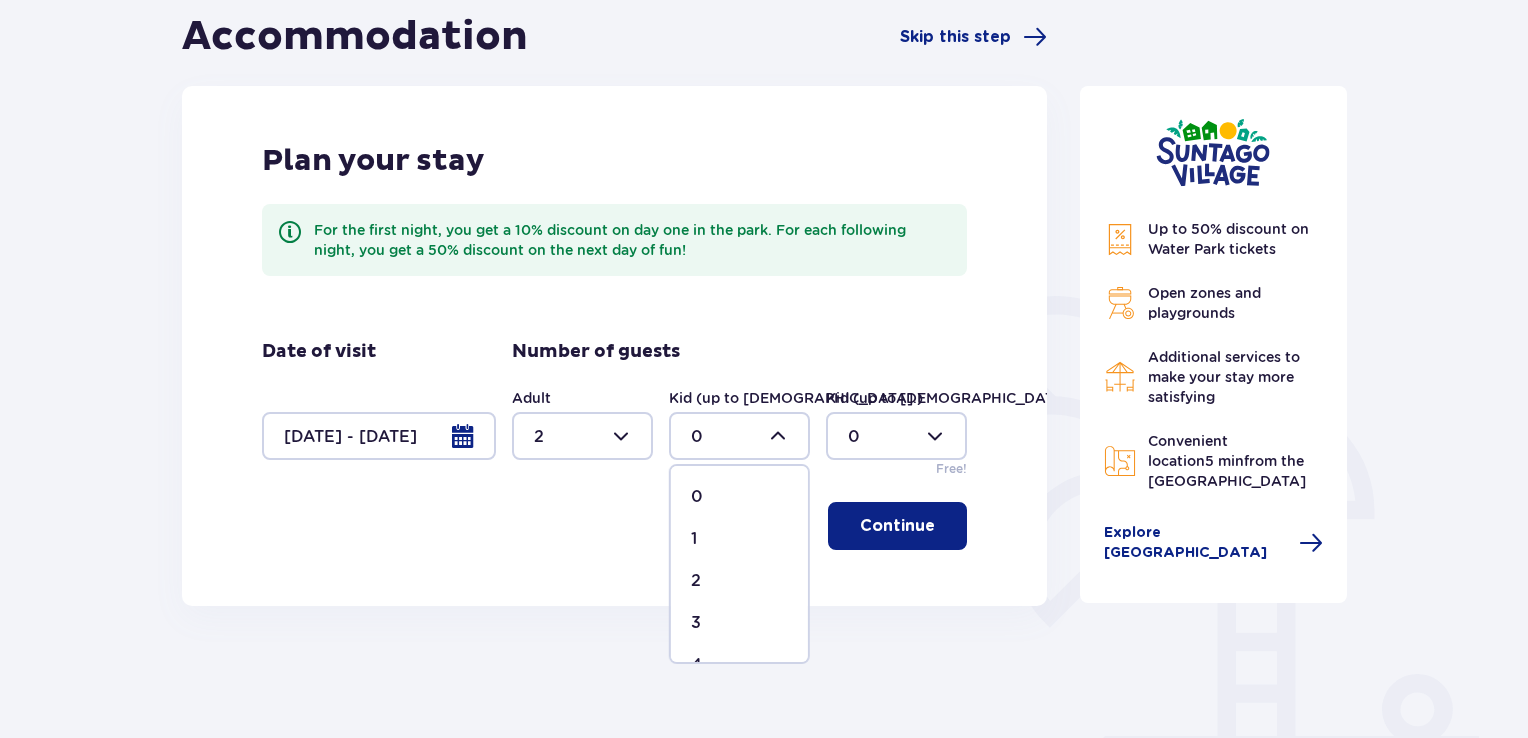 click on "2" at bounding box center (739, 581) 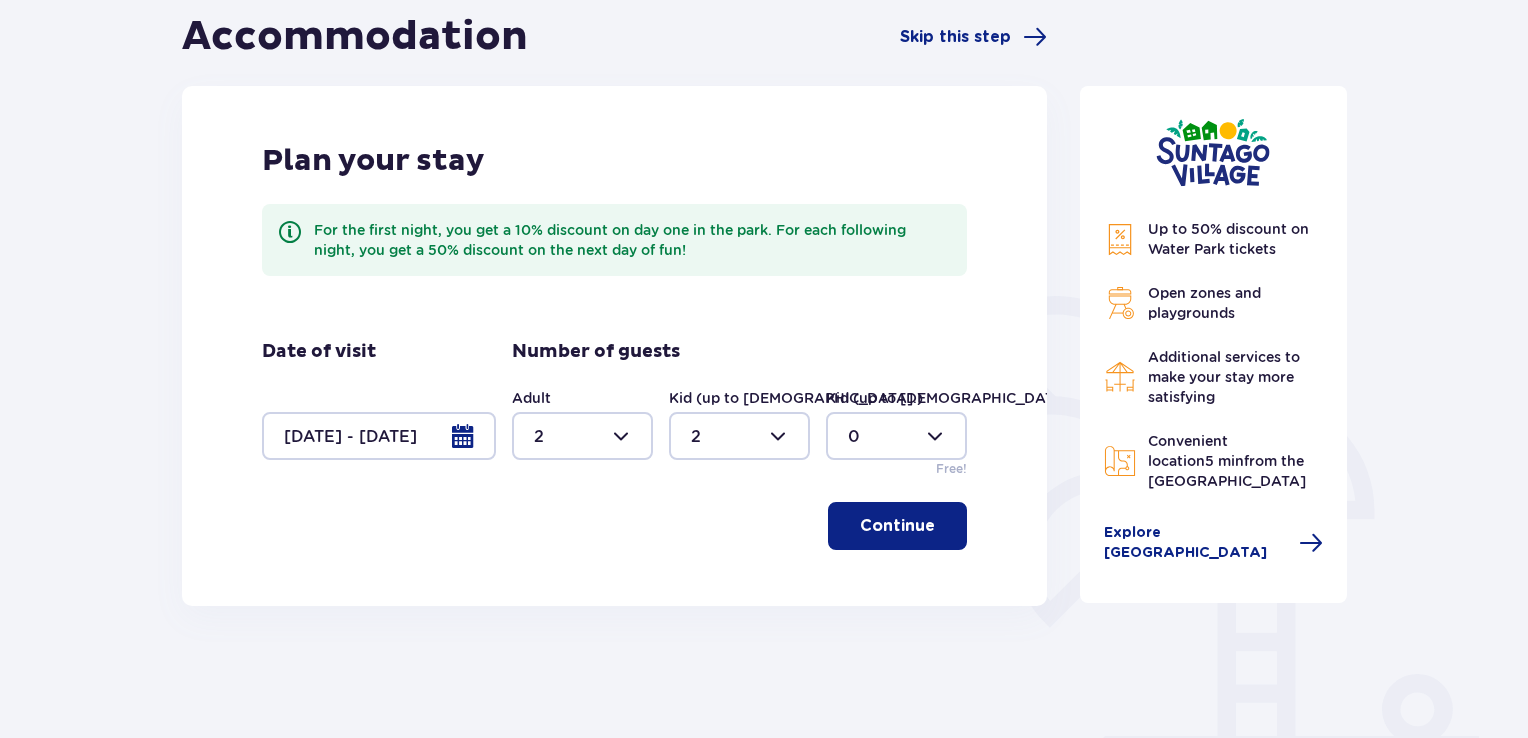 click on "Continue" at bounding box center (897, 526) 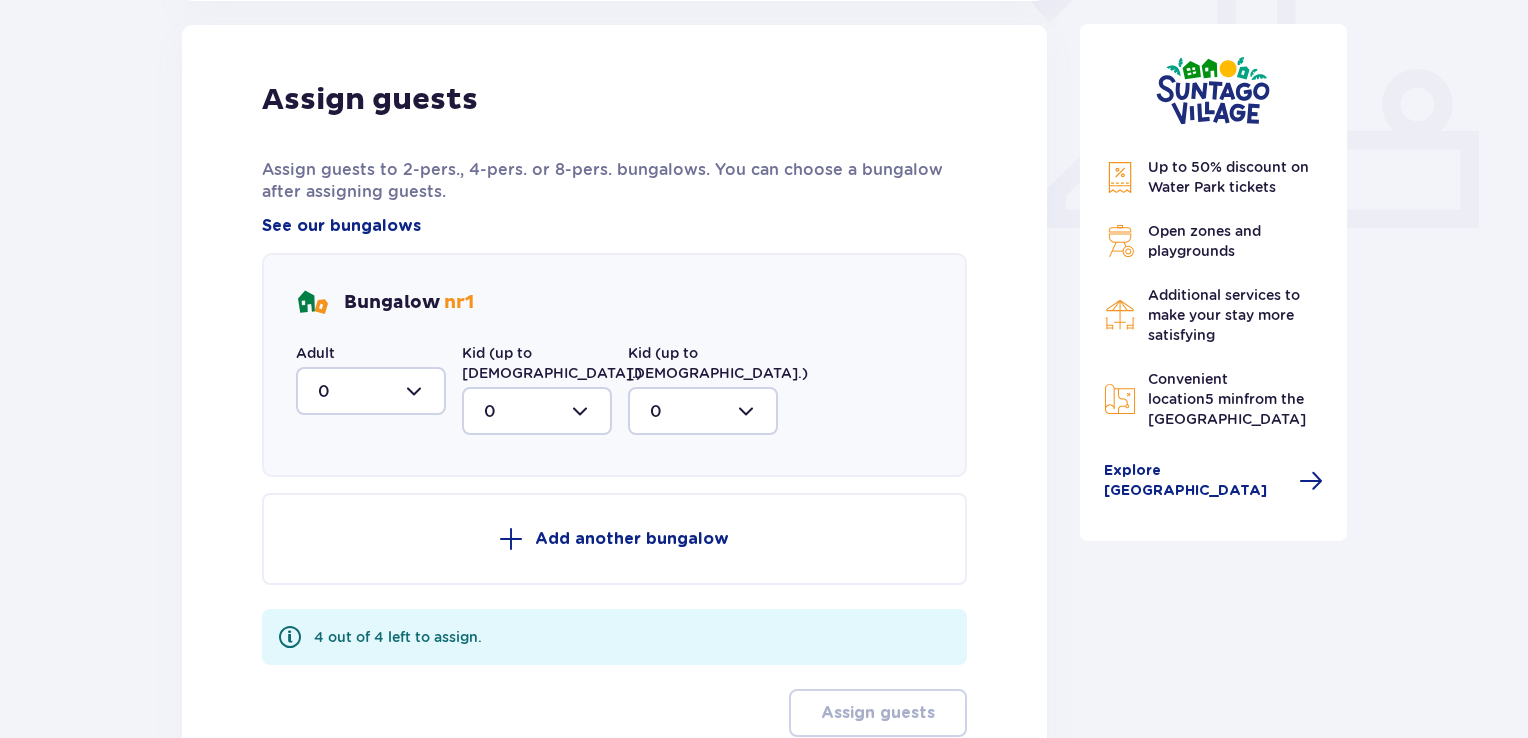 scroll, scrollTop: 806, scrollLeft: 0, axis: vertical 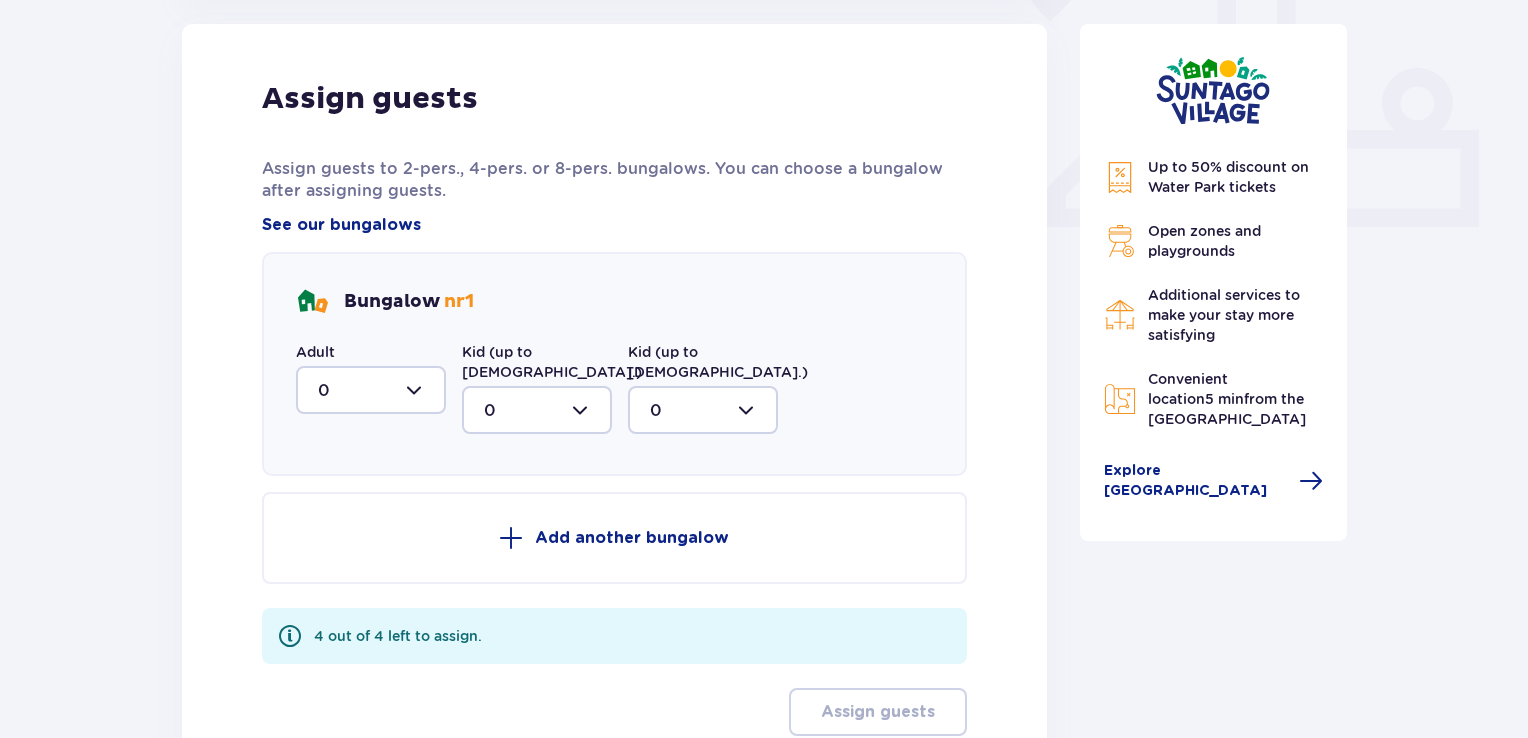 click at bounding box center [371, 390] 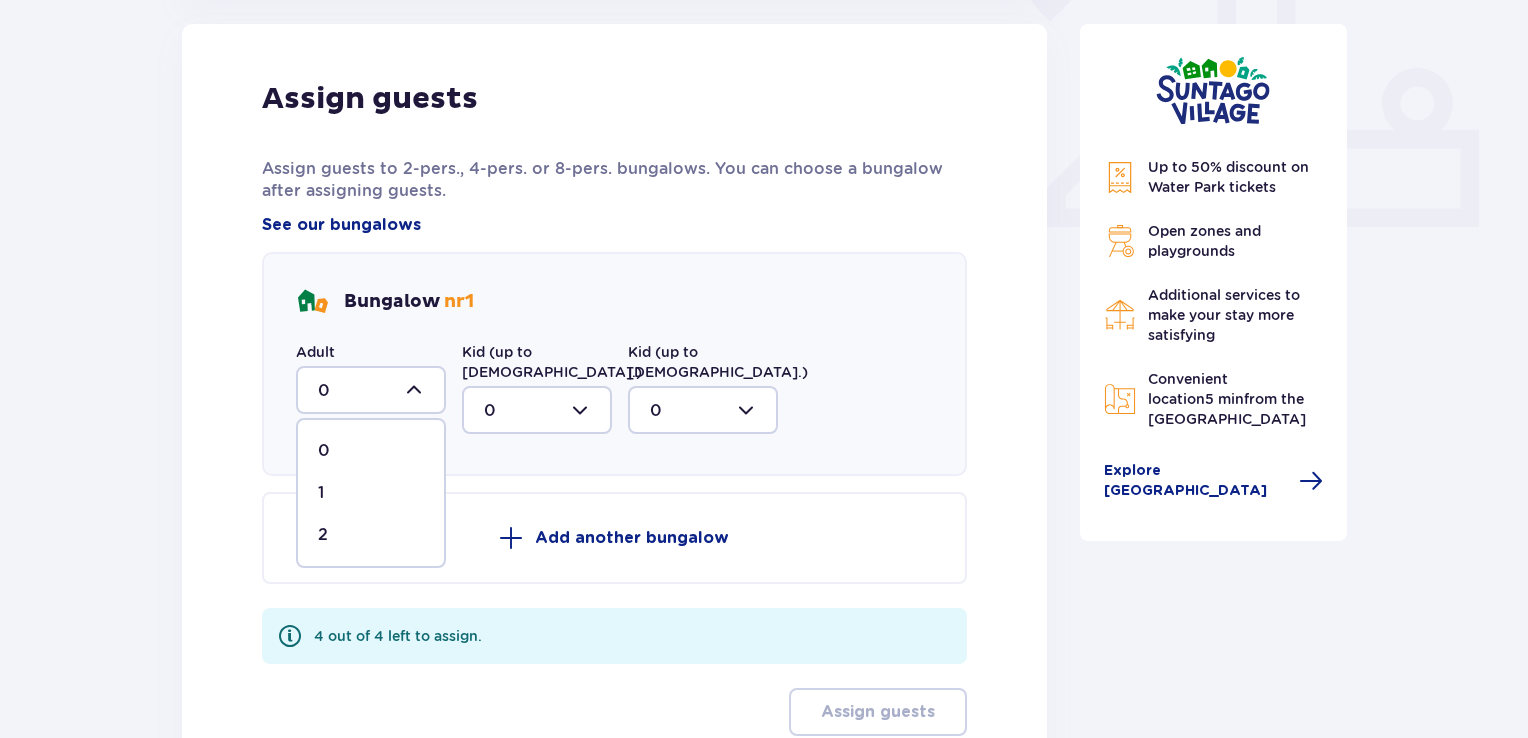 click on "2" at bounding box center [371, 535] 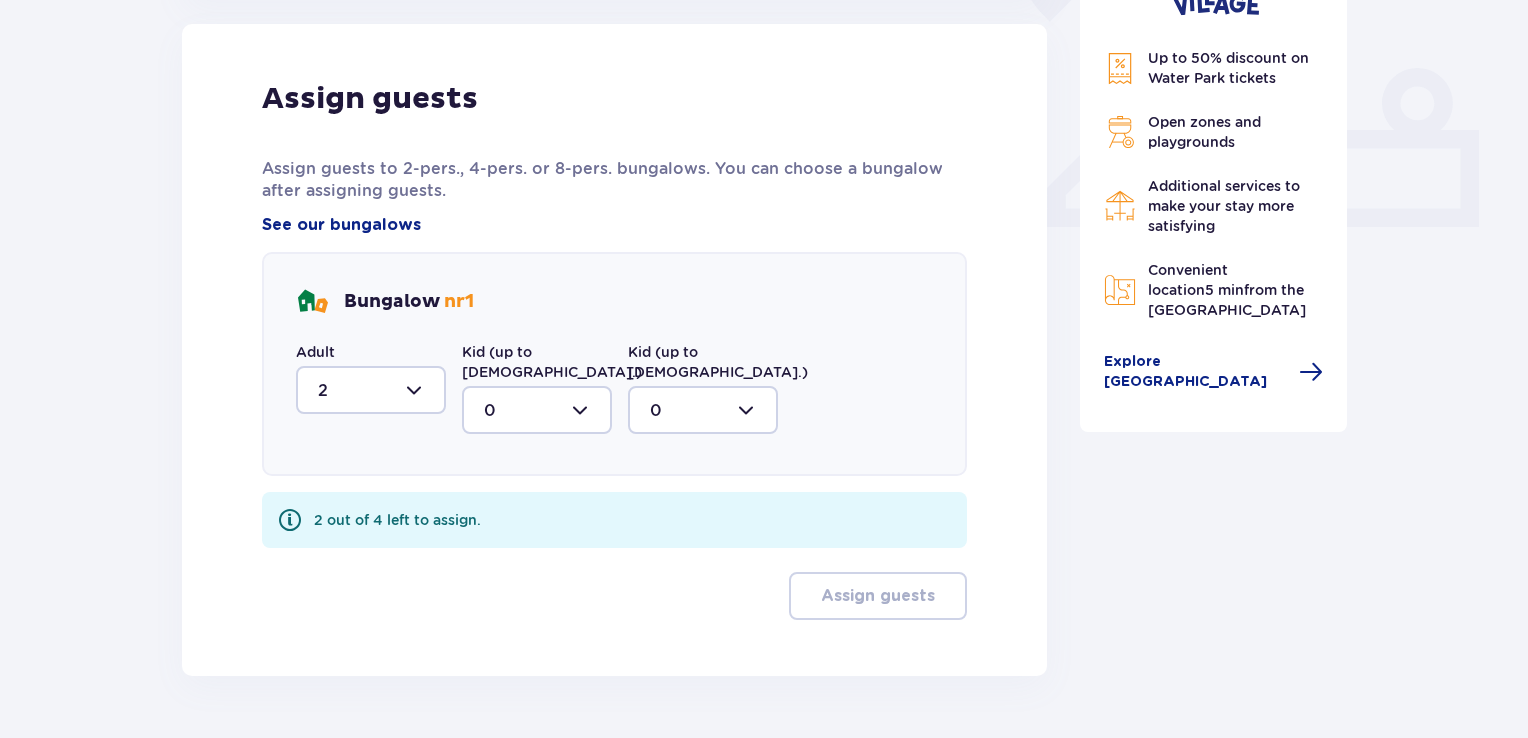 click at bounding box center [537, 410] 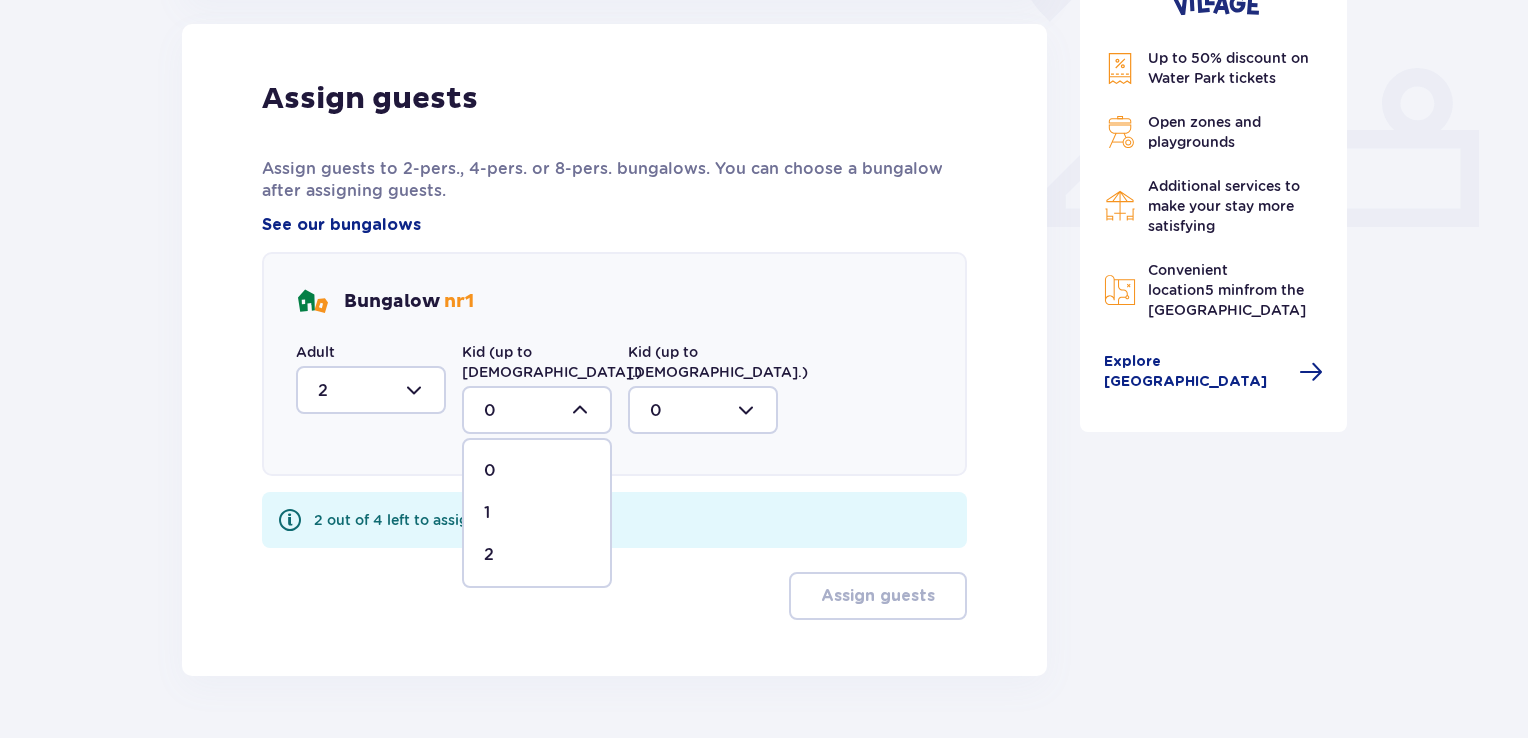 click on "2" at bounding box center [537, 555] 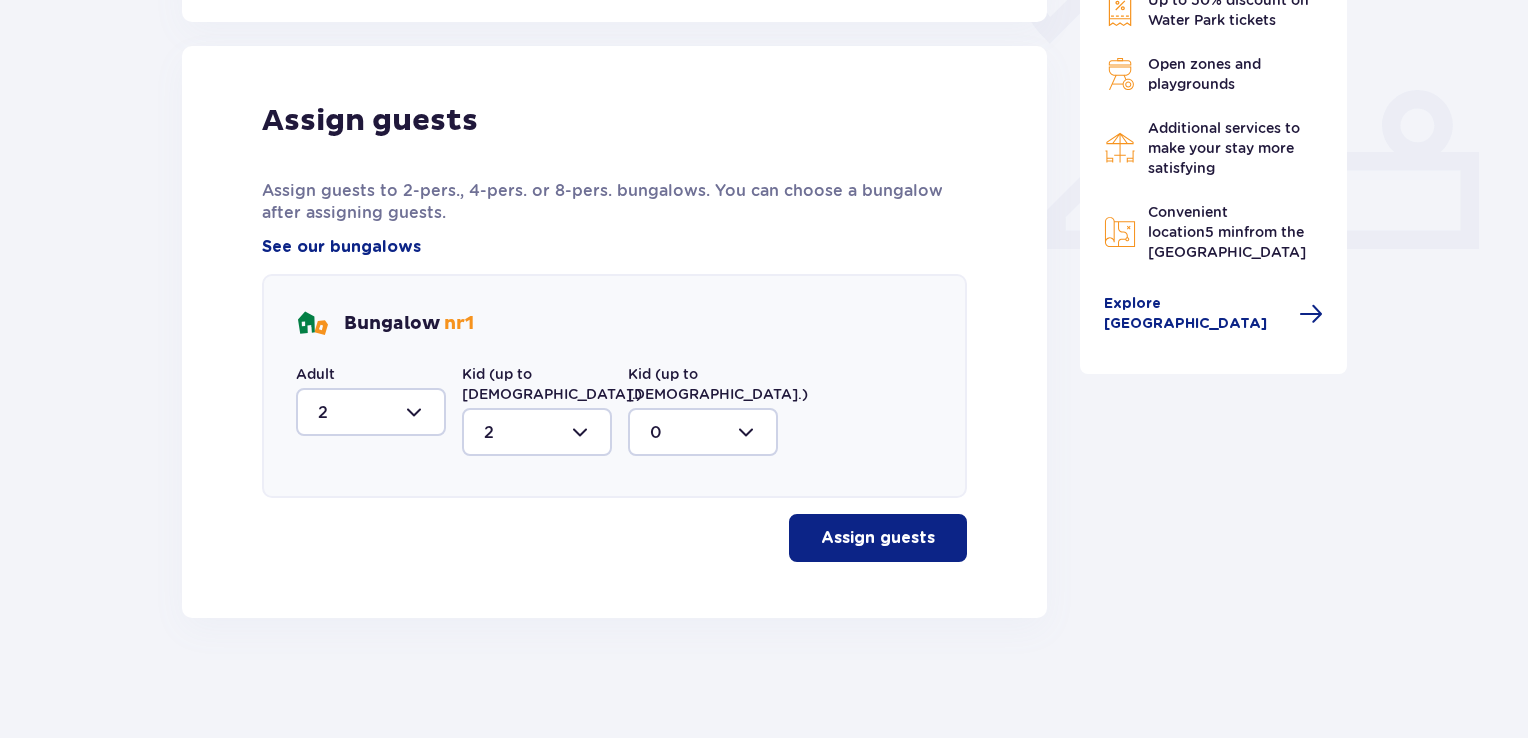 scroll, scrollTop: 764, scrollLeft: 0, axis: vertical 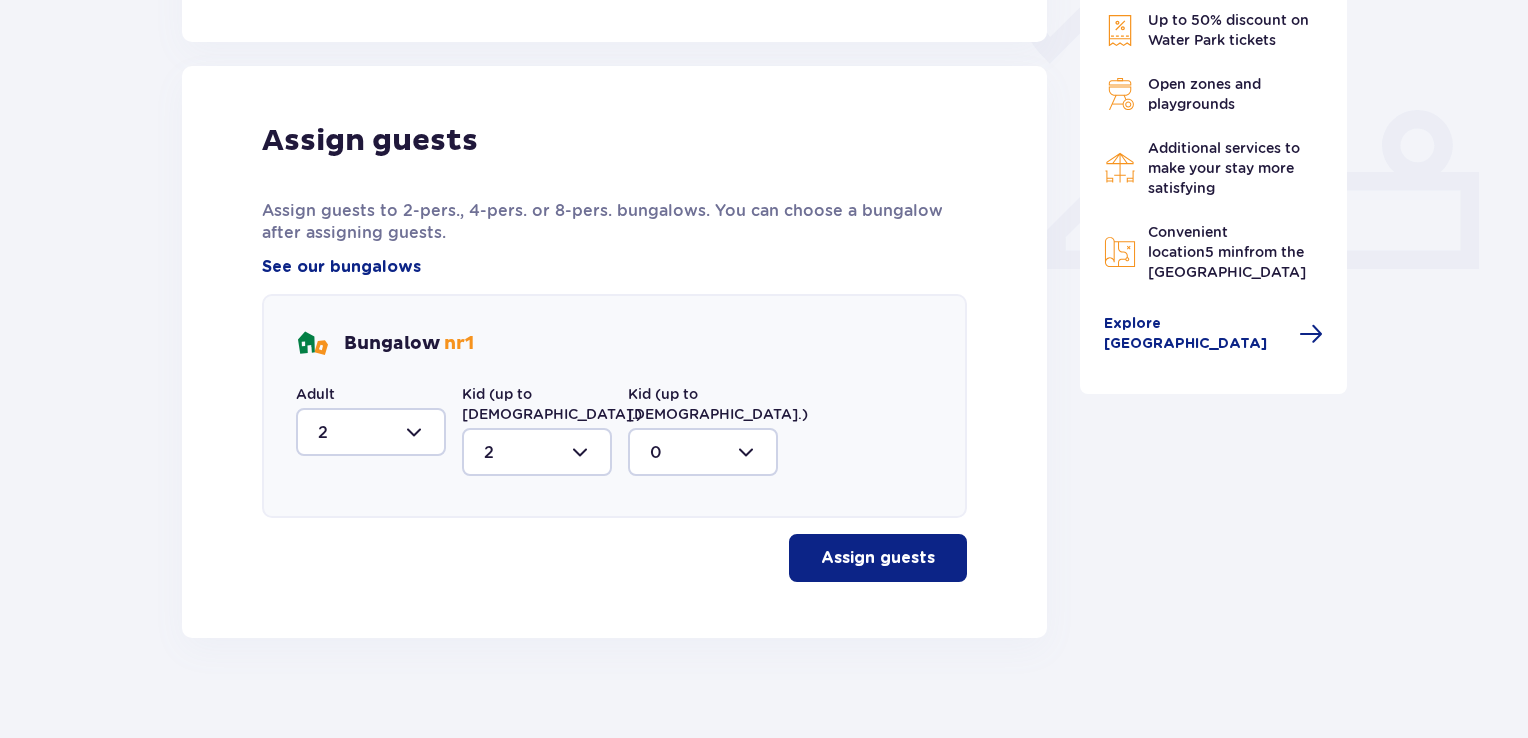 click on "Assign guests" at bounding box center (878, 558) 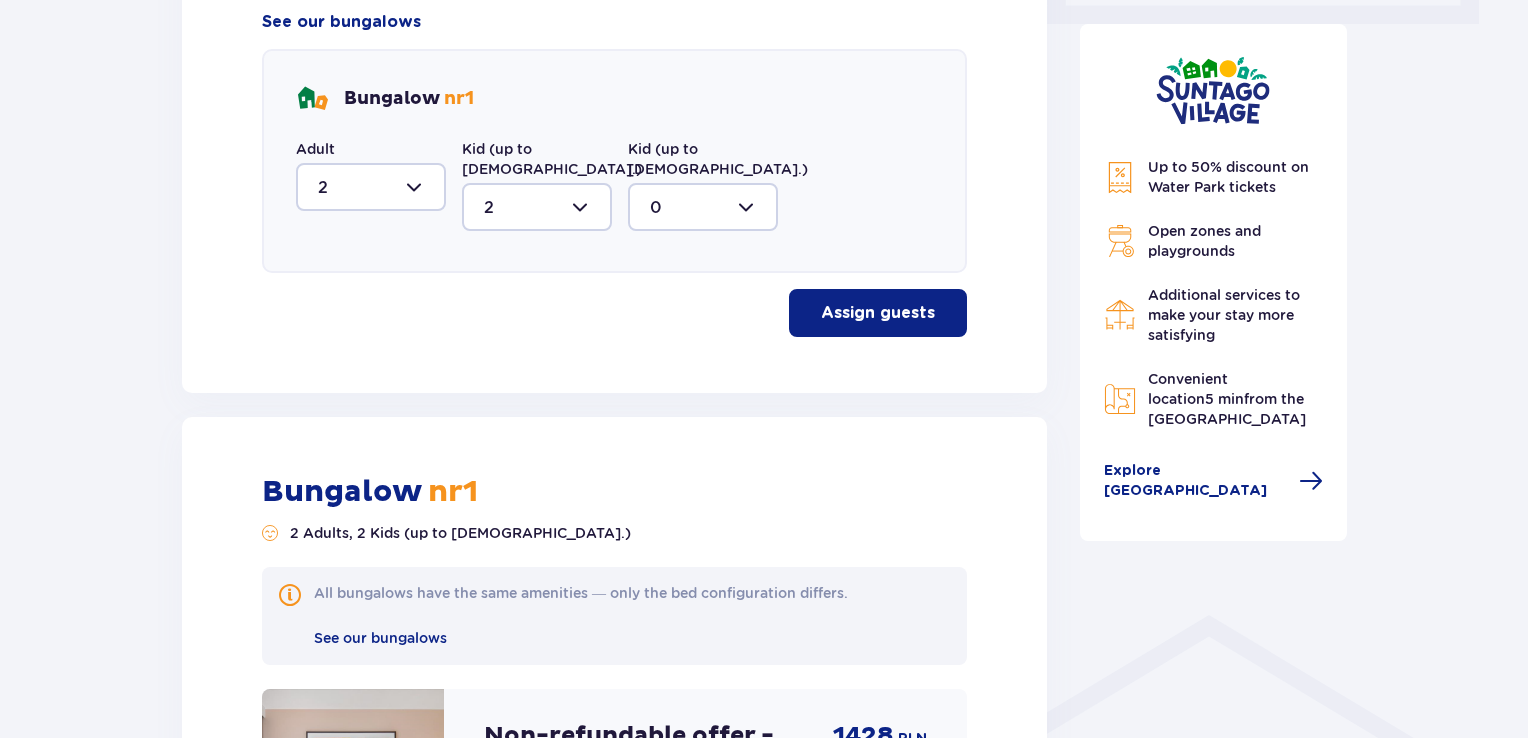 scroll, scrollTop: 381, scrollLeft: 0, axis: vertical 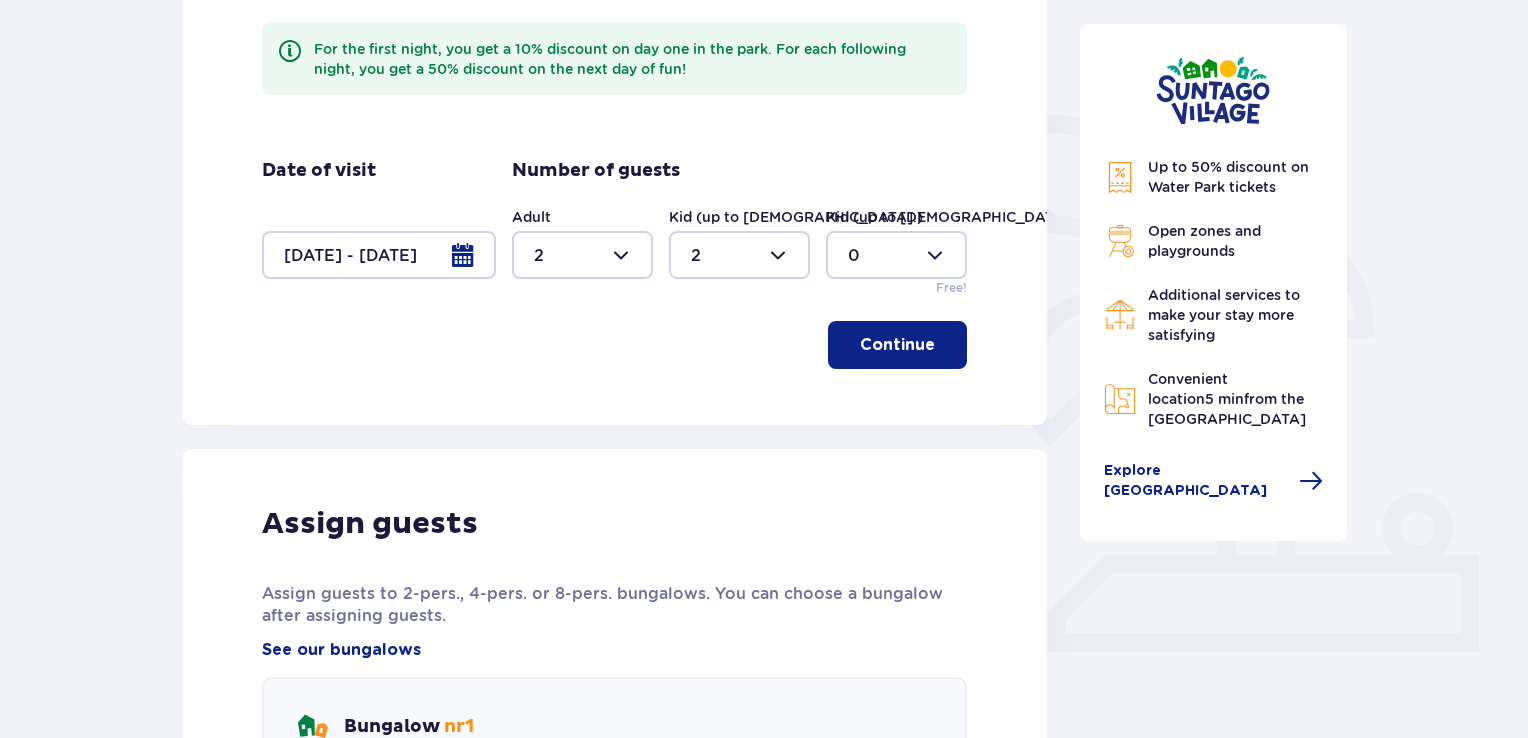 click at bounding box center (379, 255) 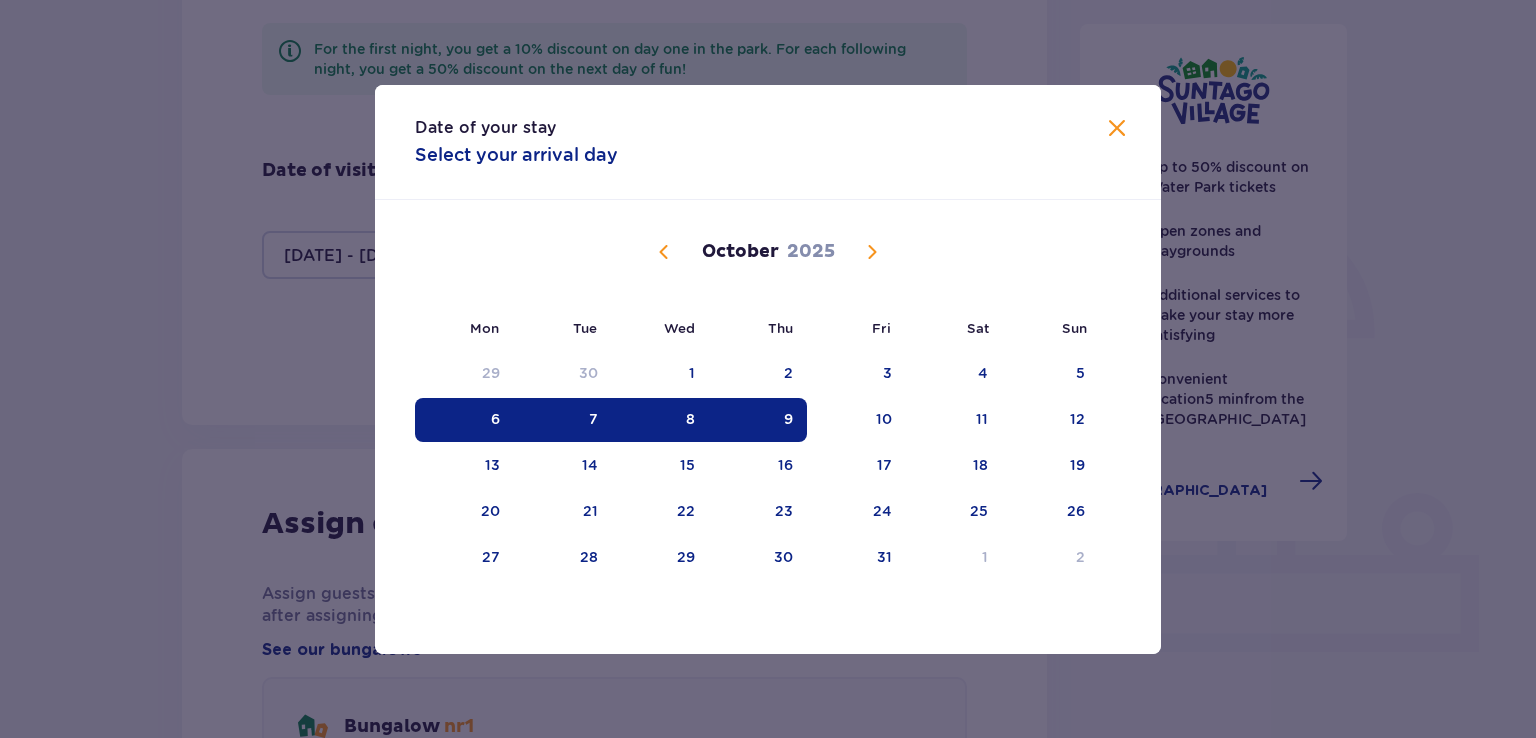 click on "6" at bounding box center (495, 419) 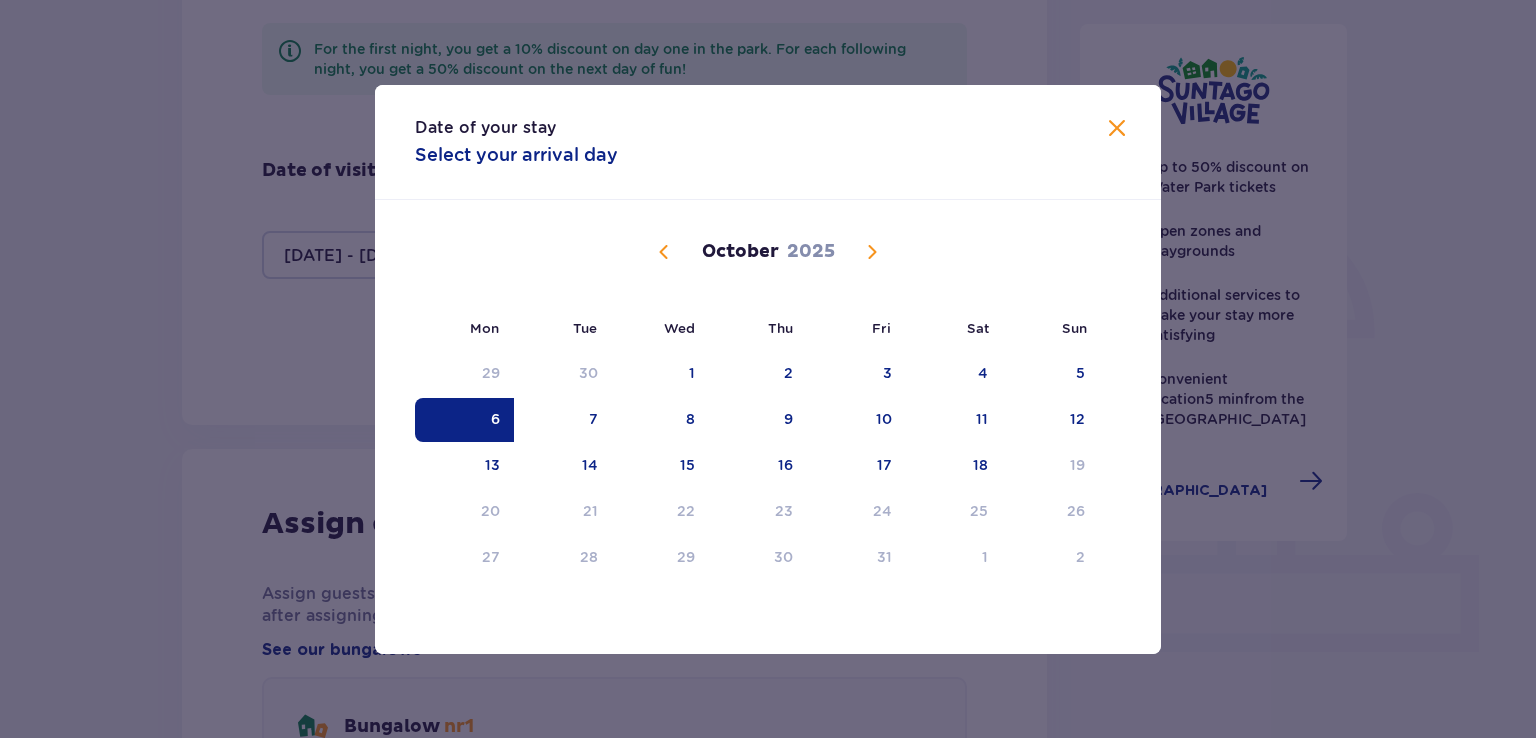click at bounding box center (1117, 129) 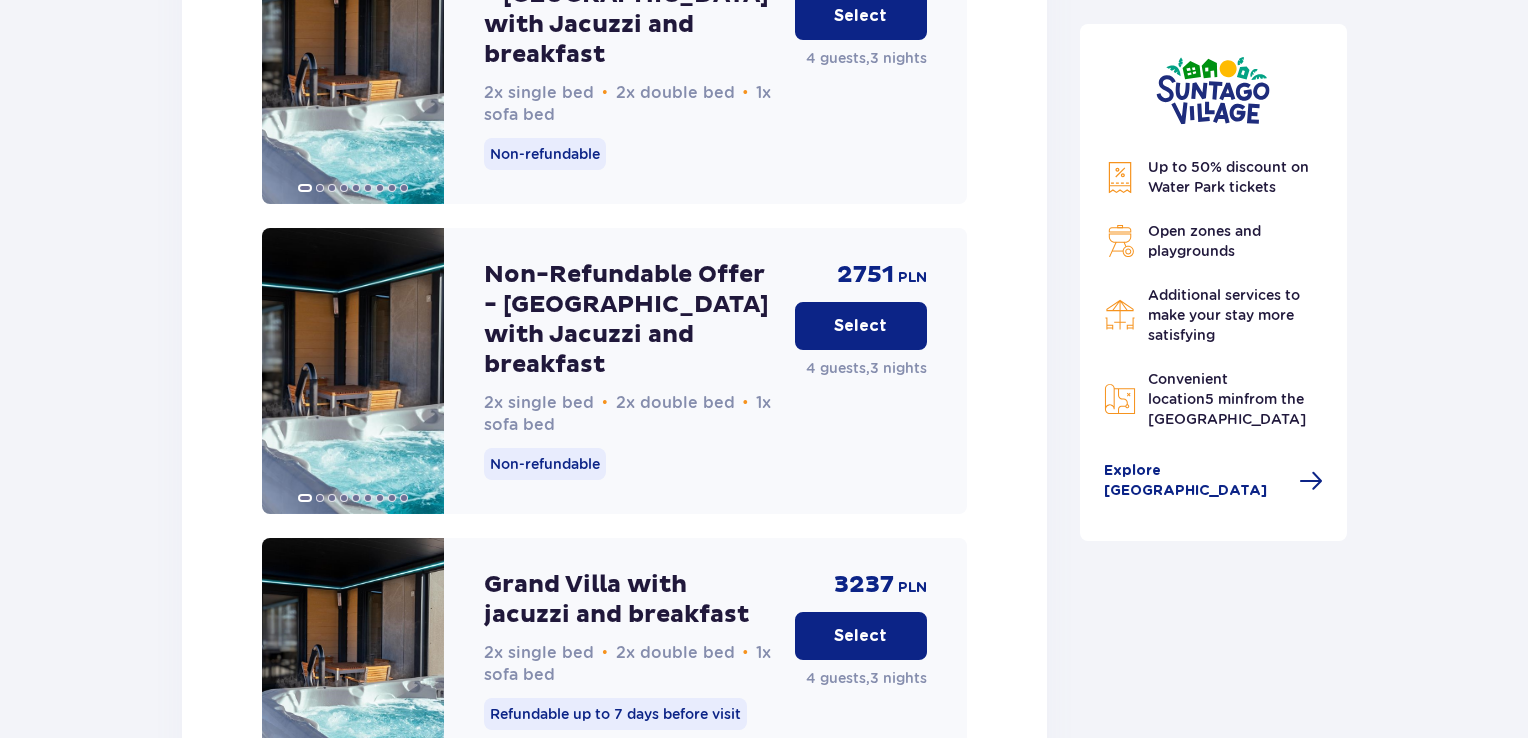 scroll, scrollTop: 4681, scrollLeft: 0, axis: vertical 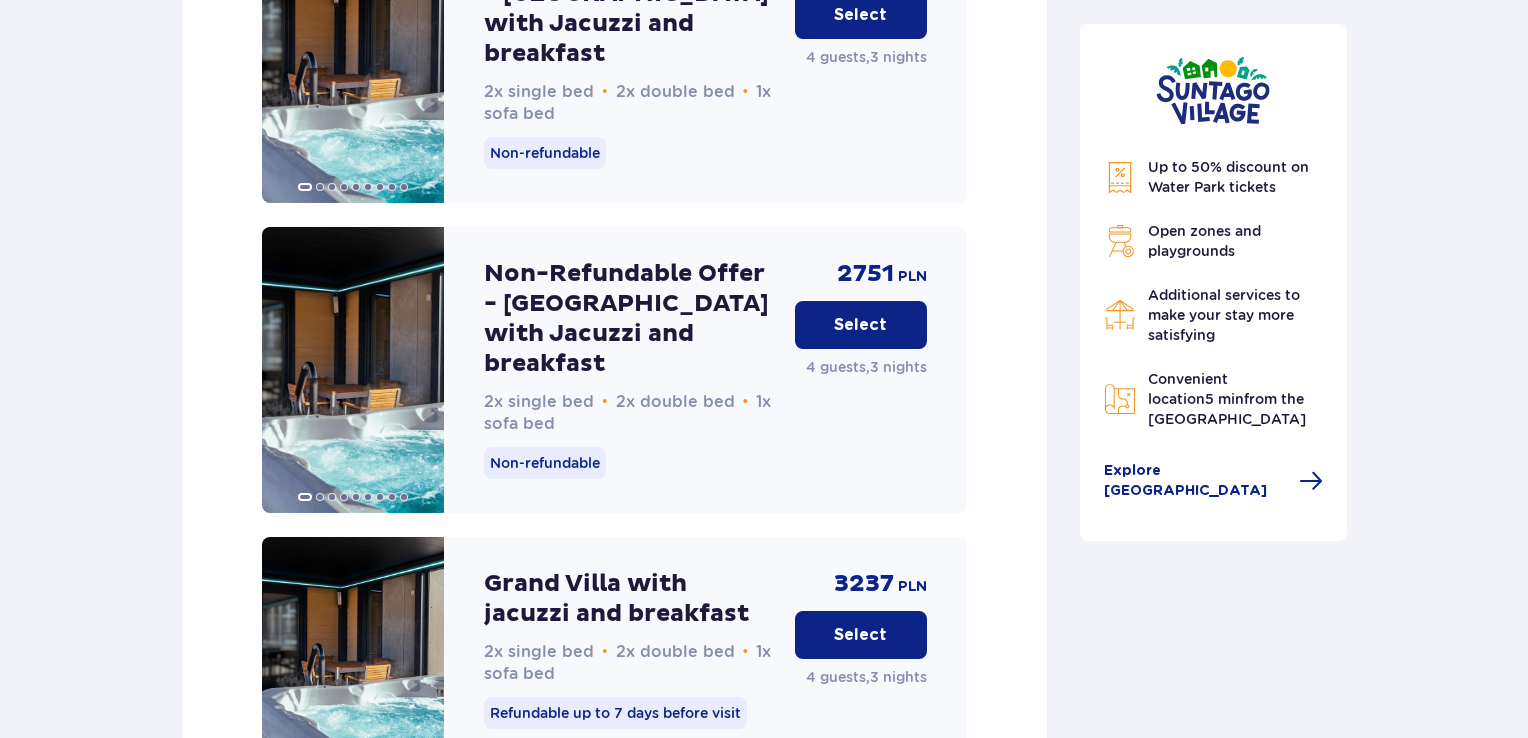 click on "Select" at bounding box center [860, 635] 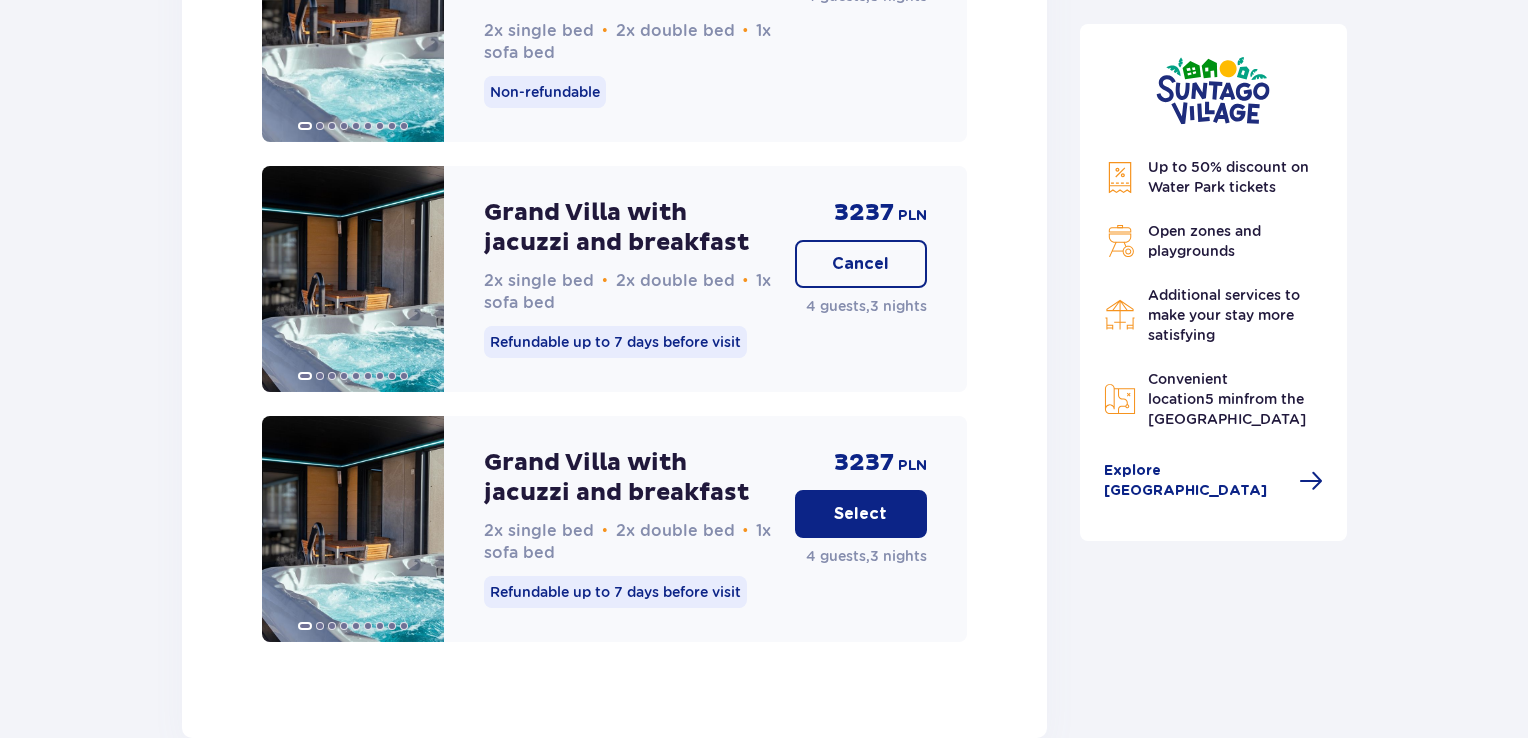 scroll, scrollTop: 5055, scrollLeft: 0, axis: vertical 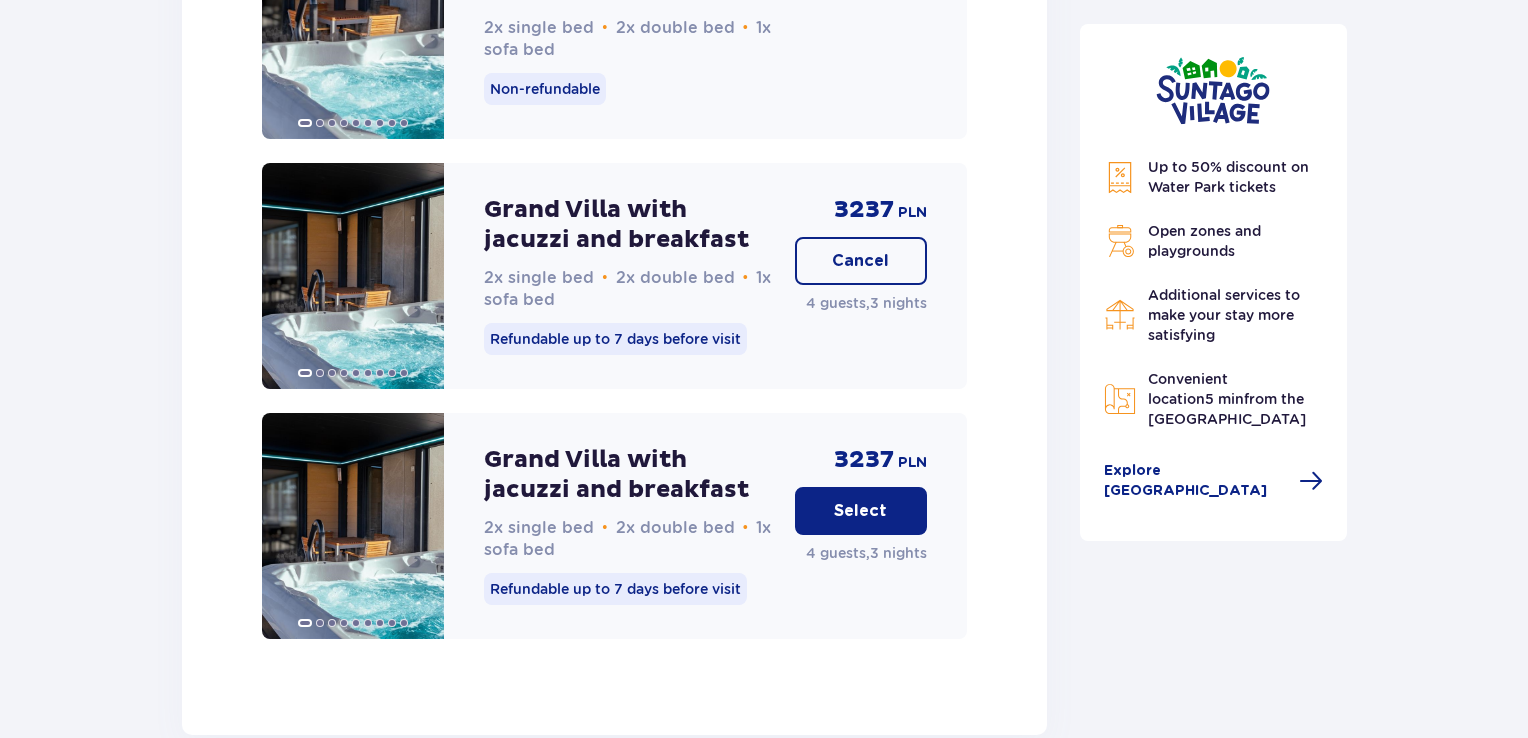 click on "Continue" at bounding box center [912, 783] 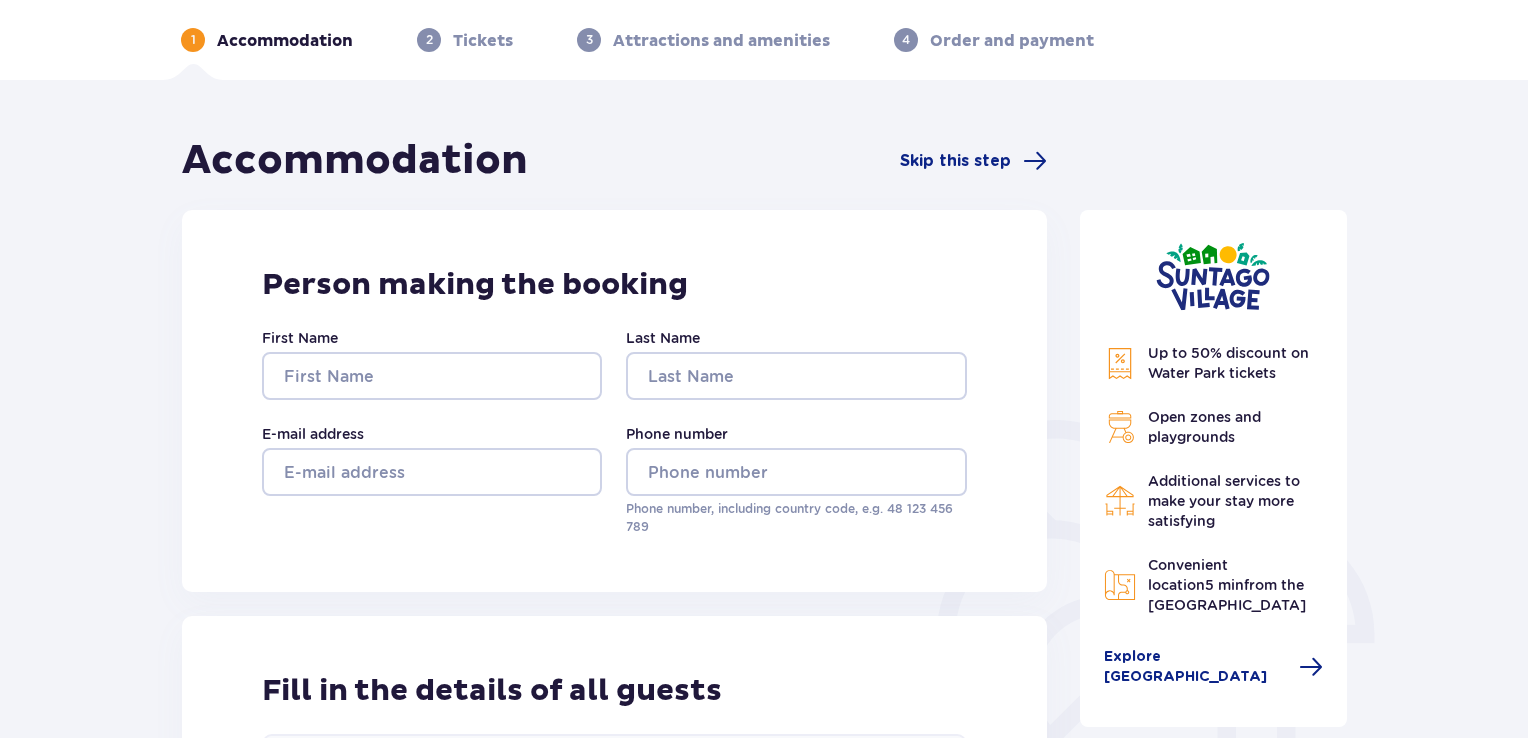 scroll, scrollTop: 0, scrollLeft: 0, axis: both 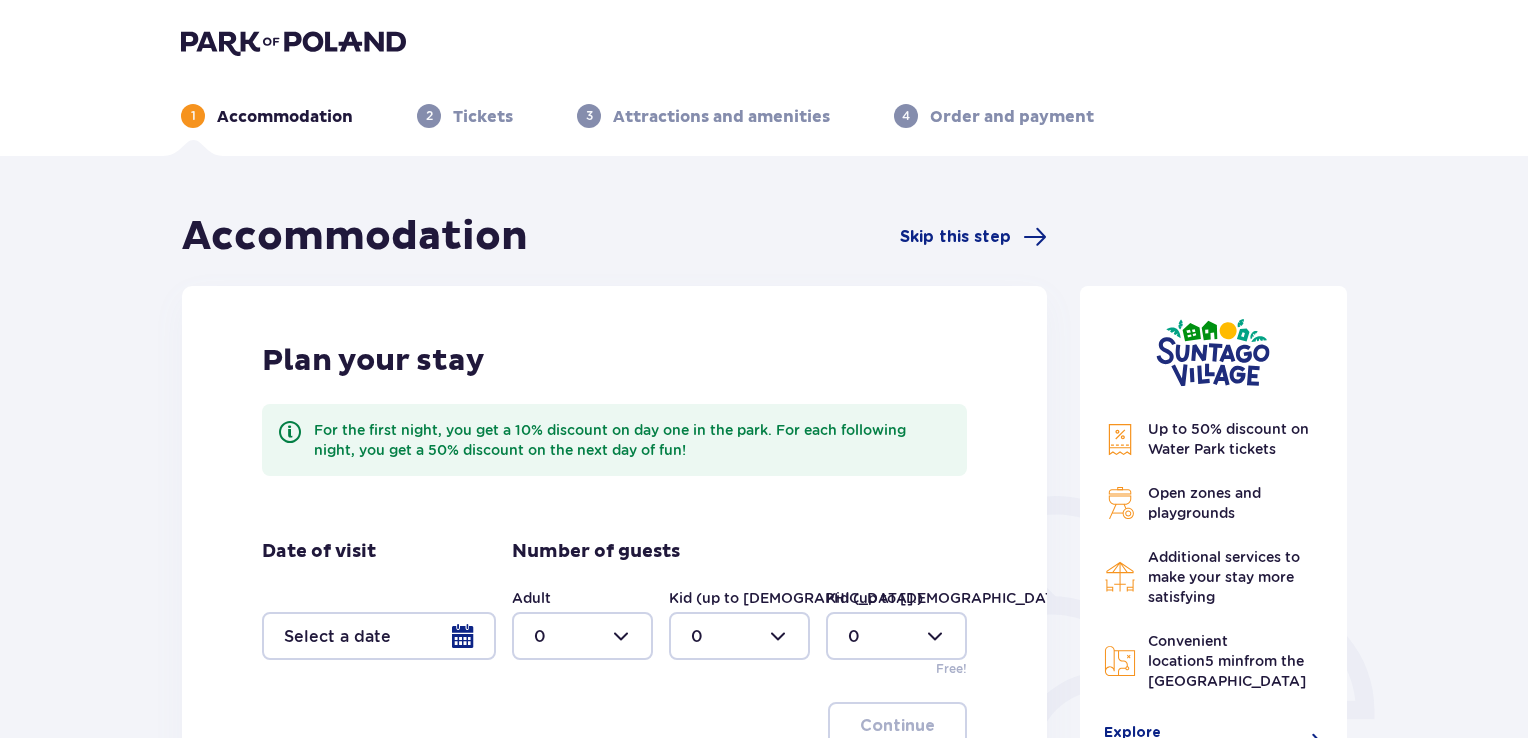 type on "0" 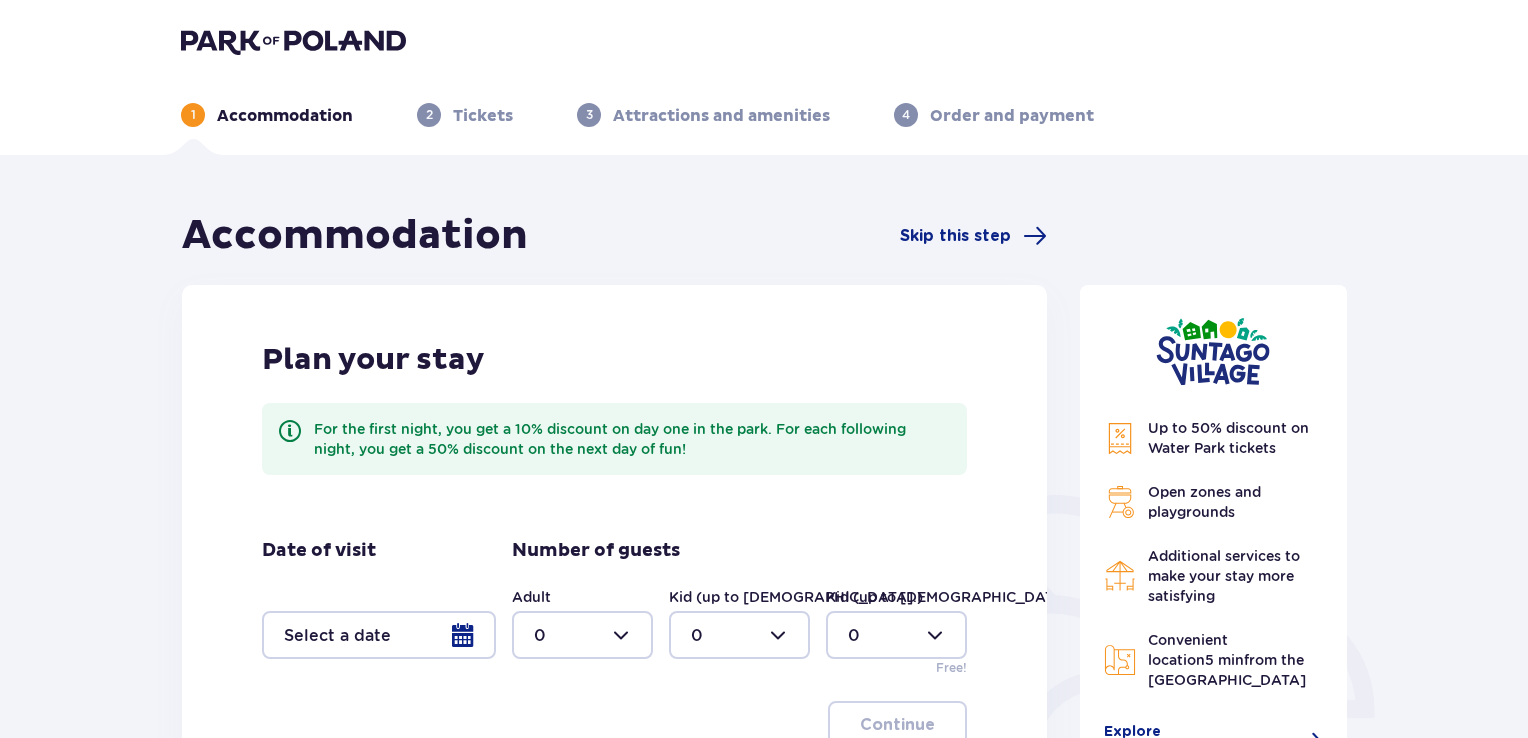 scroll, scrollTop: 0, scrollLeft: 0, axis: both 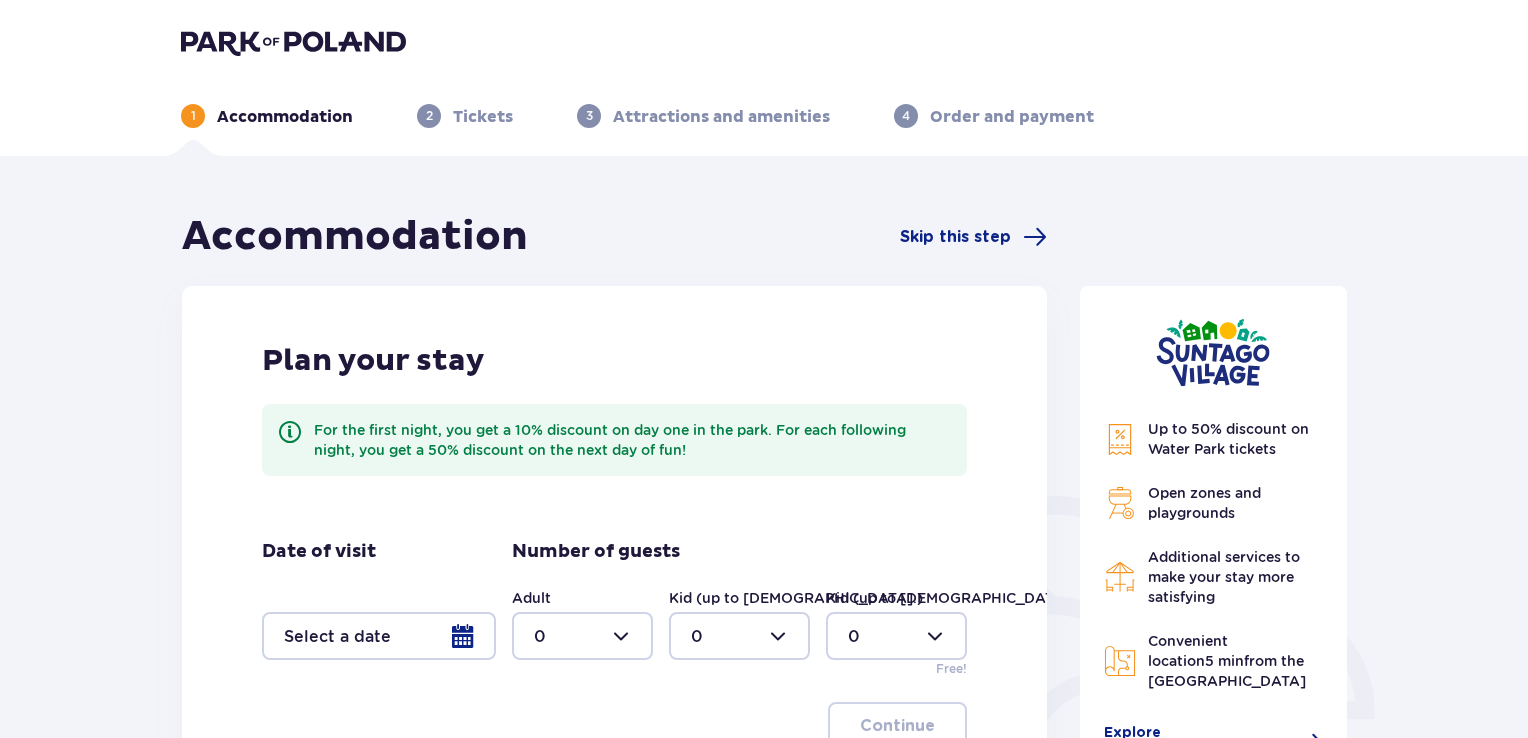 click at bounding box center (379, 636) 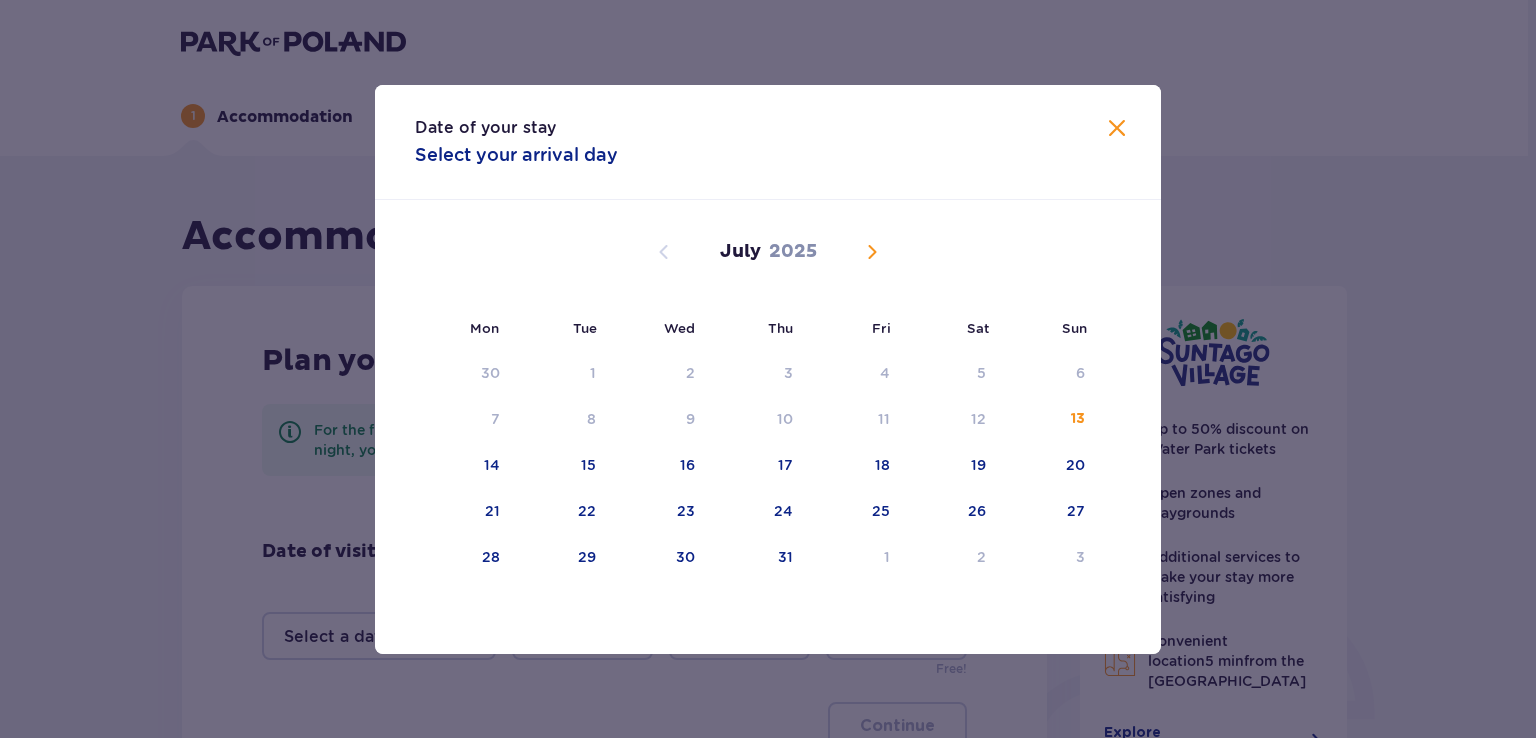 click at bounding box center (872, 252) 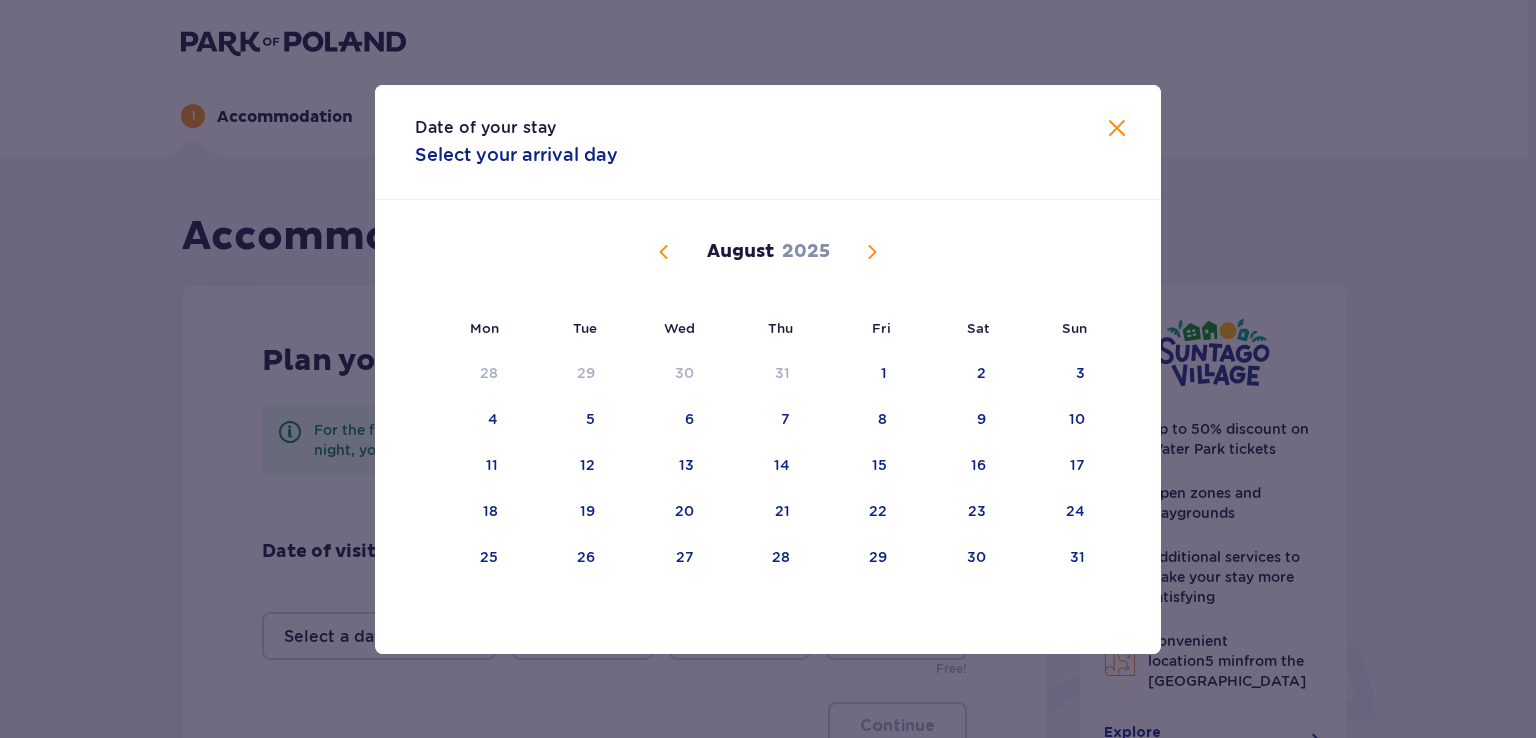 click at bounding box center [872, 252] 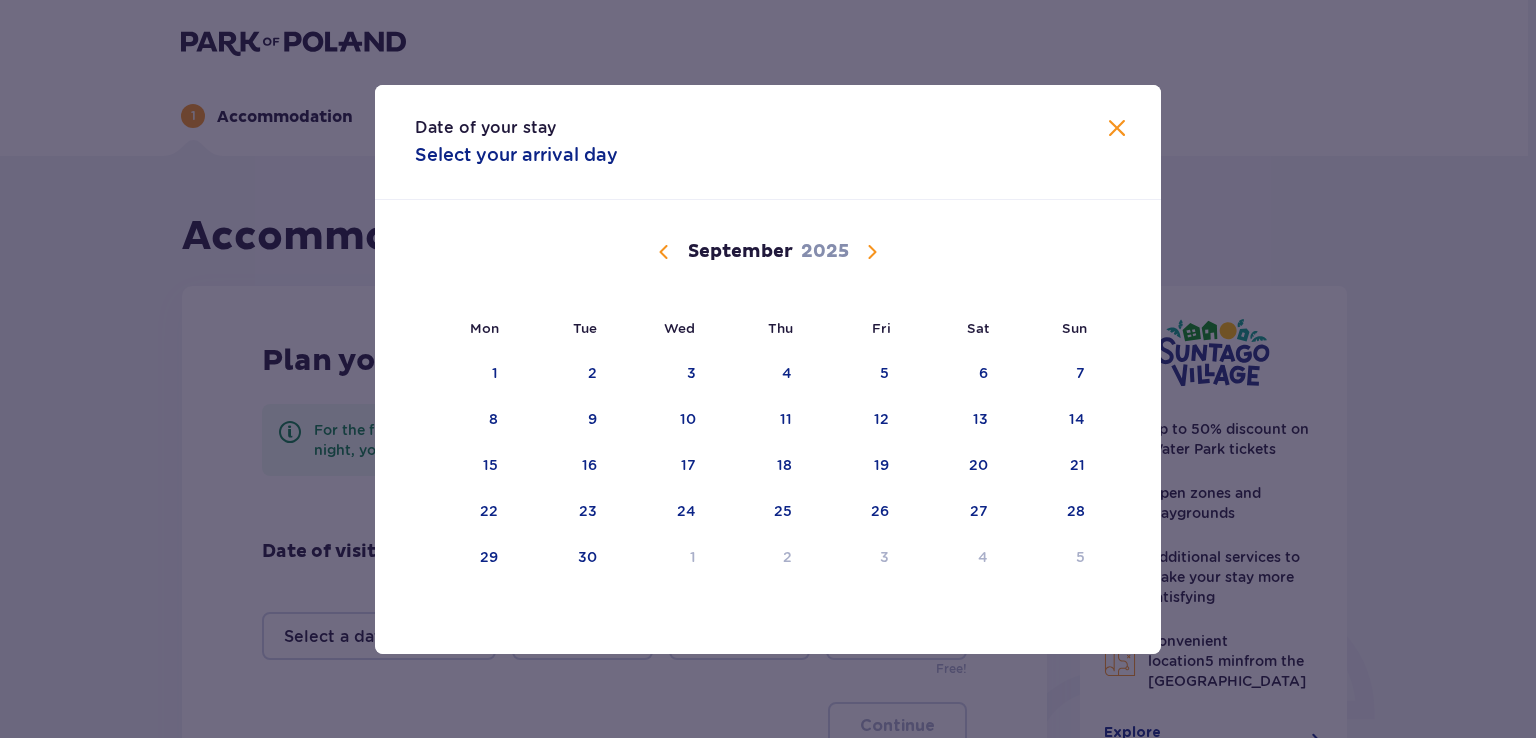 click at bounding box center [872, 252] 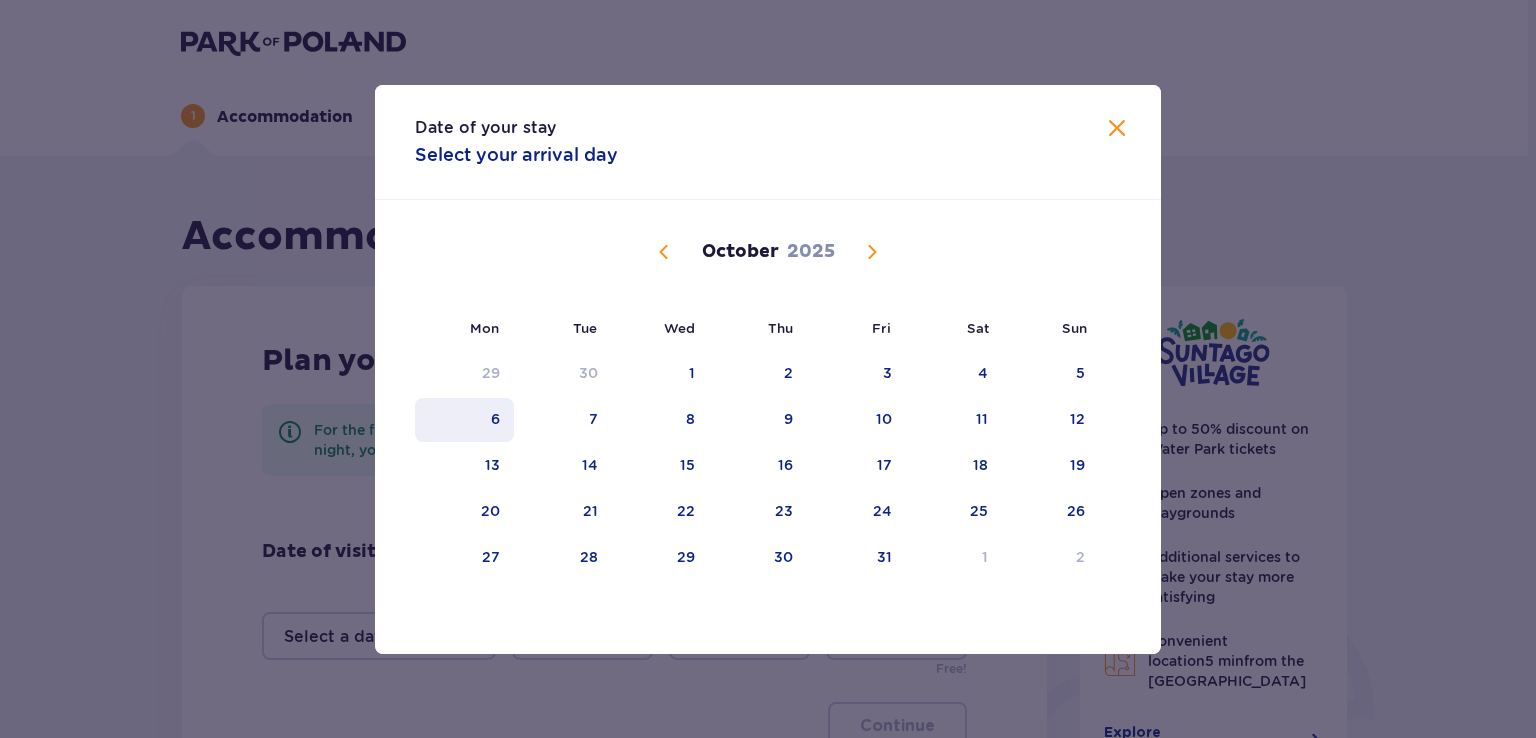 click on "6" at bounding box center (495, 419) 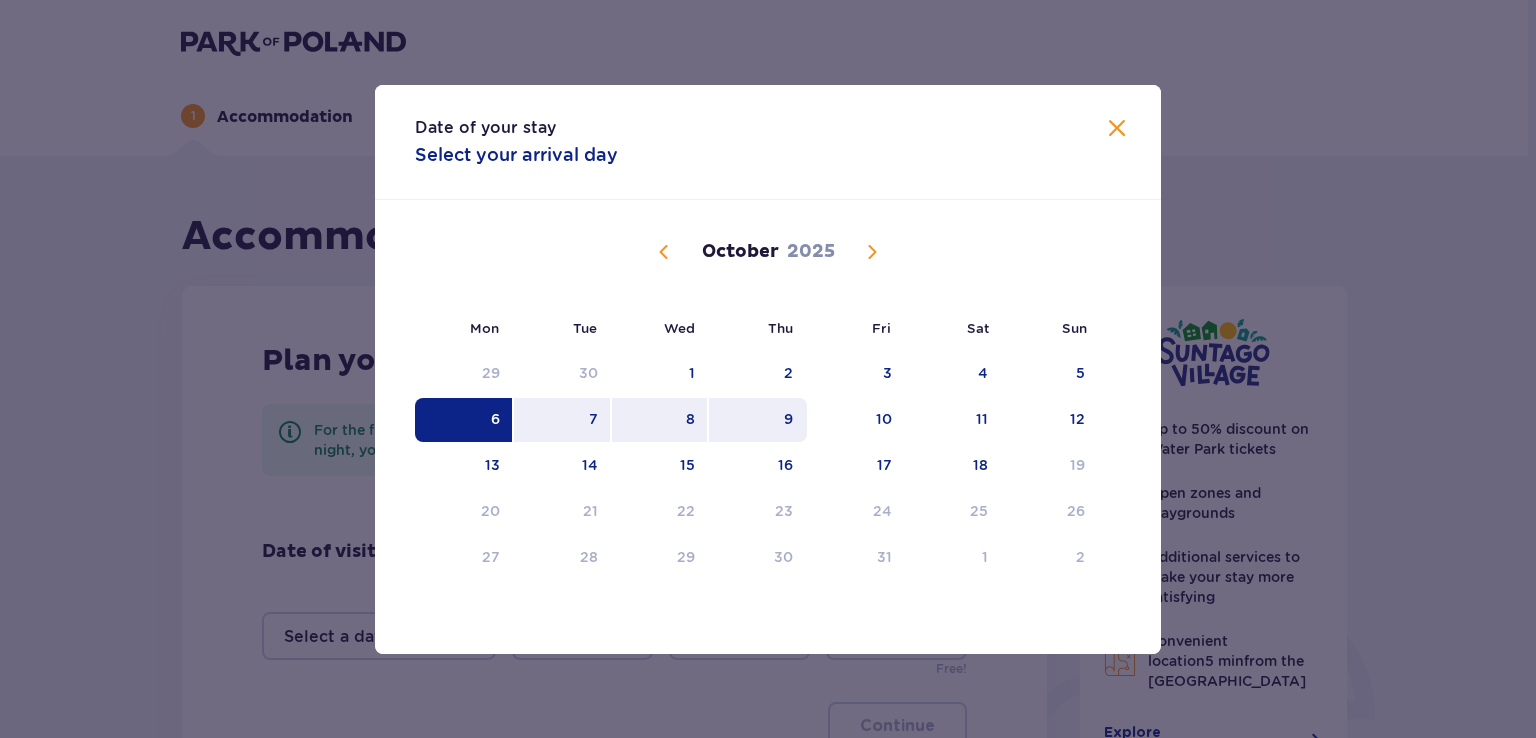 click on "9" at bounding box center (758, 420) 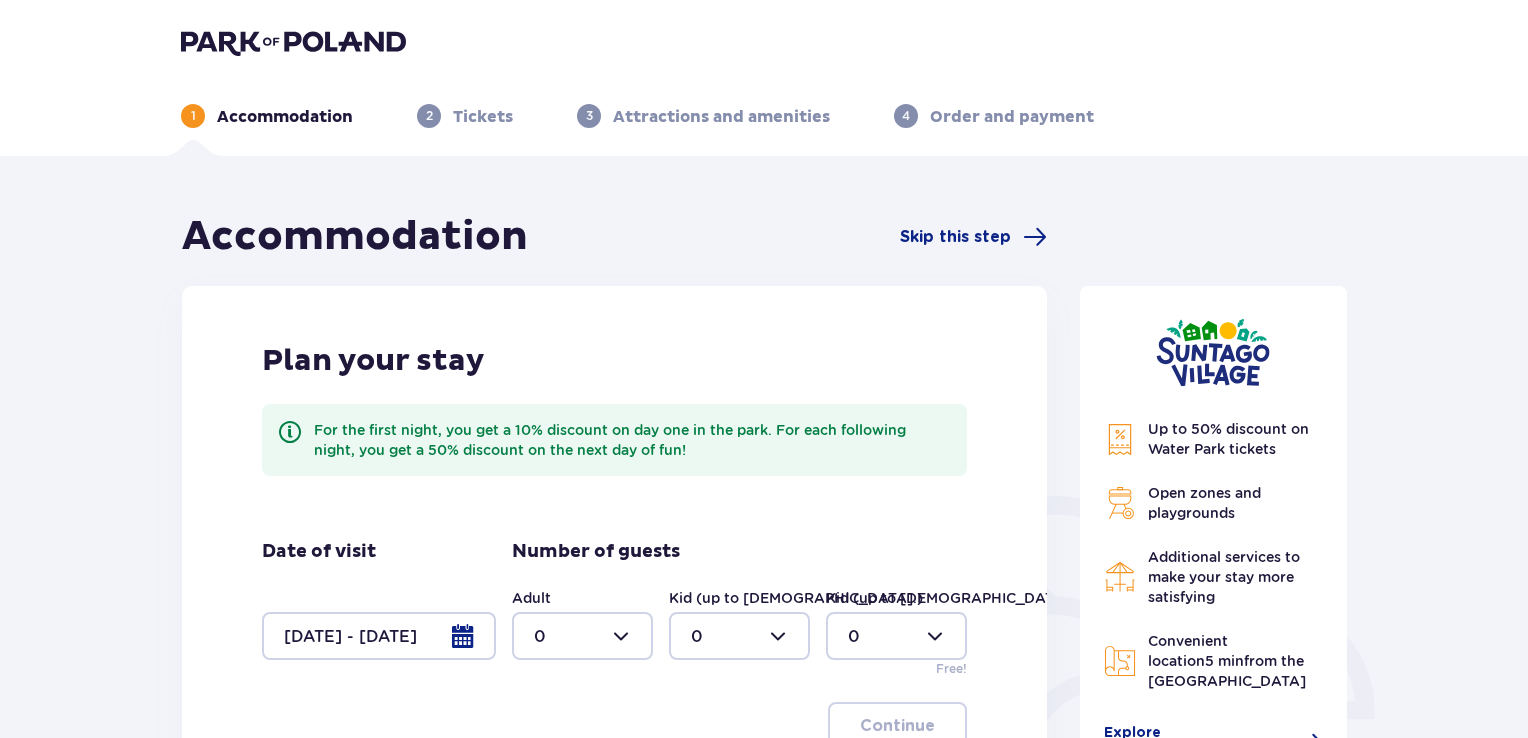 click at bounding box center [582, 636] 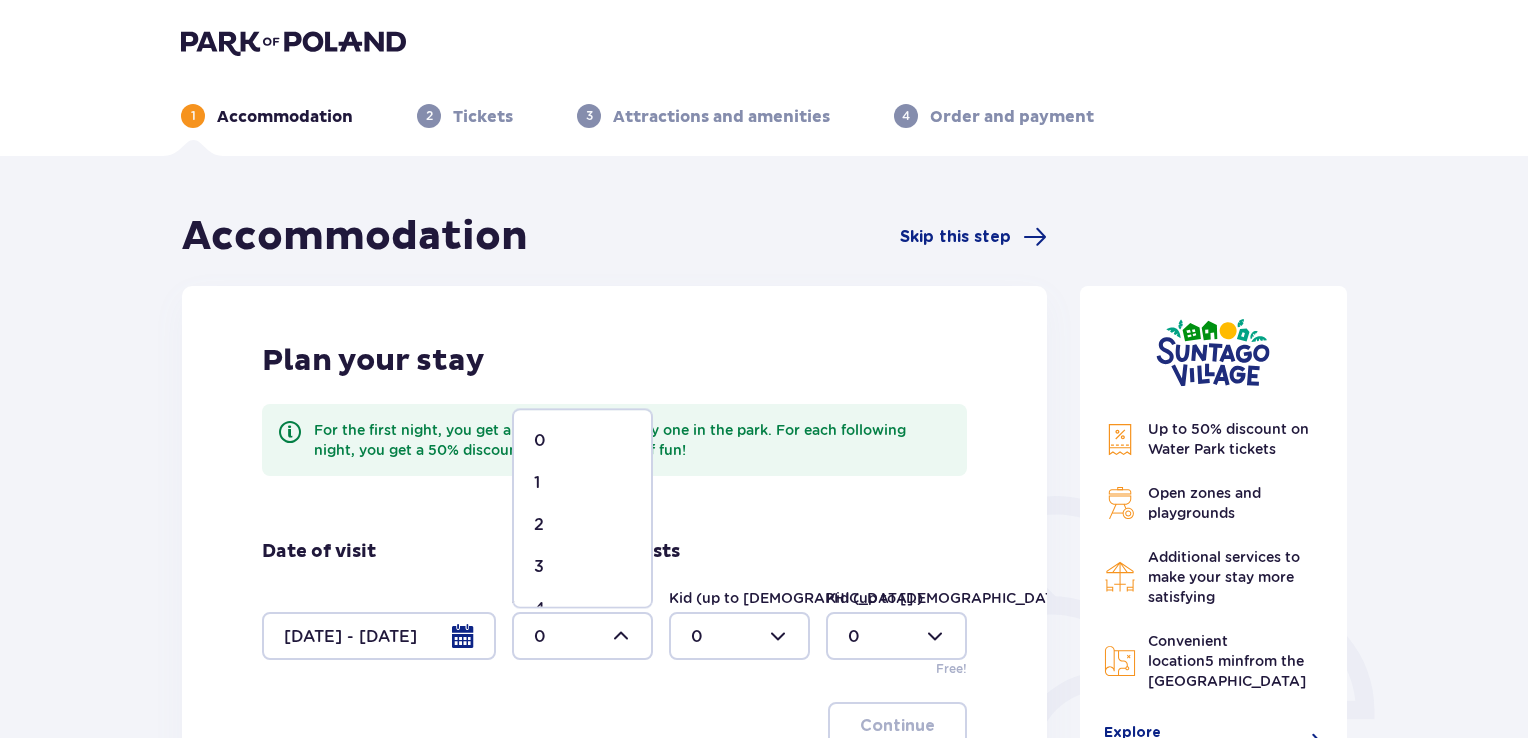 click on "2" at bounding box center [582, 525] 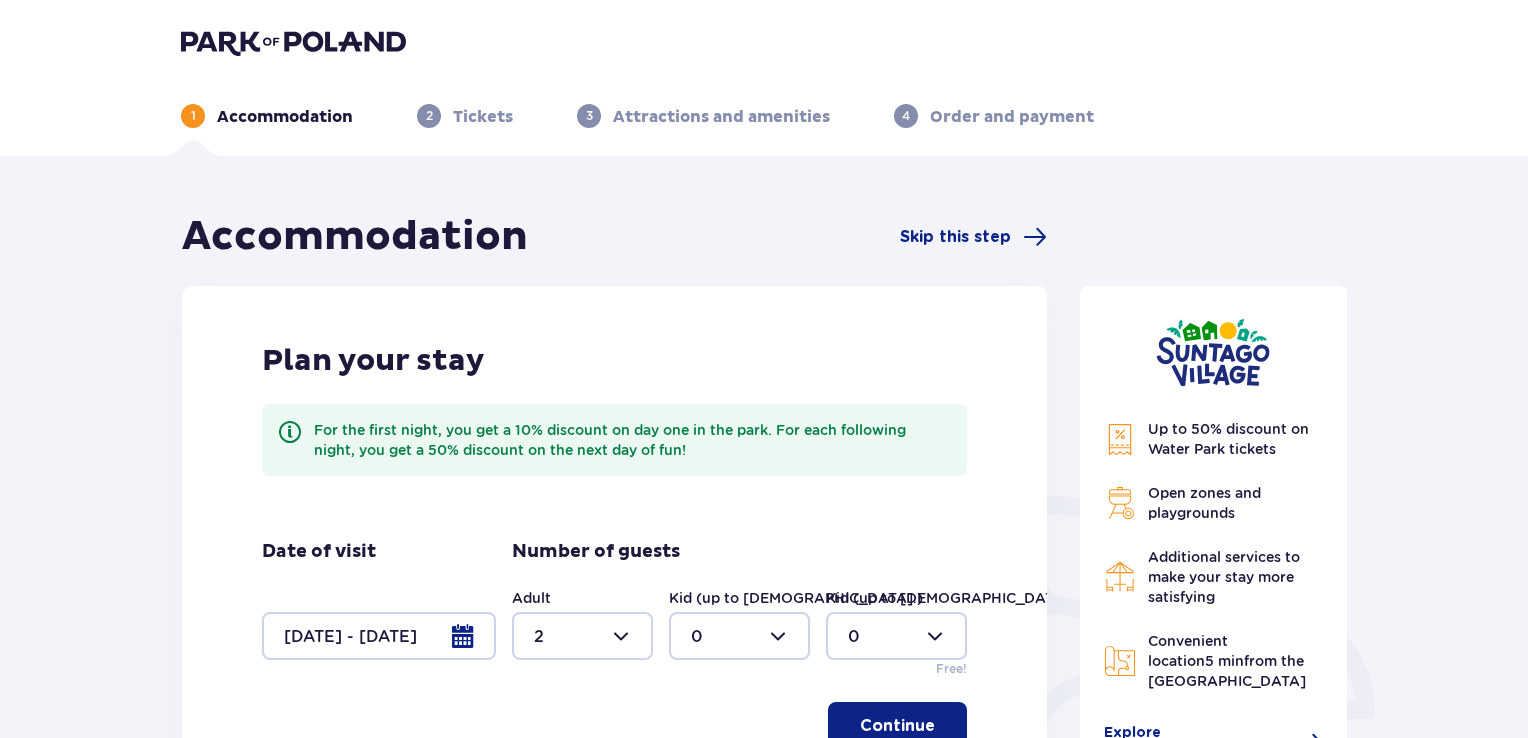 click at bounding box center (739, 636) 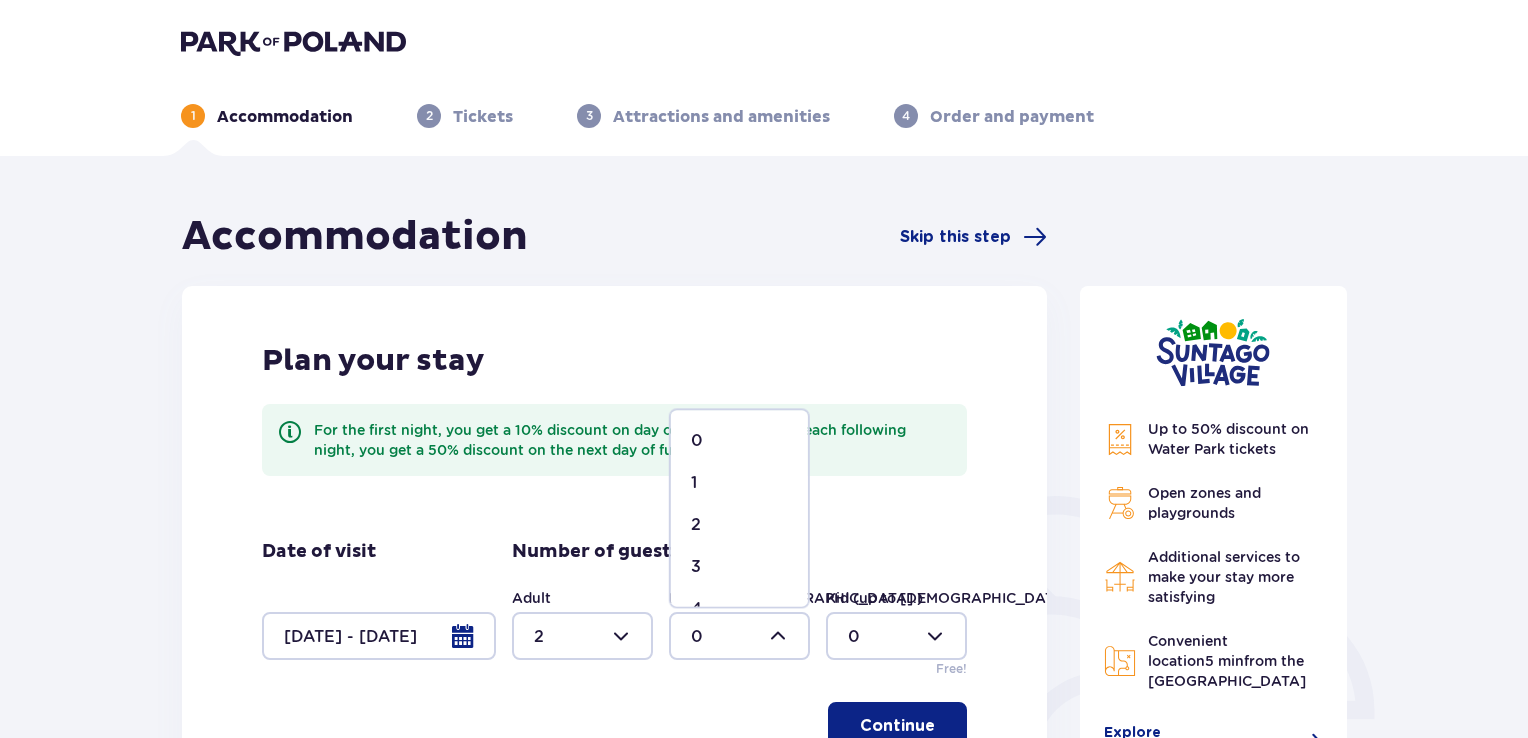 click on "2" at bounding box center (739, 525) 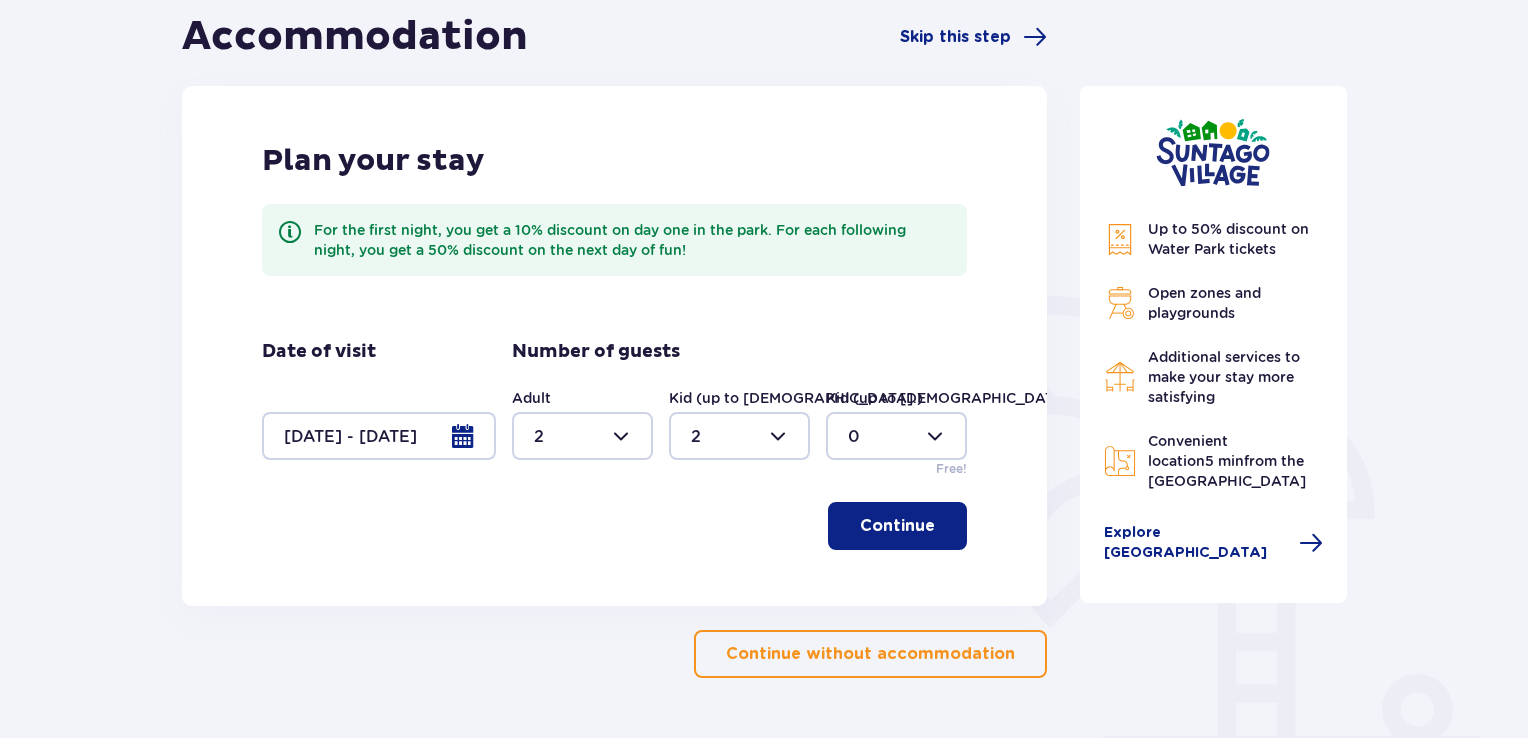 click on "Continue" at bounding box center [897, 526] 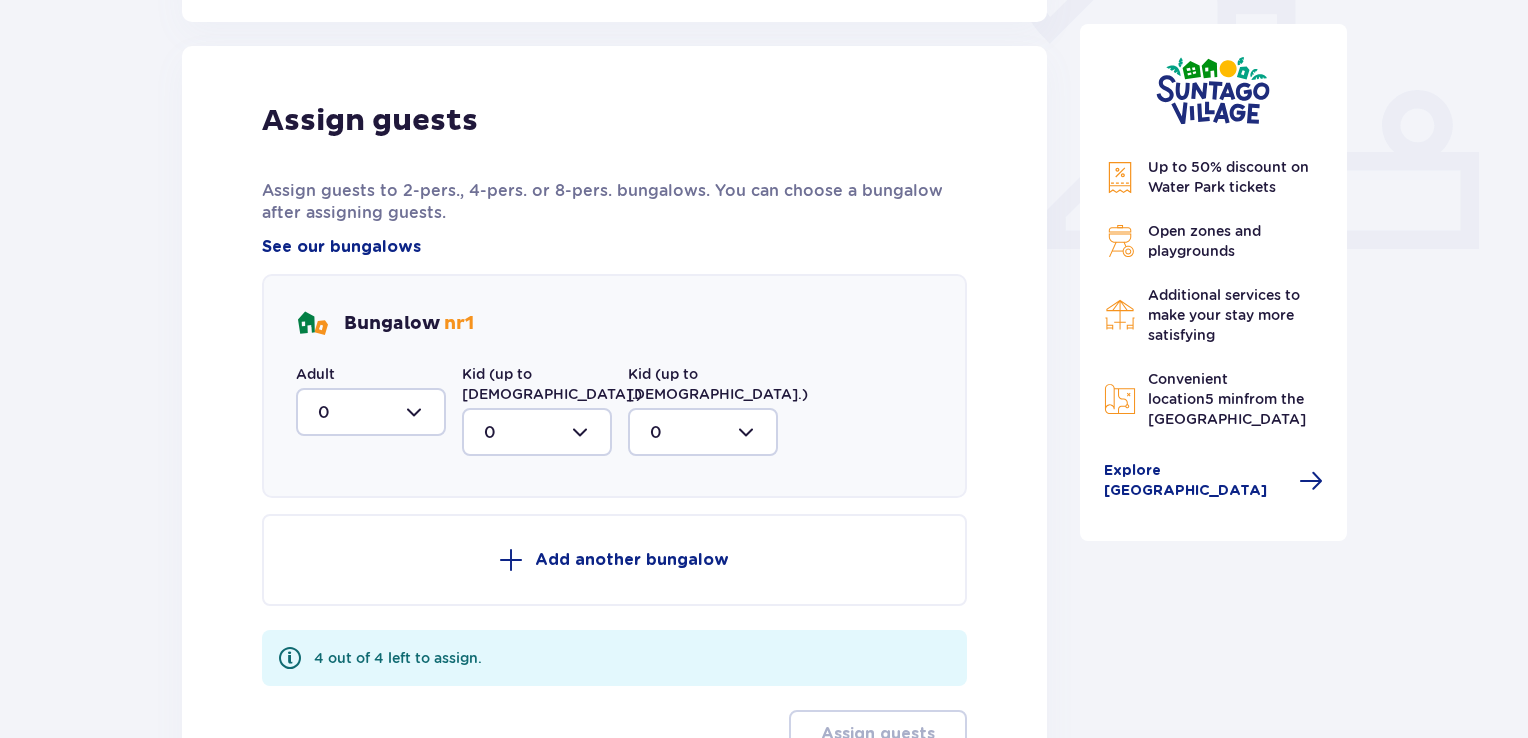 scroll, scrollTop: 806, scrollLeft: 0, axis: vertical 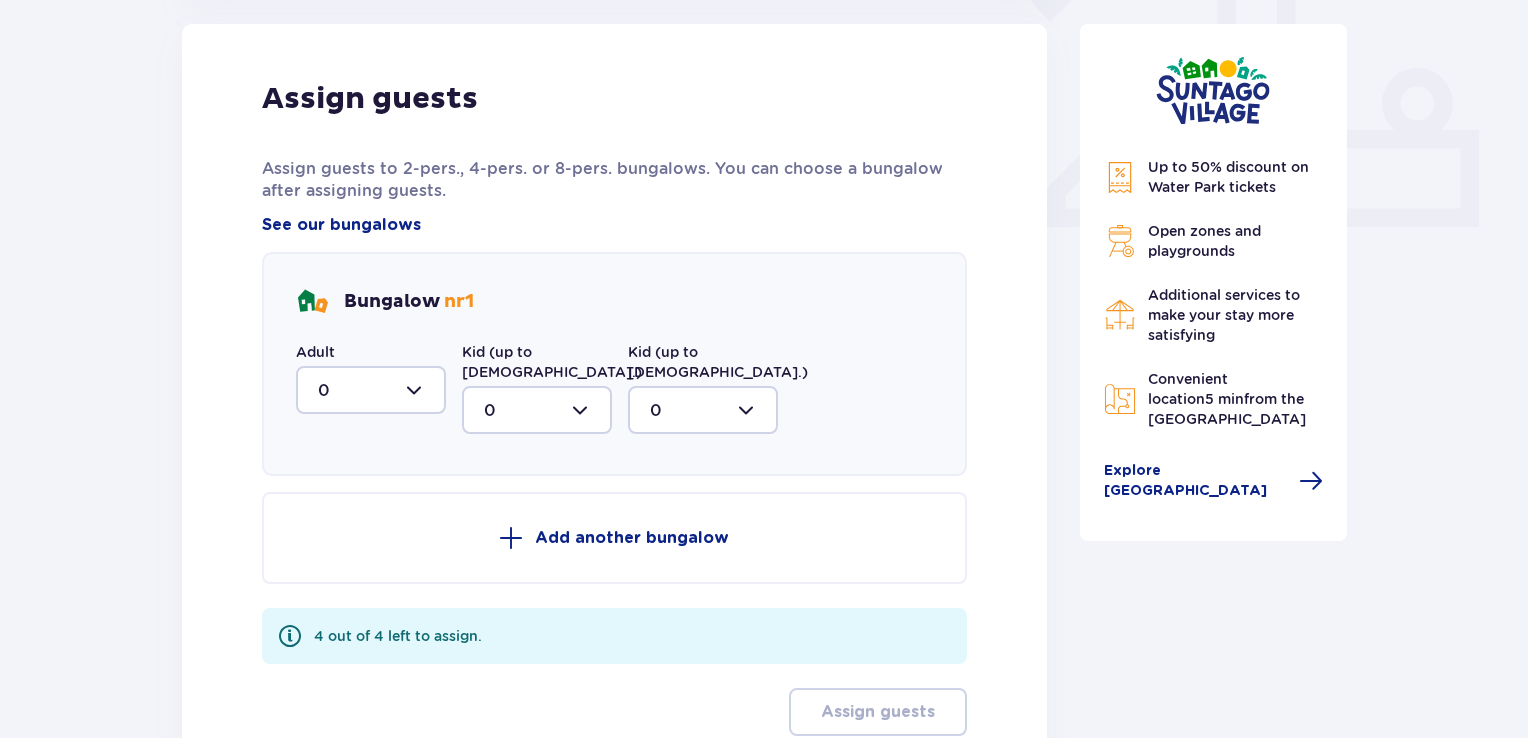 click at bounding box center [371, 390] 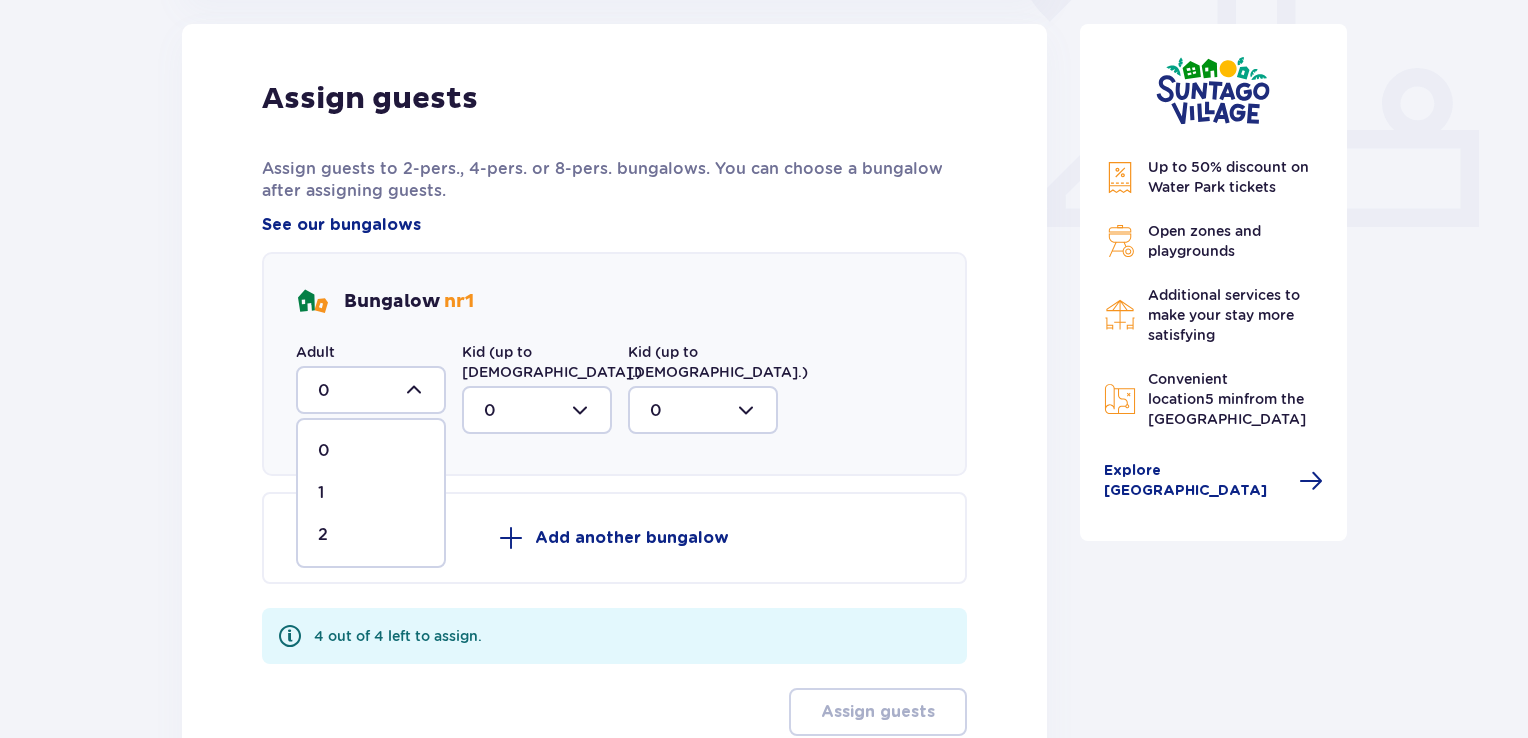click on "2" at bounding box center (371, 535) 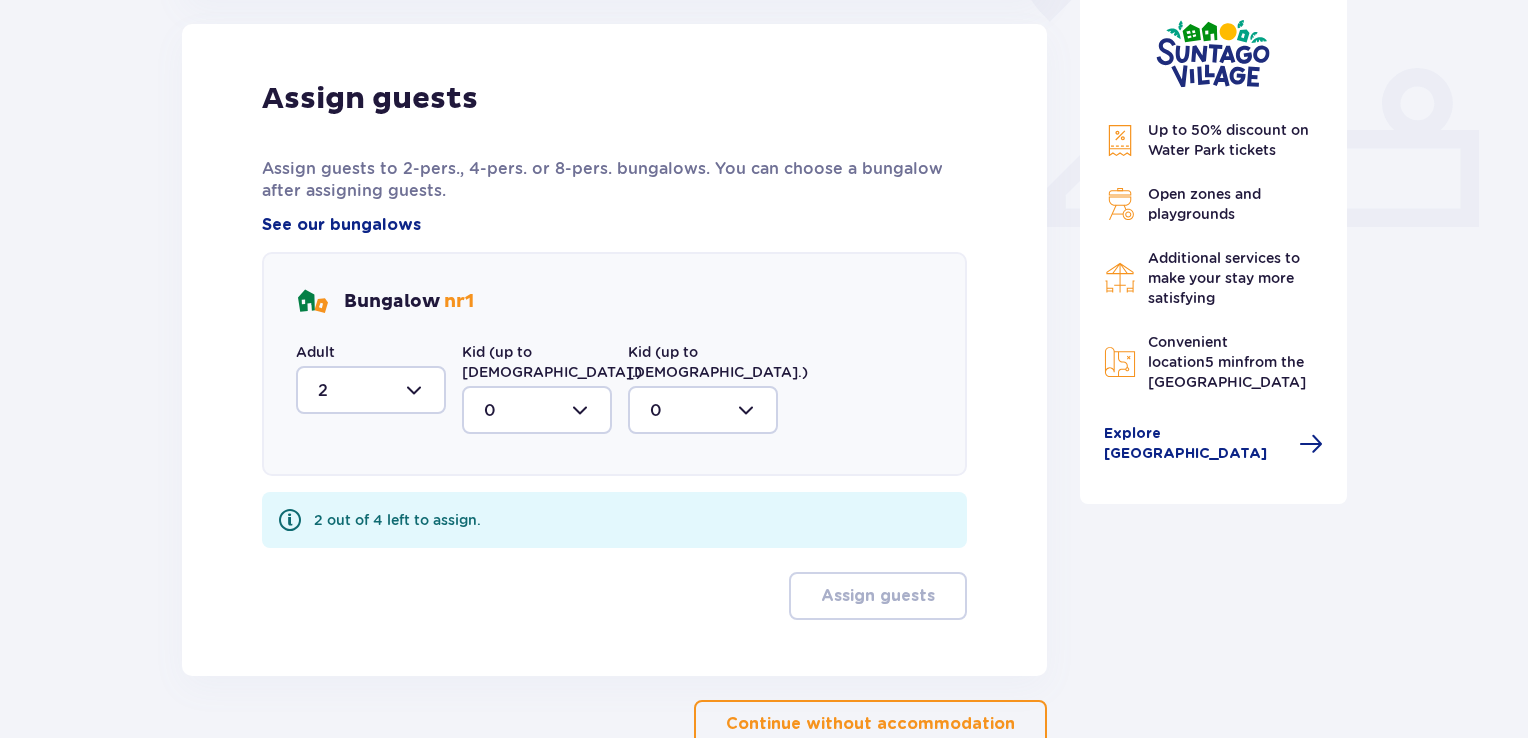 click at bounding box center (537, 410) 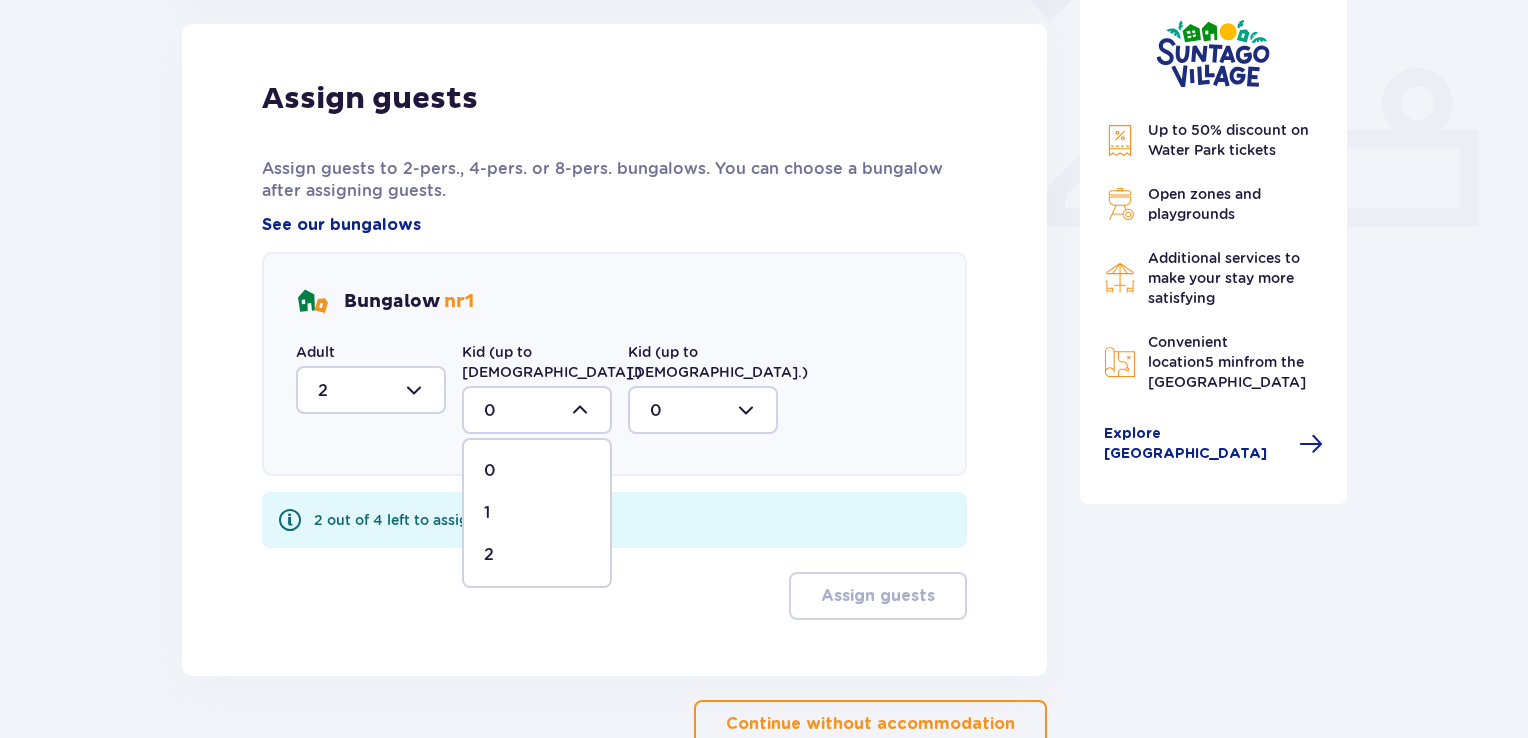 click on "2" at bounding box center (489, 555) 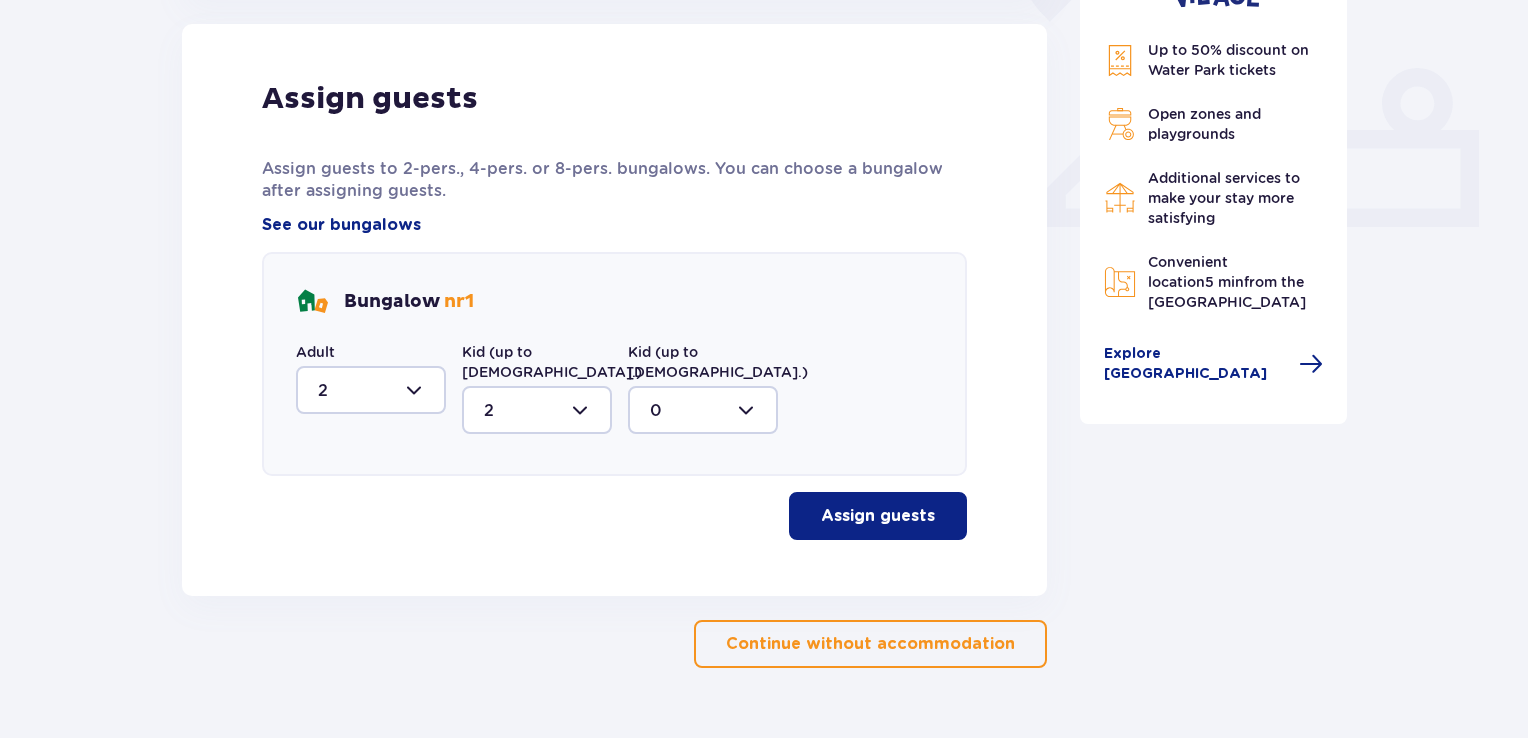 click on "Assign guests" at bounding box center [878, 516] 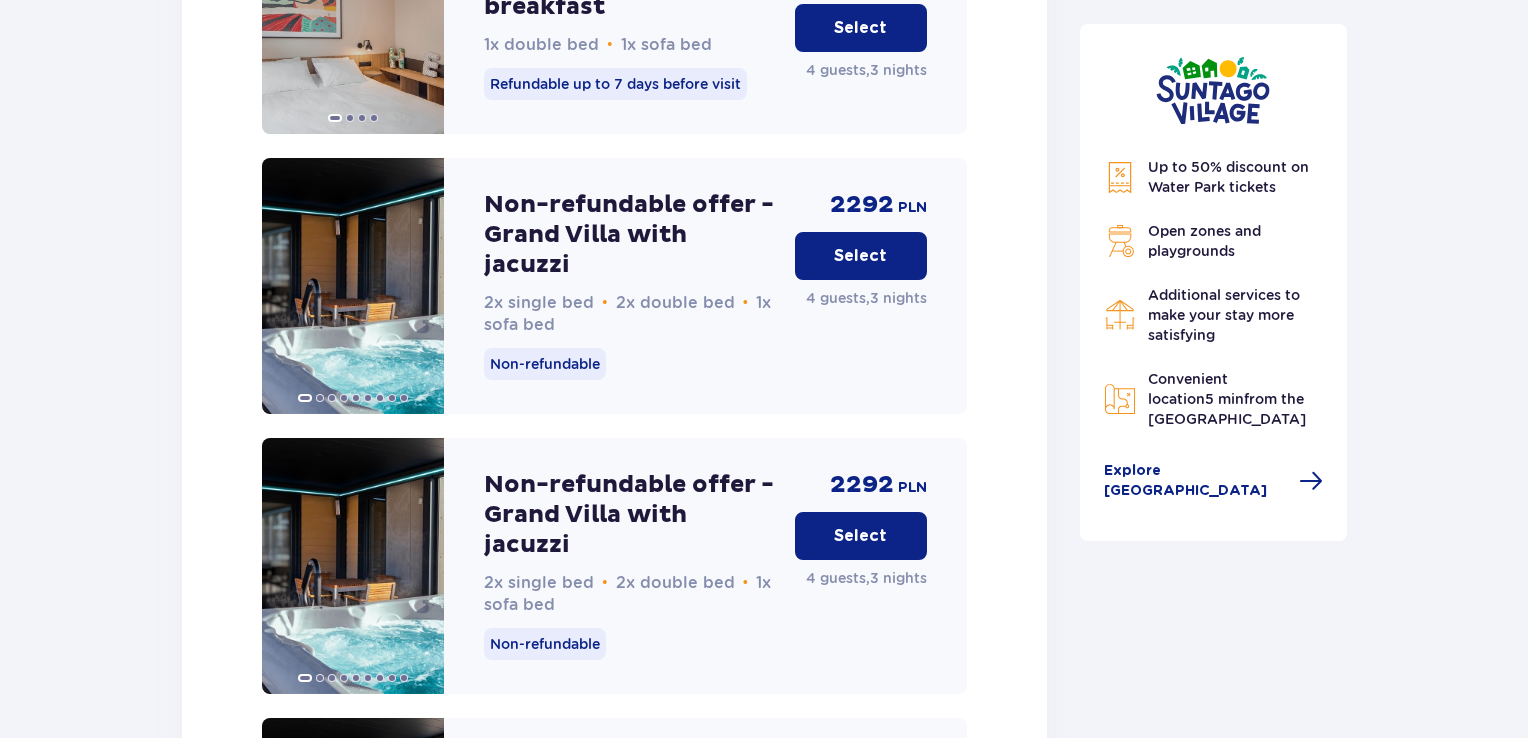 scroll, scrollTop: 3381, scrollLeft: 0, axis: vertical 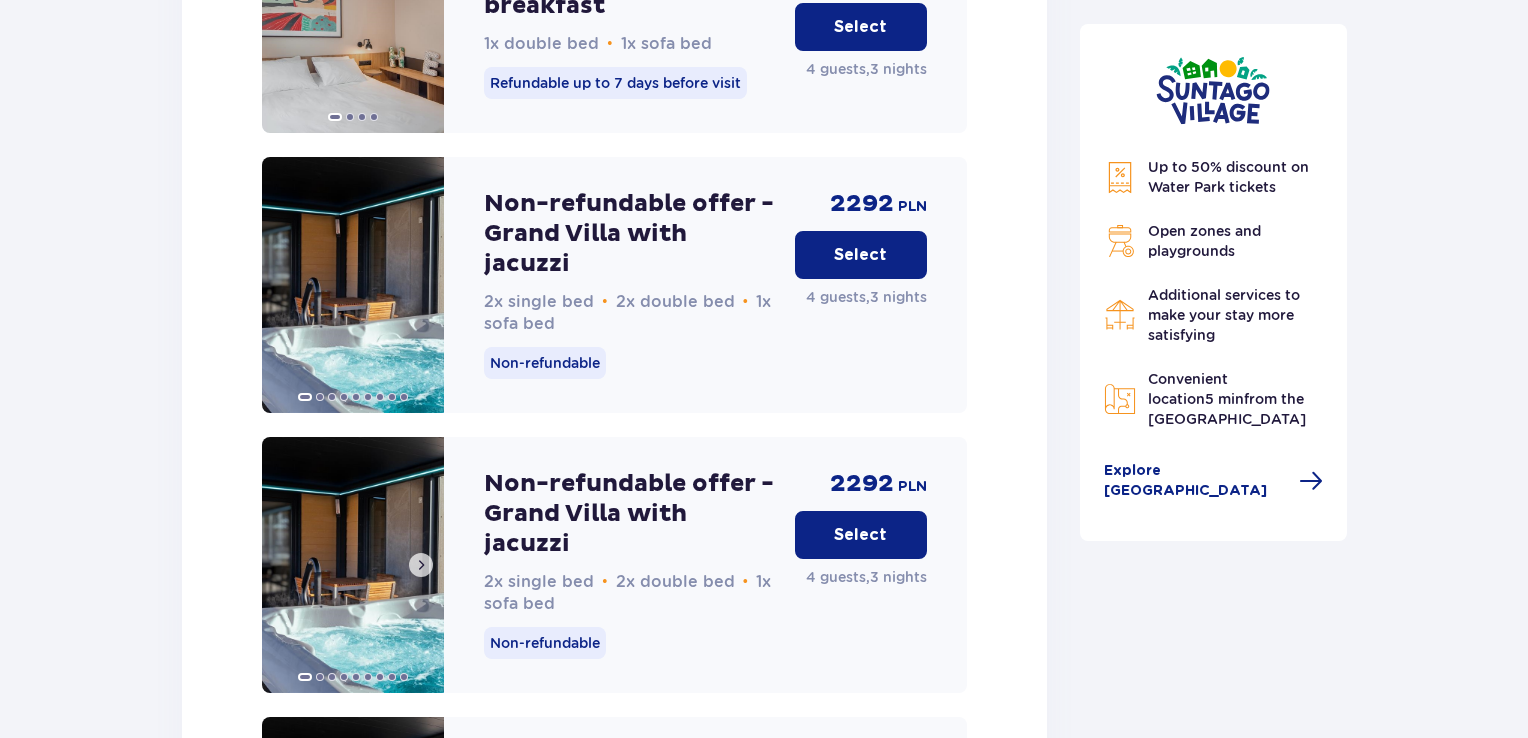 click at bounding box center [421, 565] 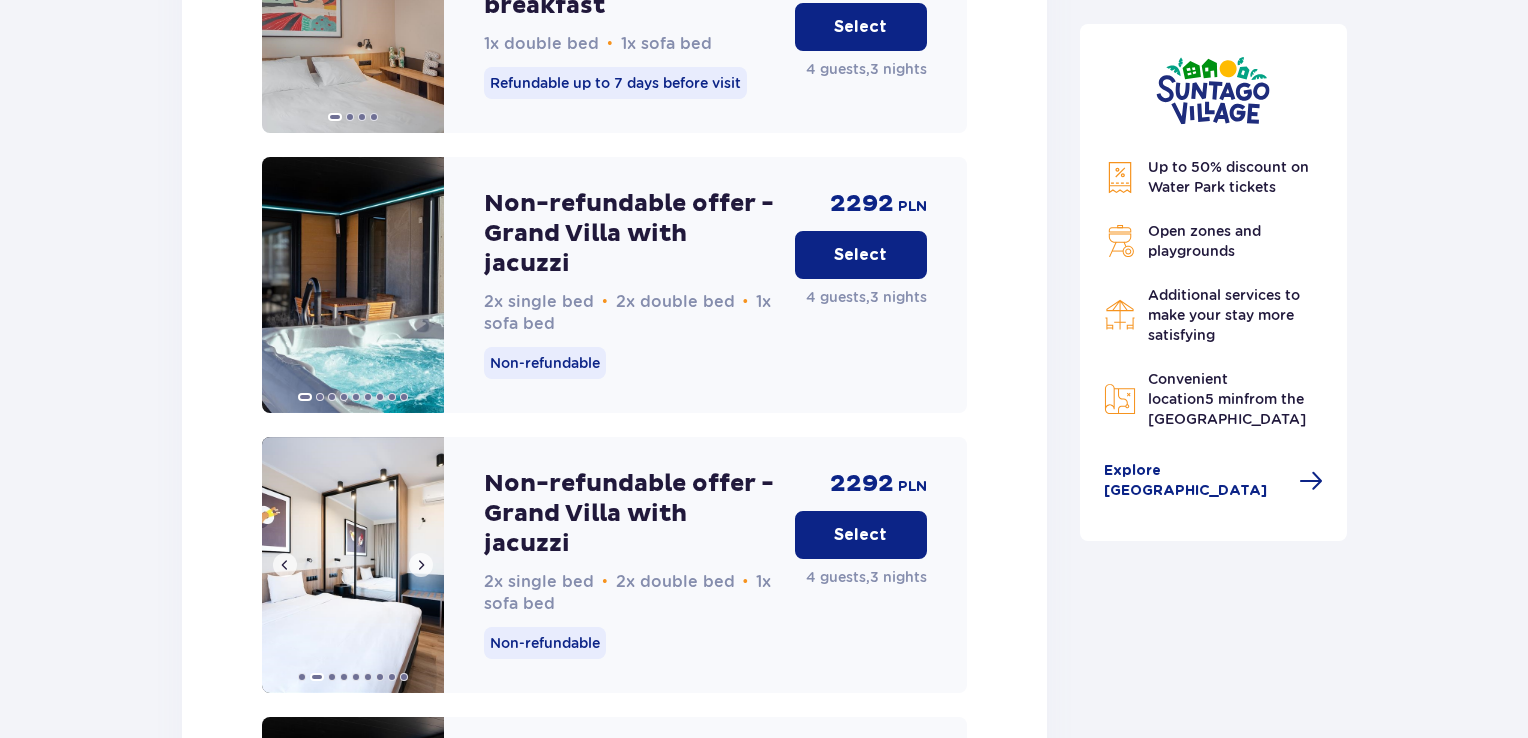 click at bounding box center (421, 565) 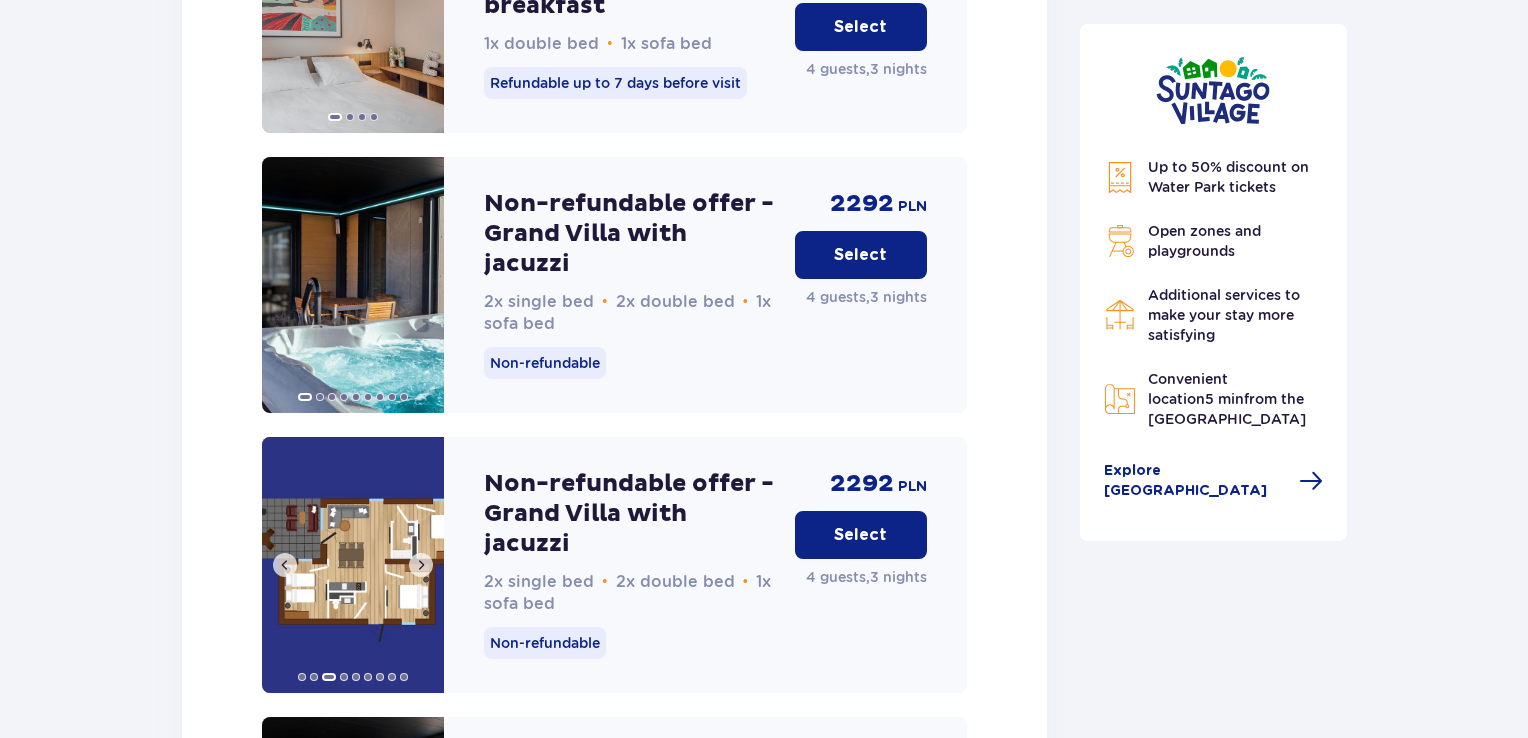 click at bounding box center [421, 565] 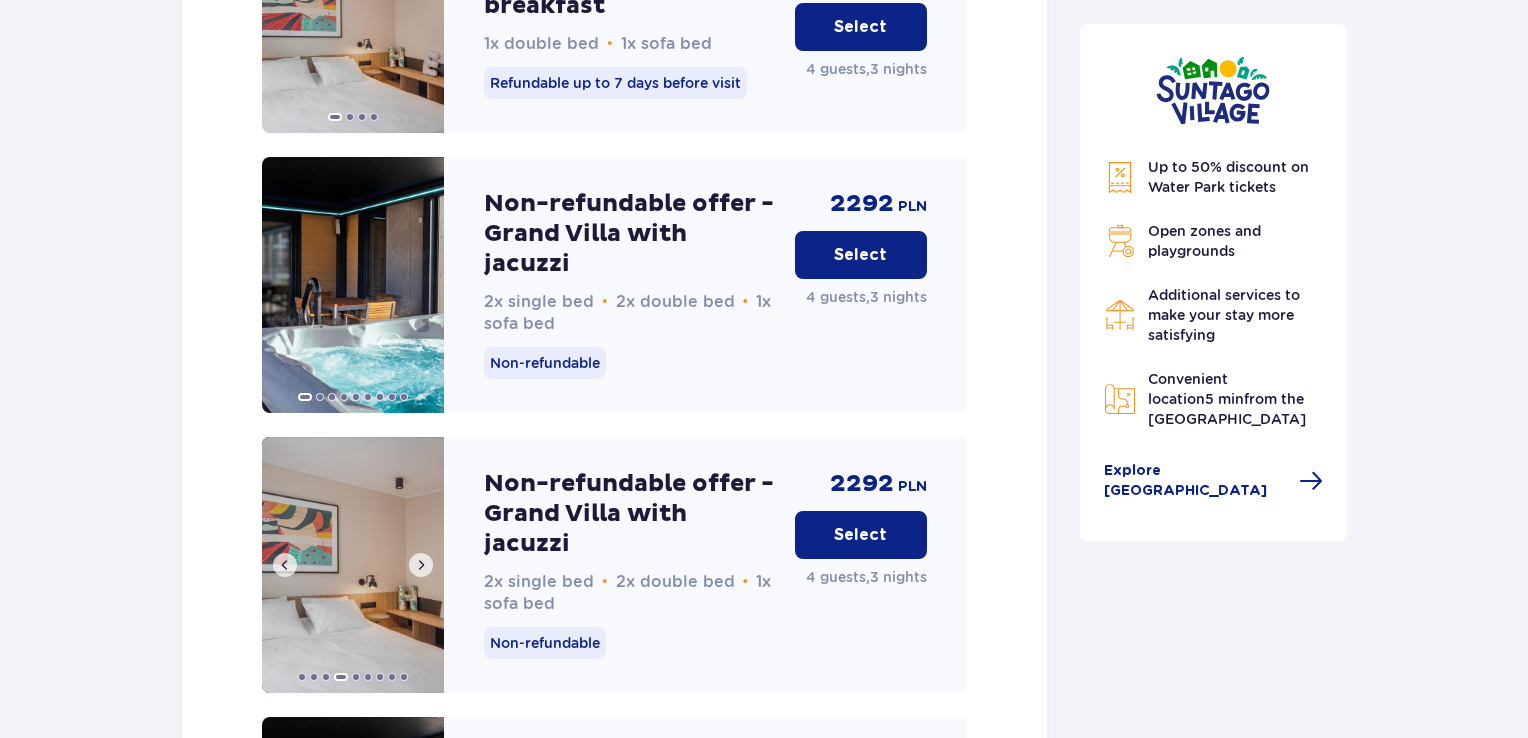 click at bounding box center (421, 565) 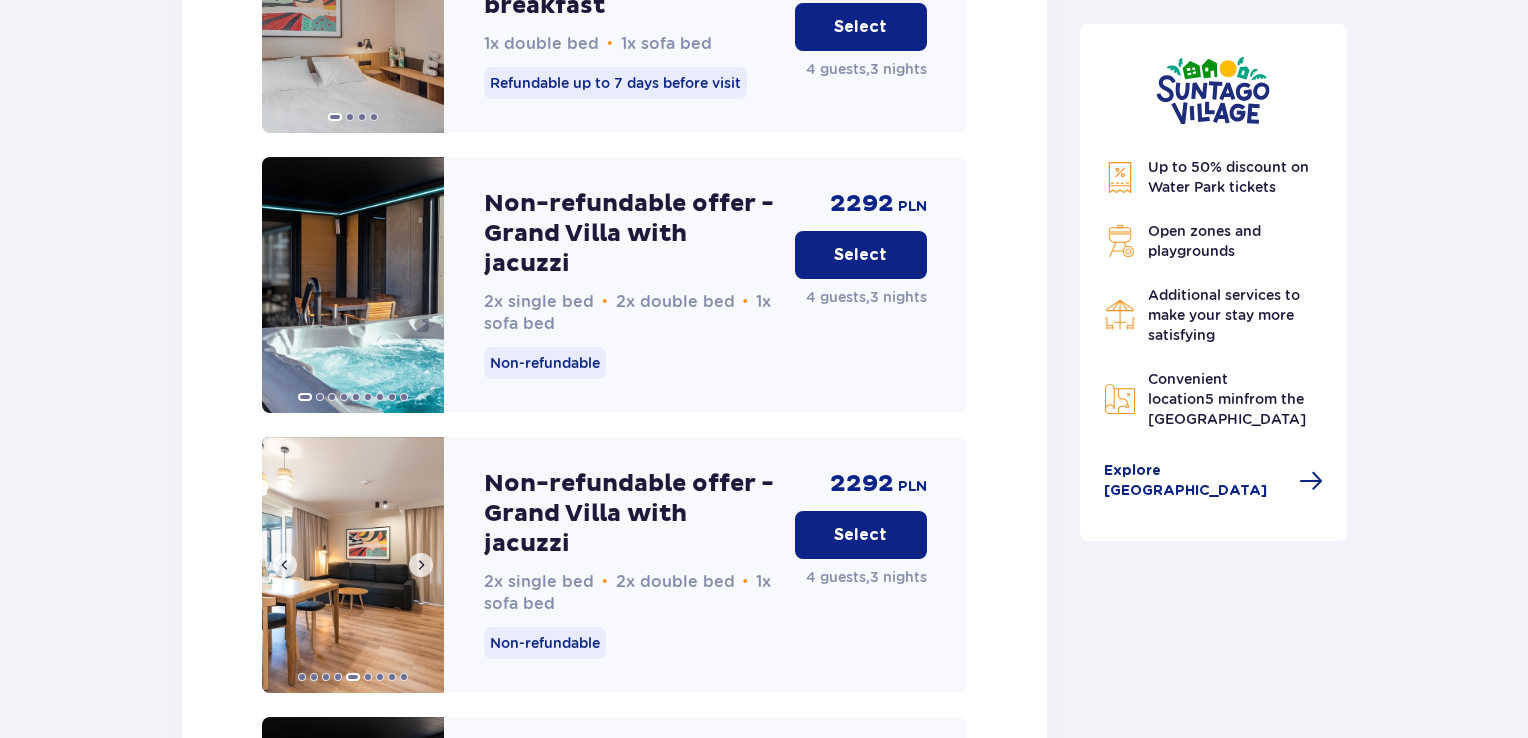 click at bounding box center (421, 565) 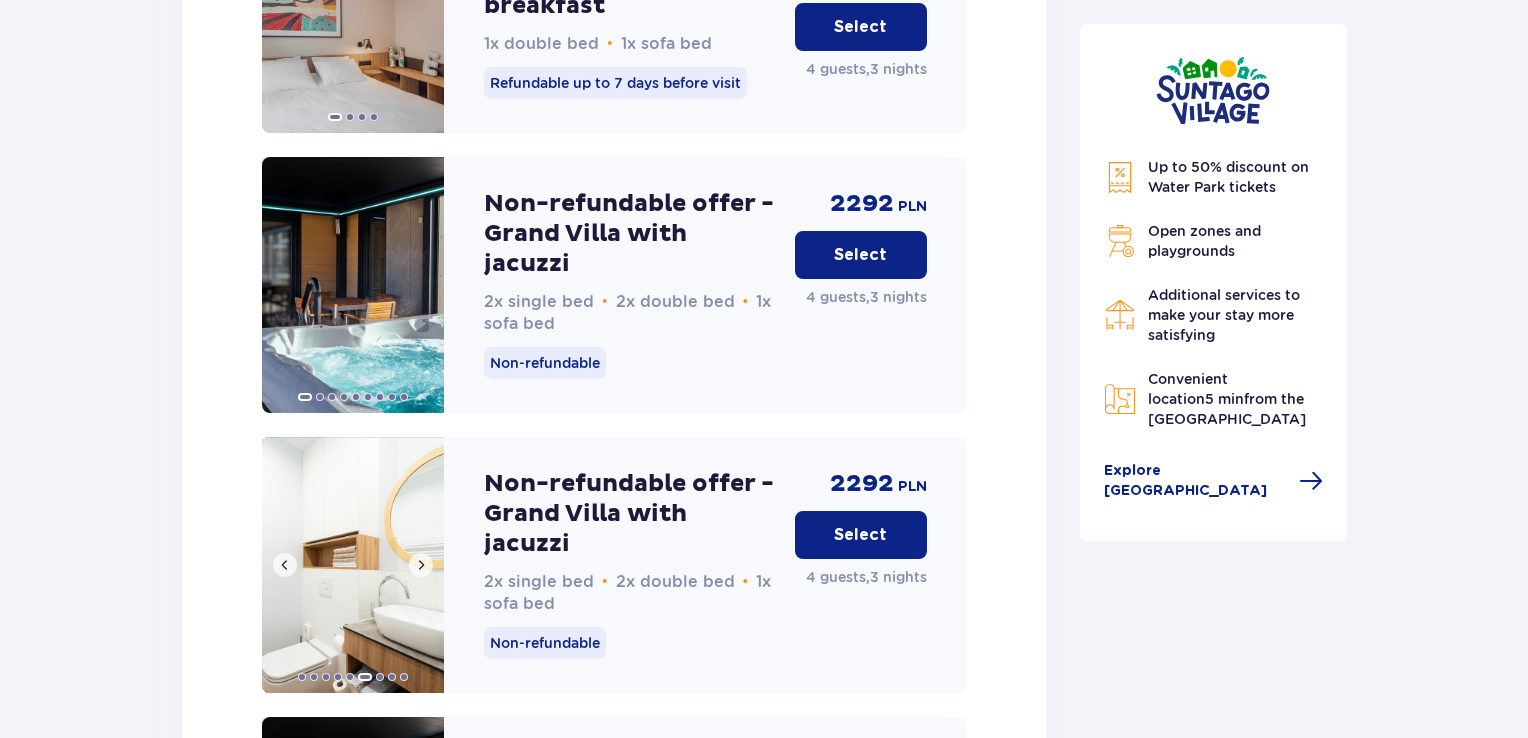 click at bounding box center [421, 565] 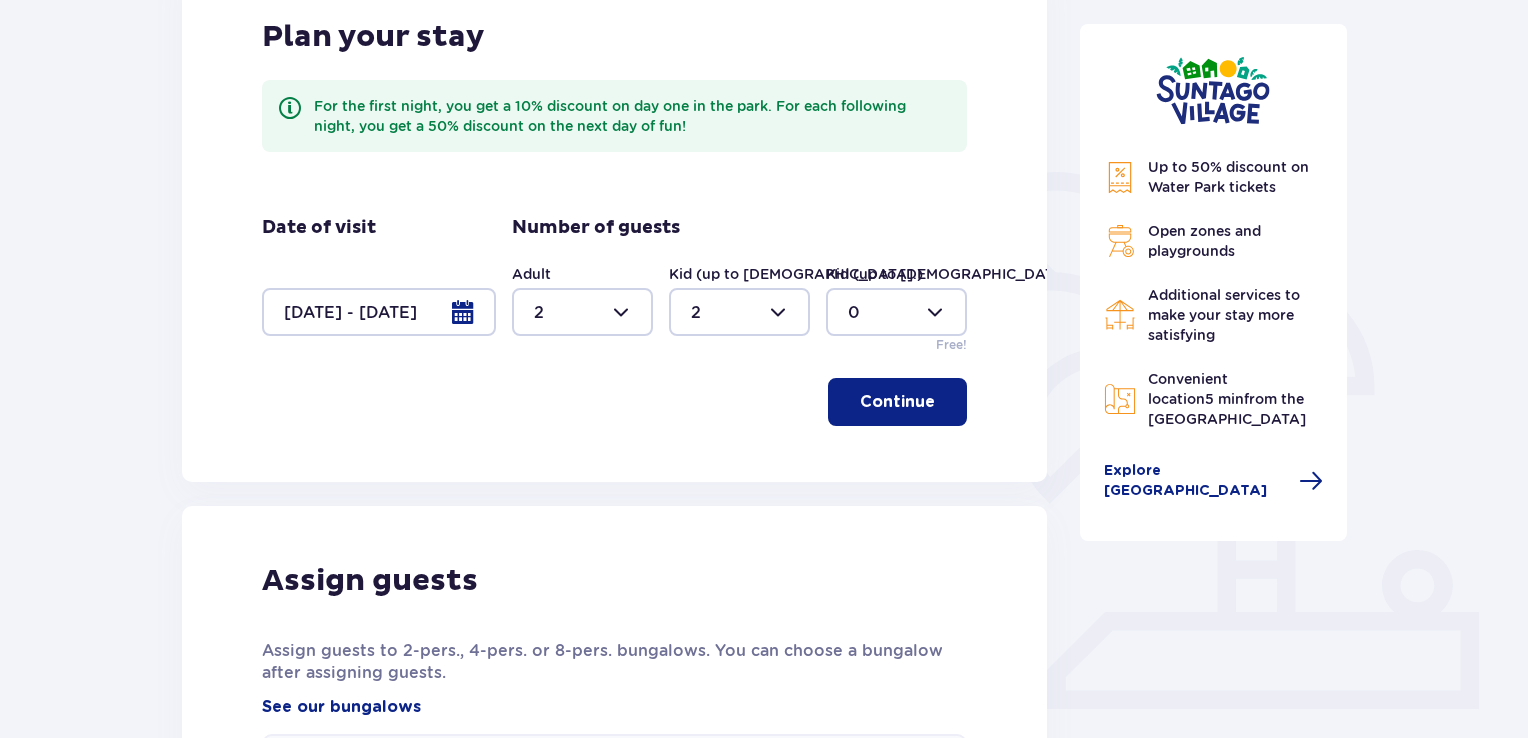 scroll, scrollTop: 255, scrollLeft: 0, axis: vertical 